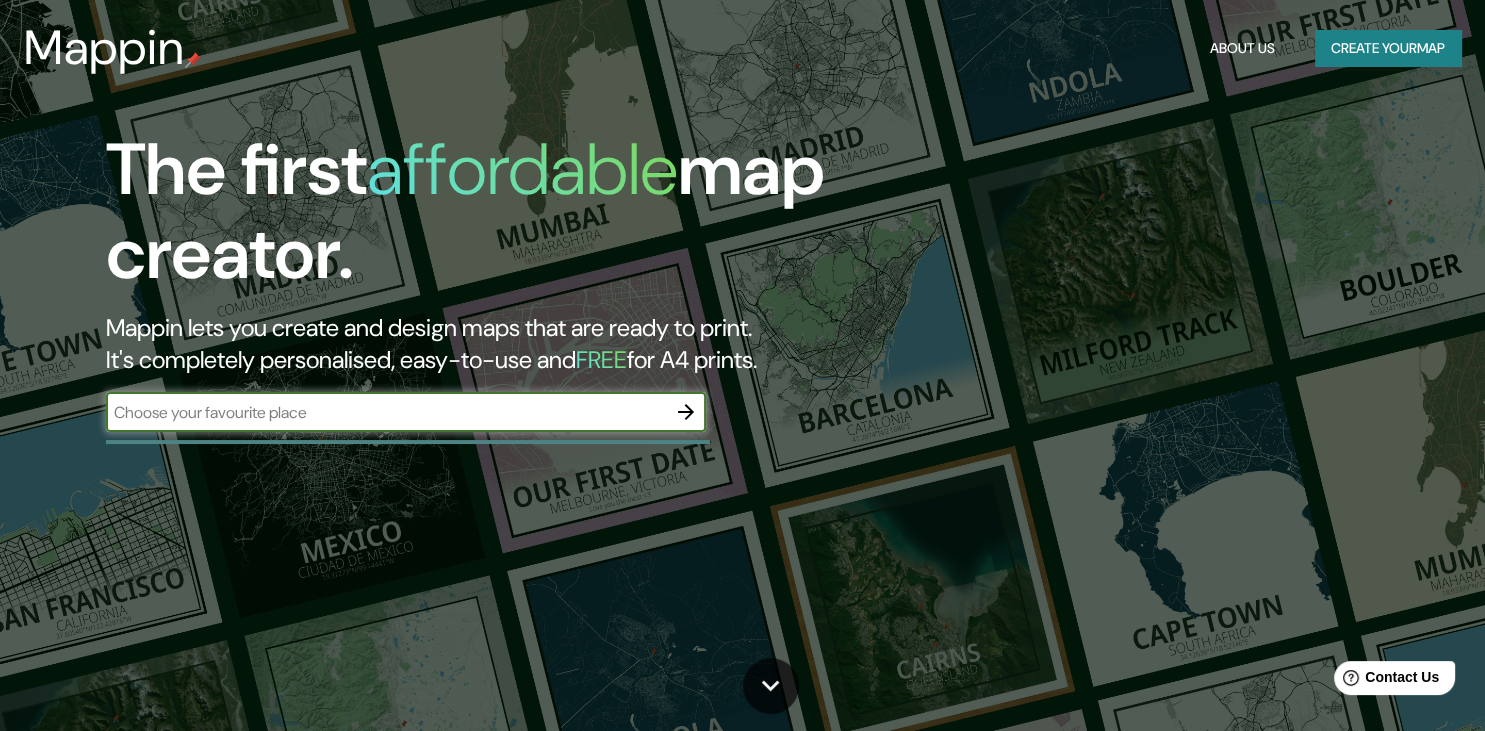 scroll, scrollTop: 0, scrollLeft: 0, axis: both 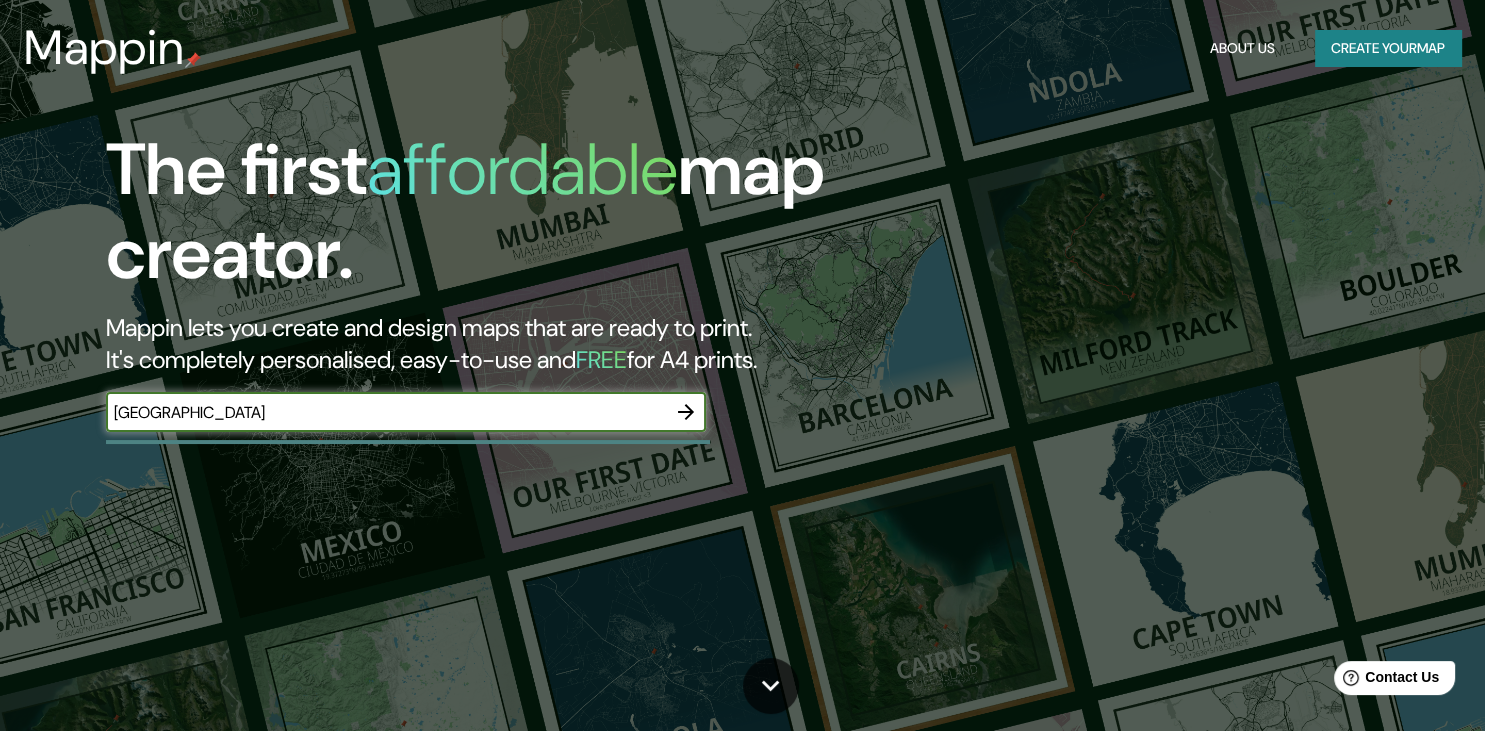type on "[GEOGRAPHIC_DATA]" 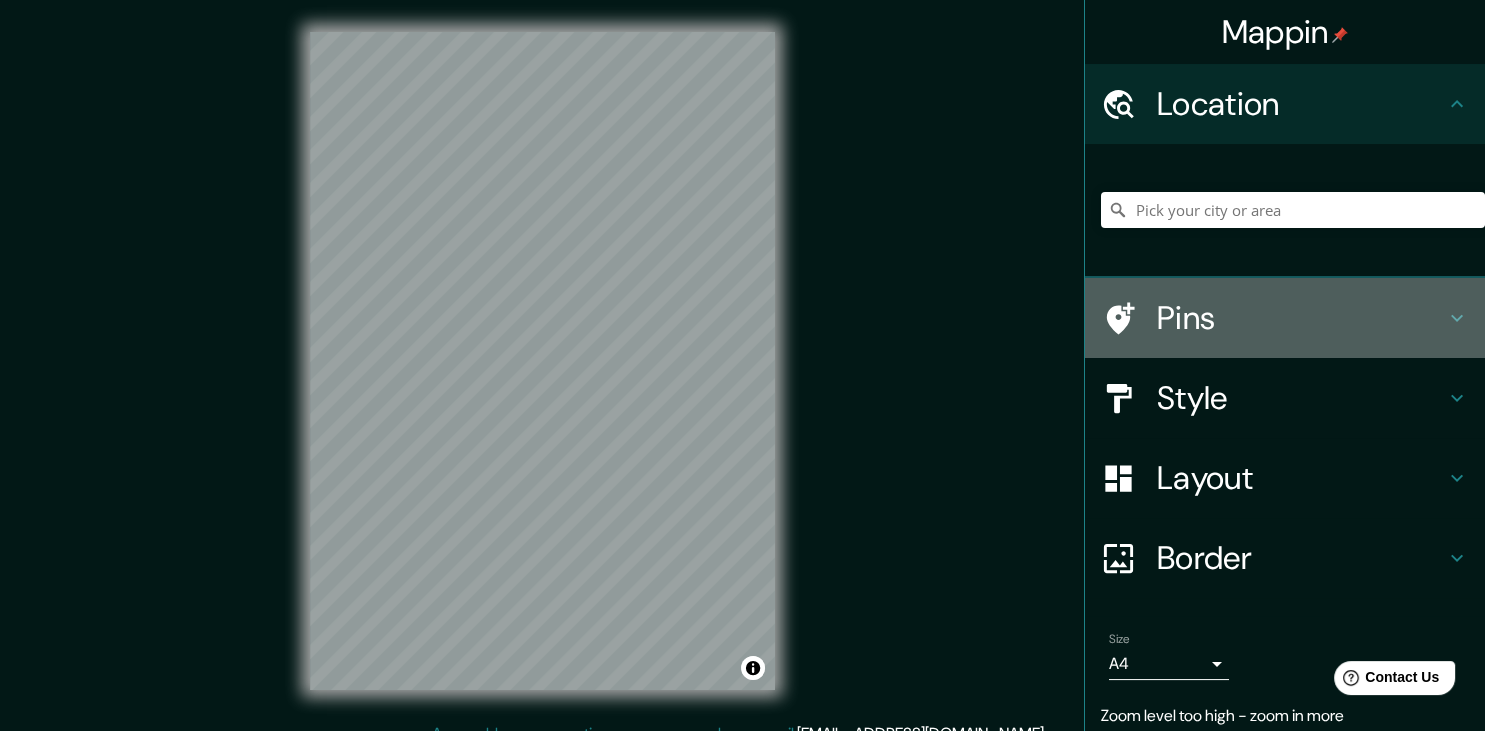 click 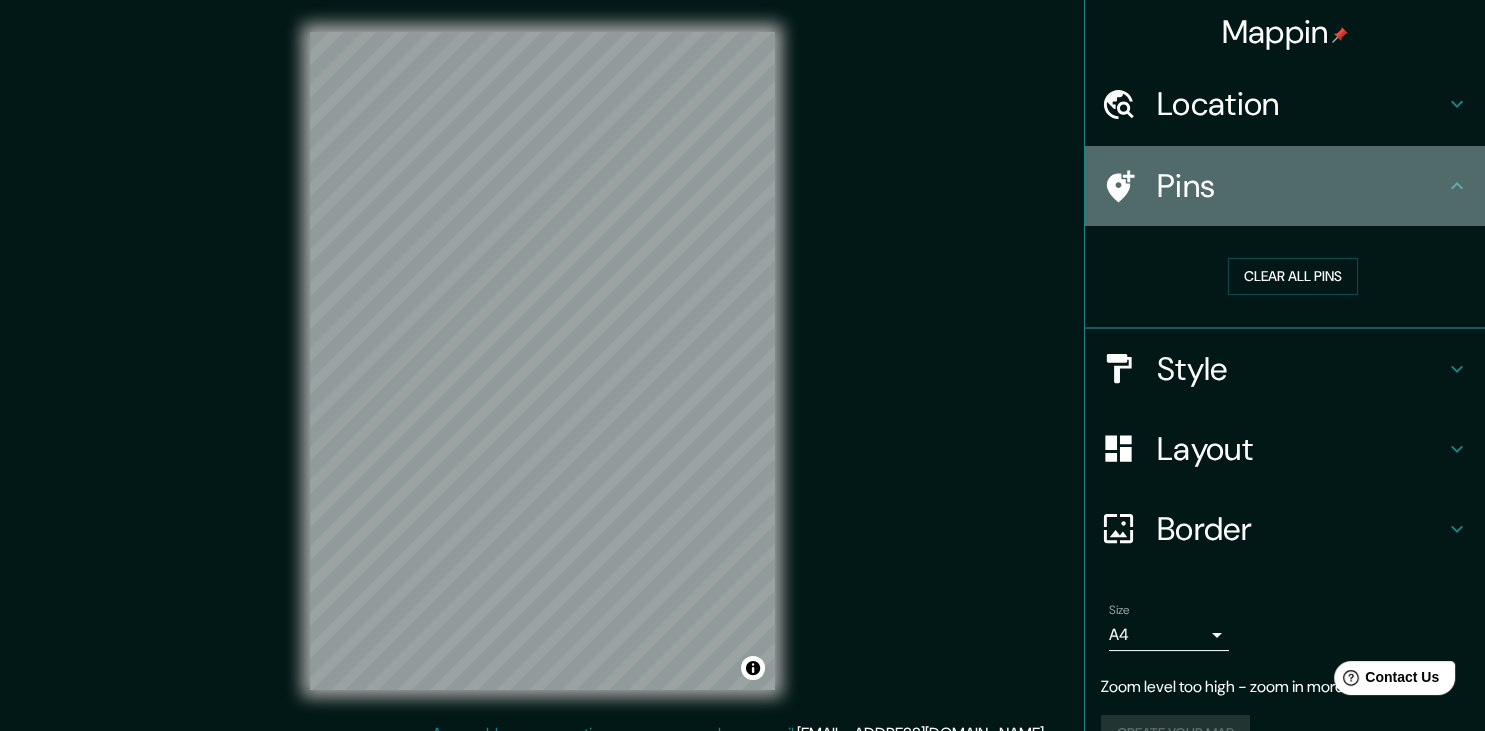 click 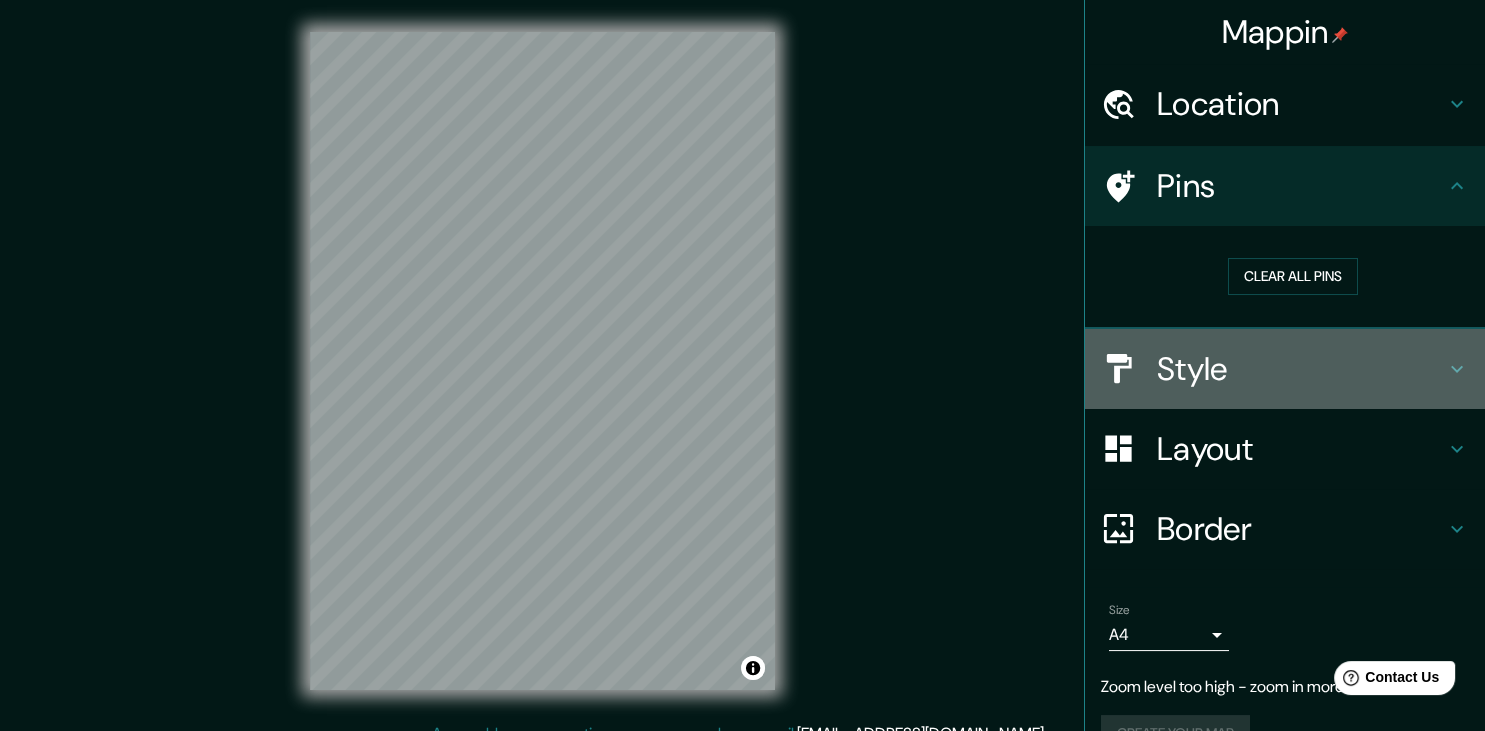 click 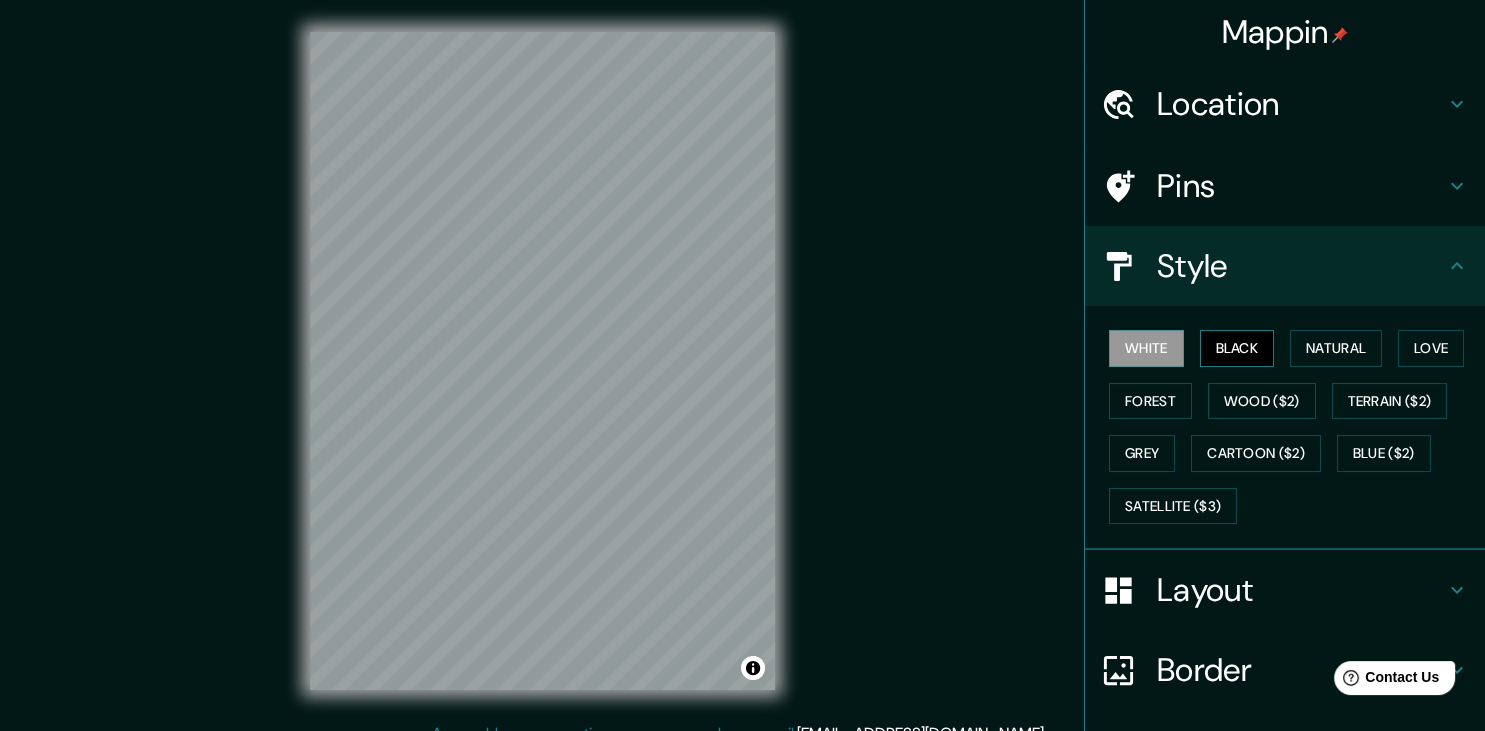 click on "Black" at bounding box center [1237, 348] 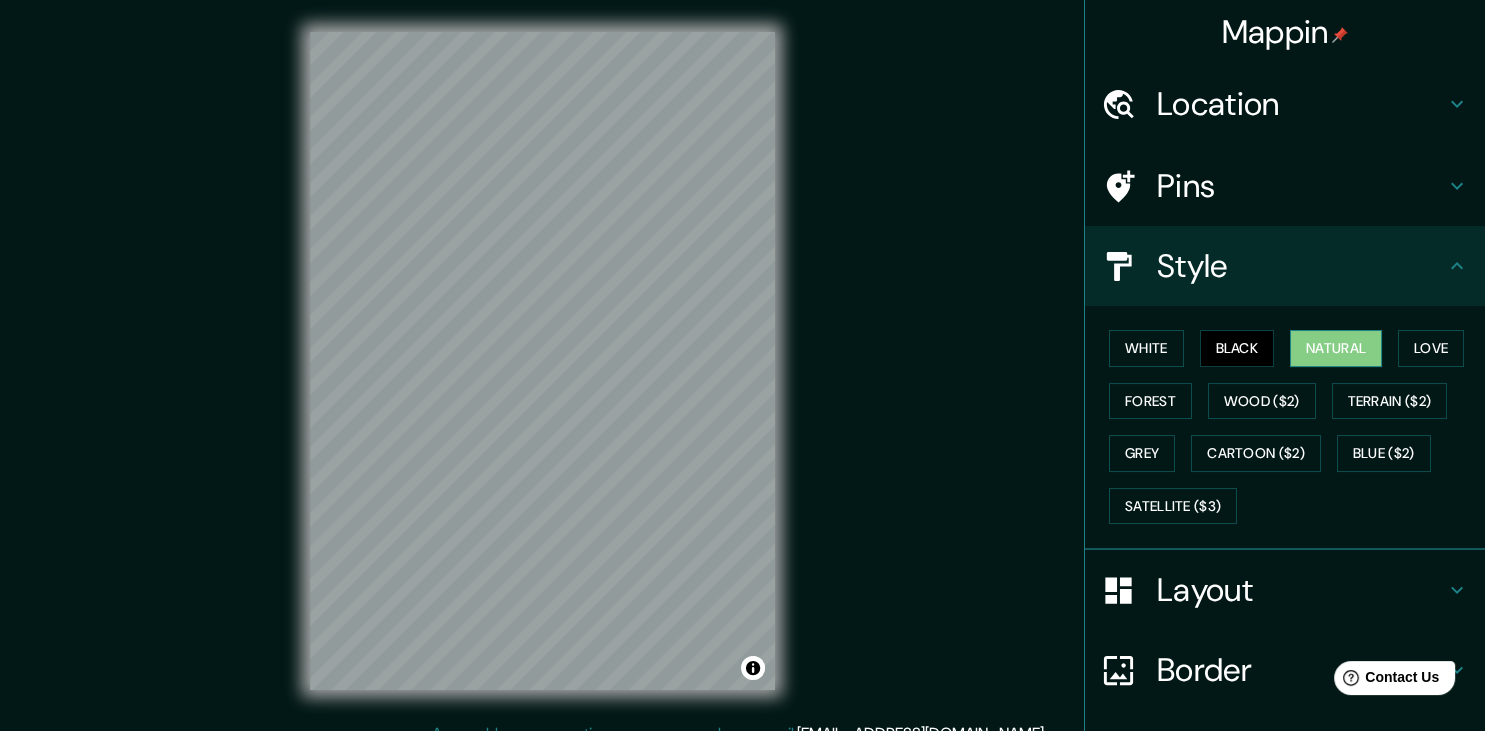 click on "Natural" at bounding box center (1336, 348) 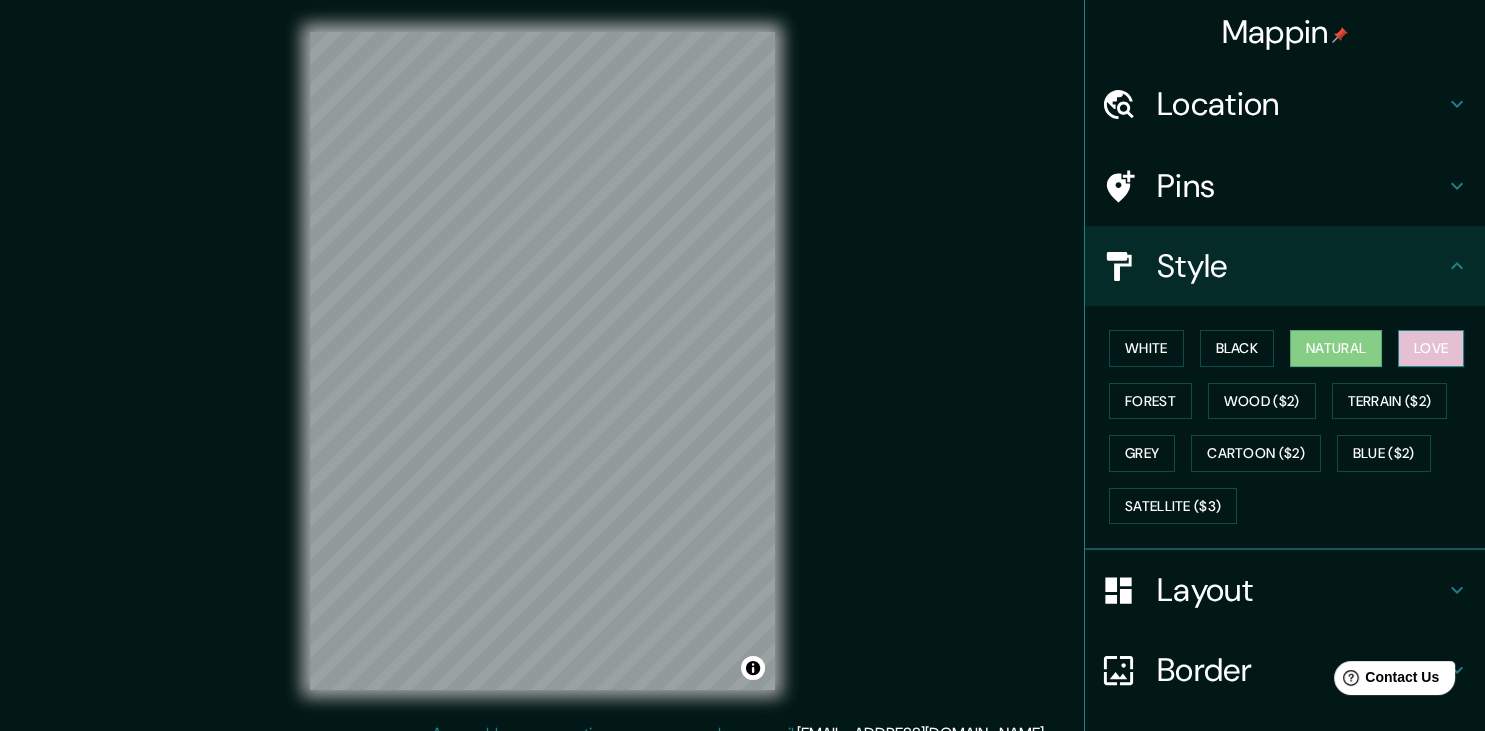click on "Love" at bounding box center (1431, 348) 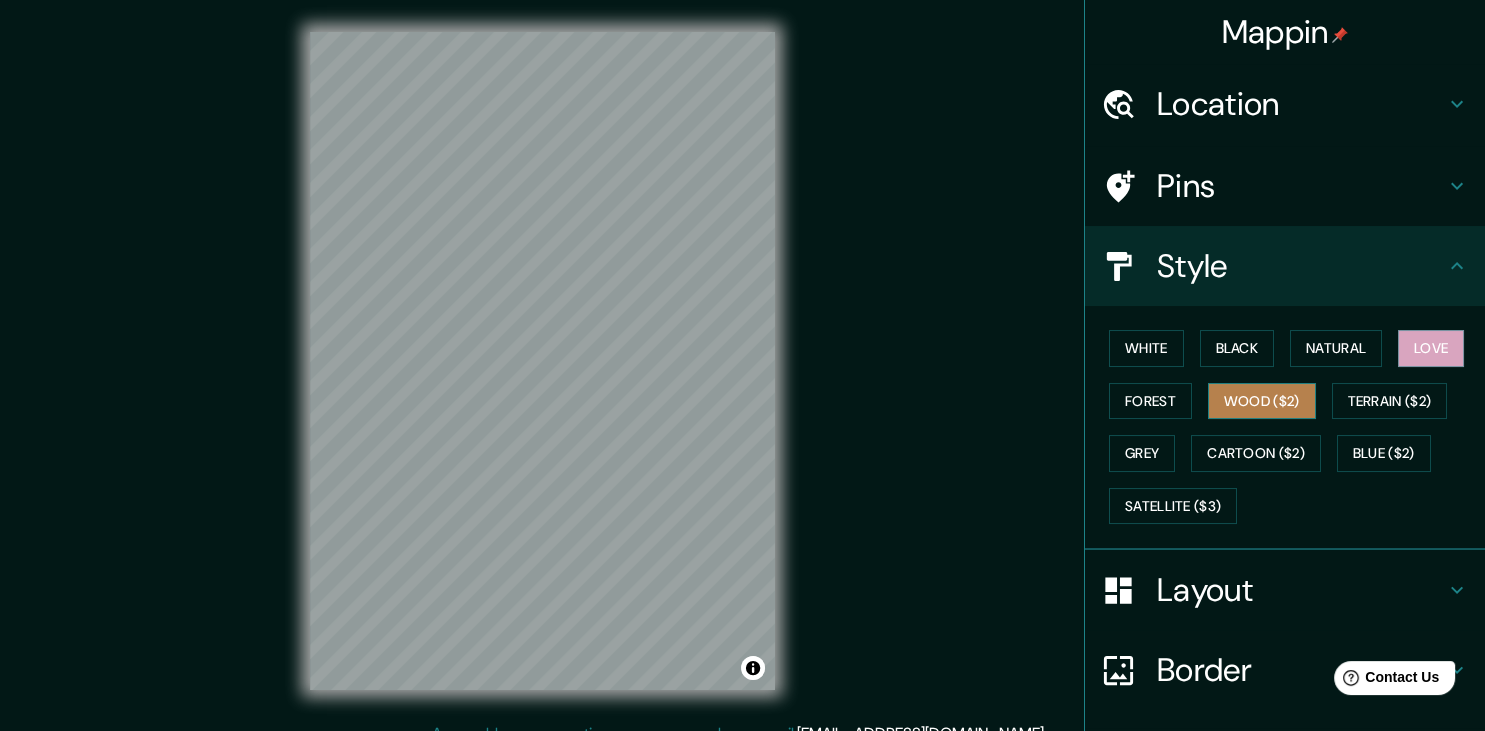 click on "Wood ($2)" at bounding box center [1262, 401] 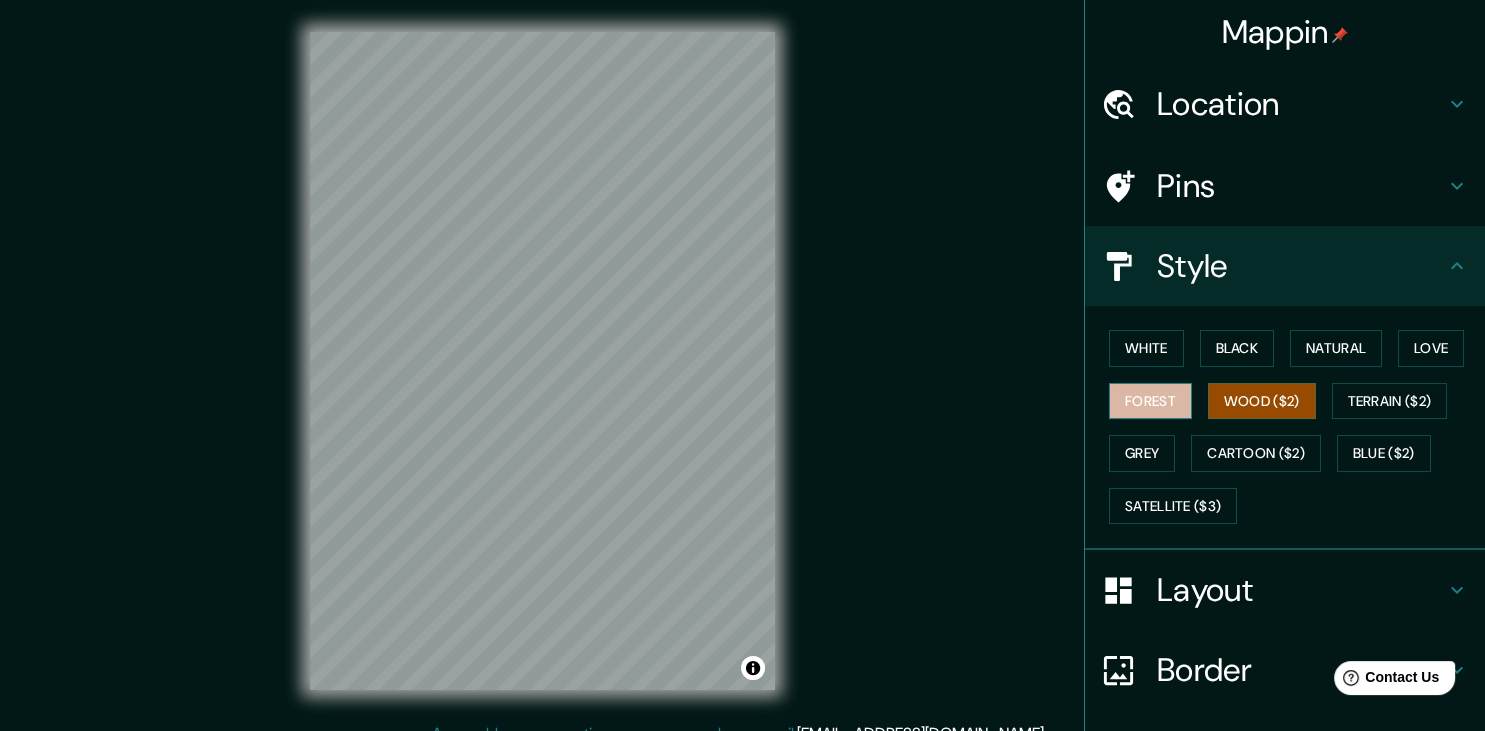 click on "Forest" at bounding box center [1150, 401] 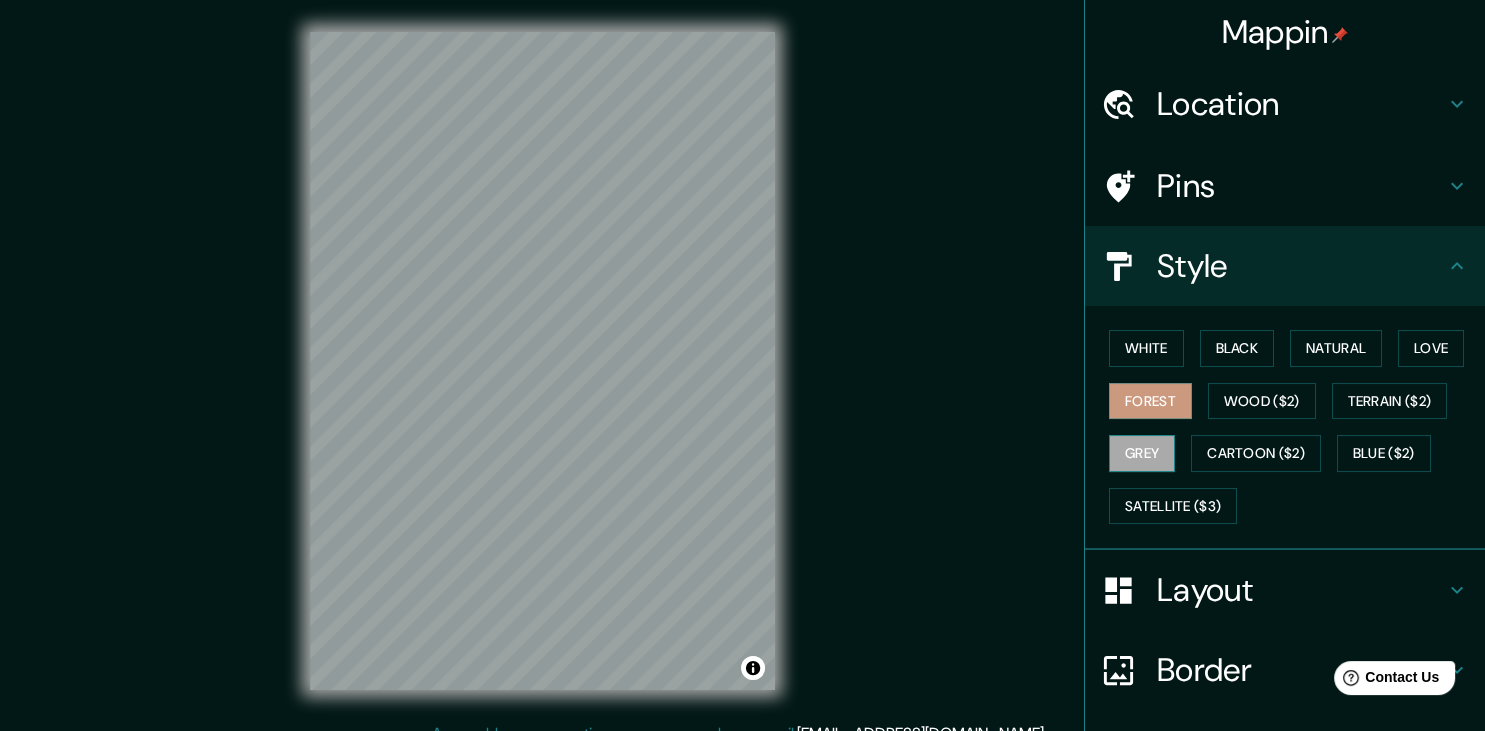 click on "Grey" at bounding box center (1142, 453) 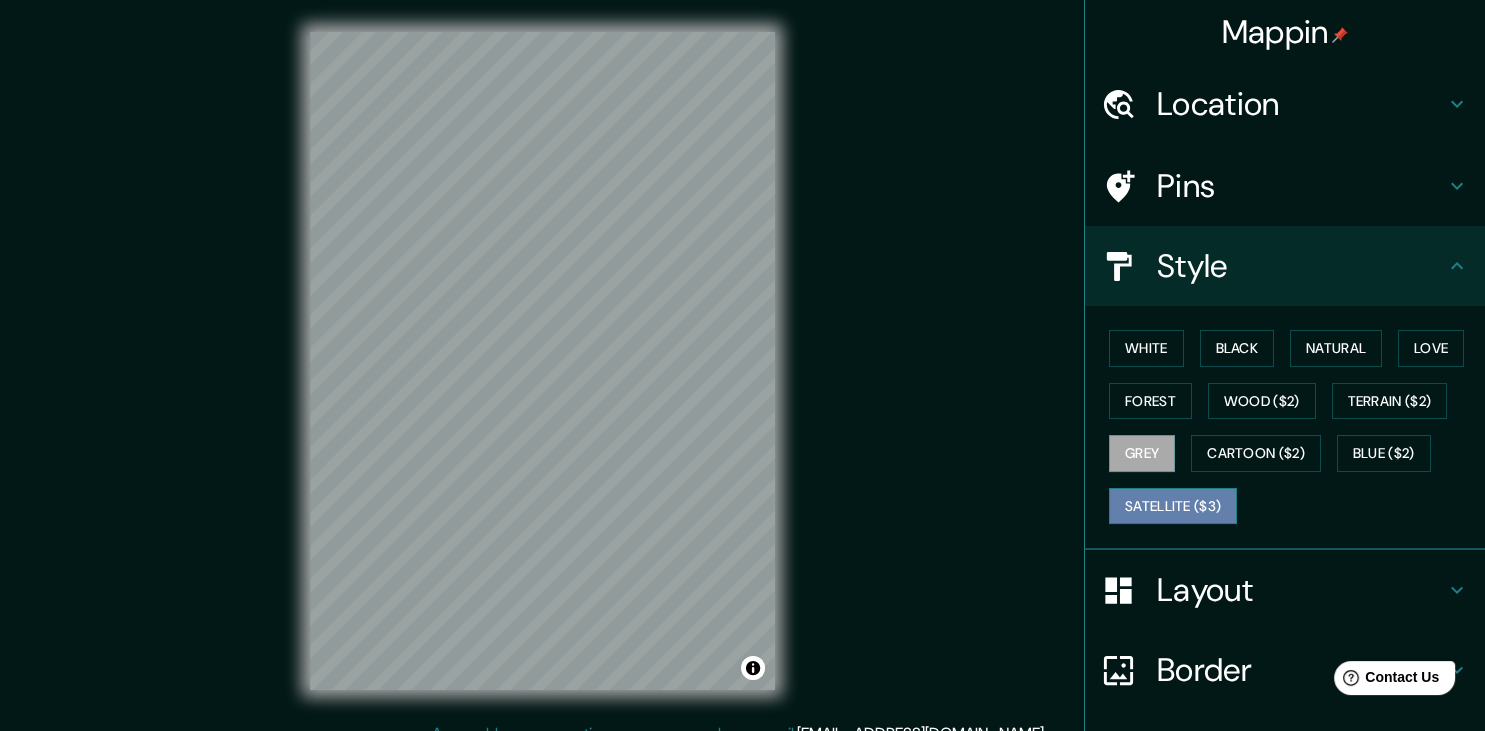 click on "Satellite ($3)" at bounding box center [1173, 506] 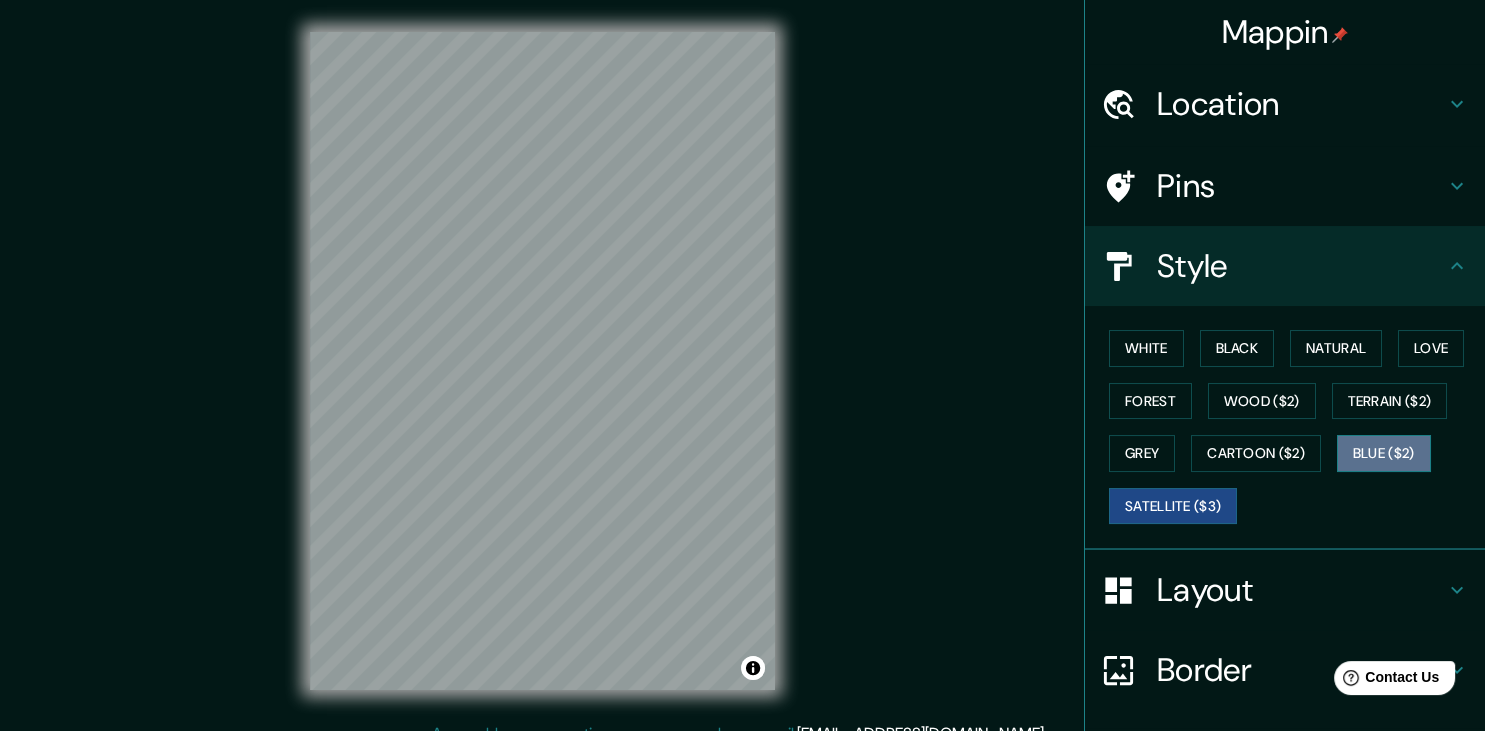 click on "Blue ($2)" at bounding box center [1384, 453] 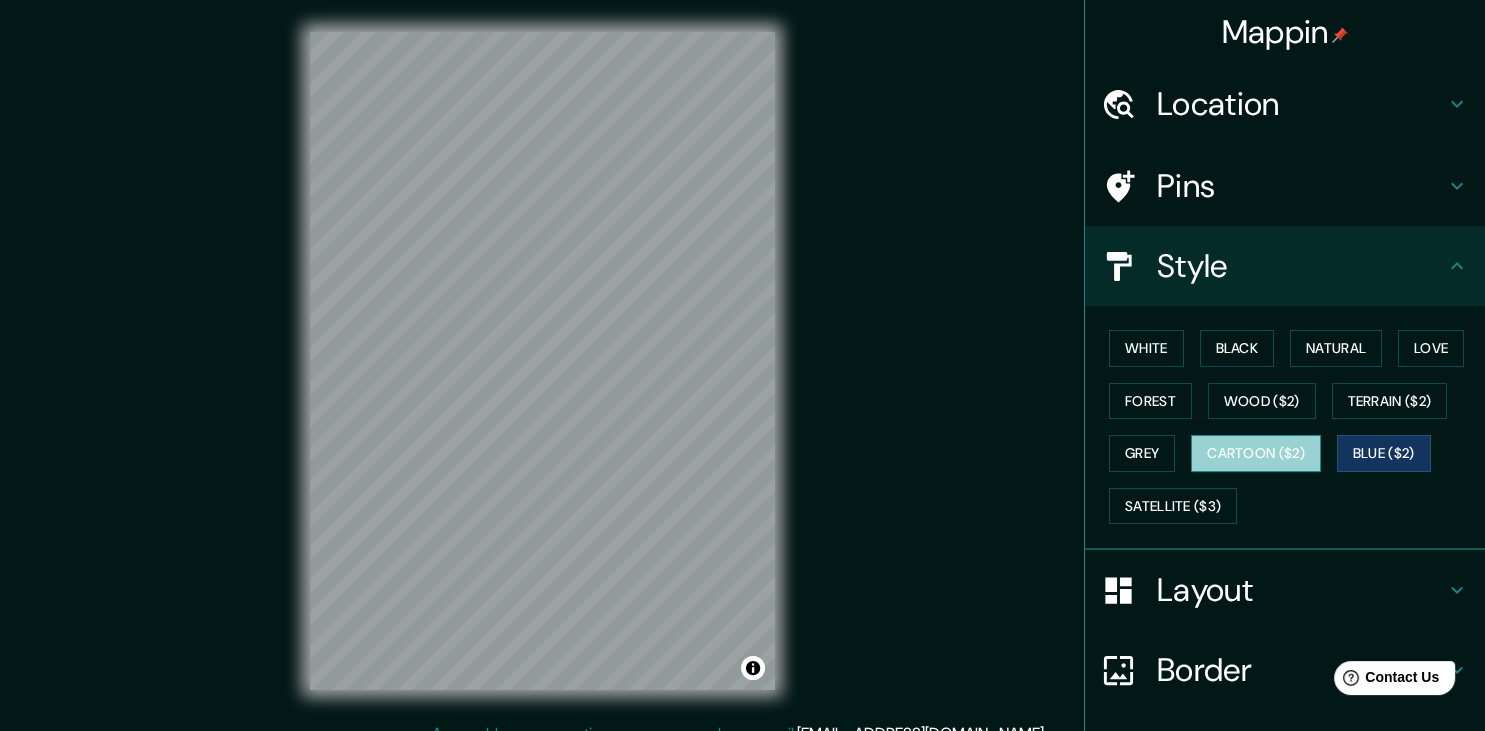 click on "Cartoon ($2)" at bounding box center [1256, 453] 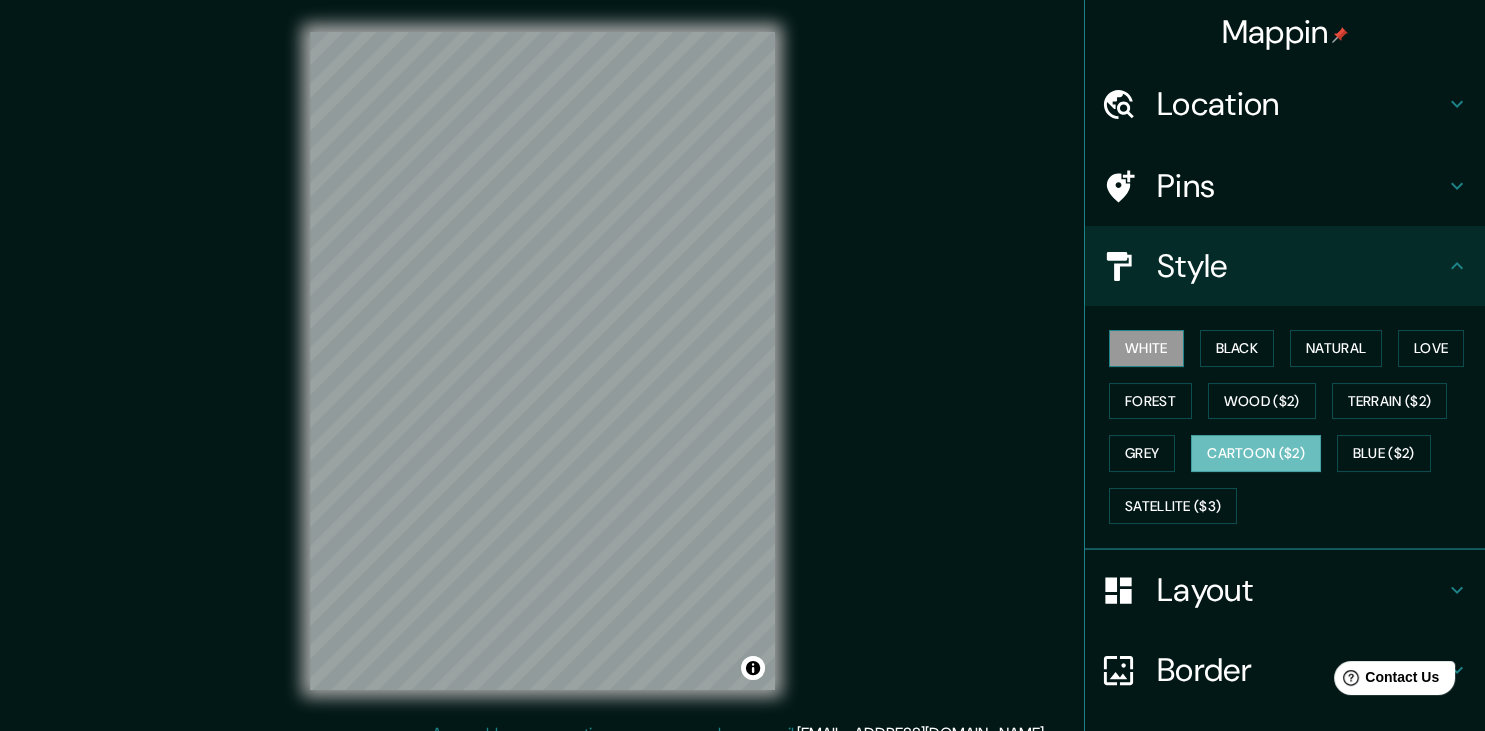 click on "White" at bounding box center (1146, 348) 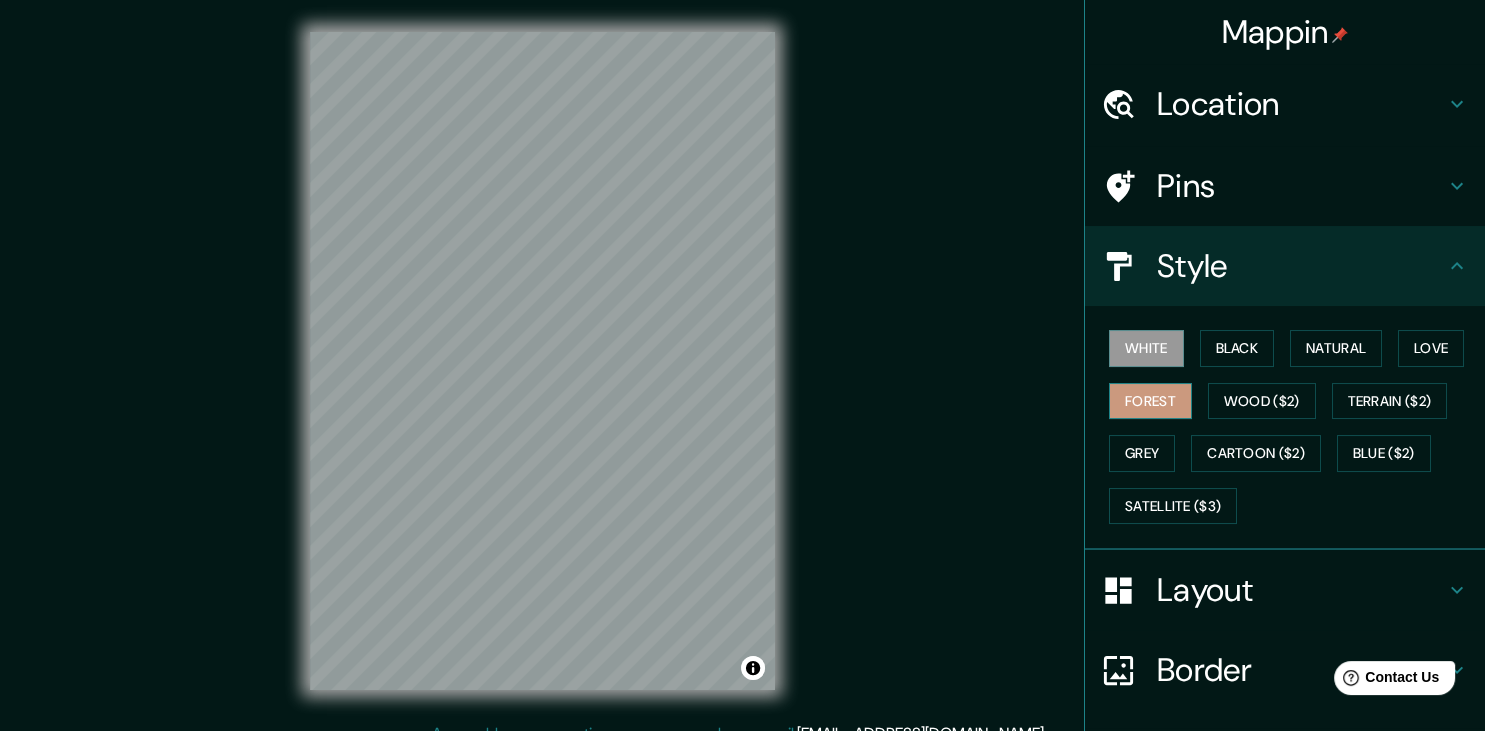 click on "Forest" at bounding box center (1150, 401) 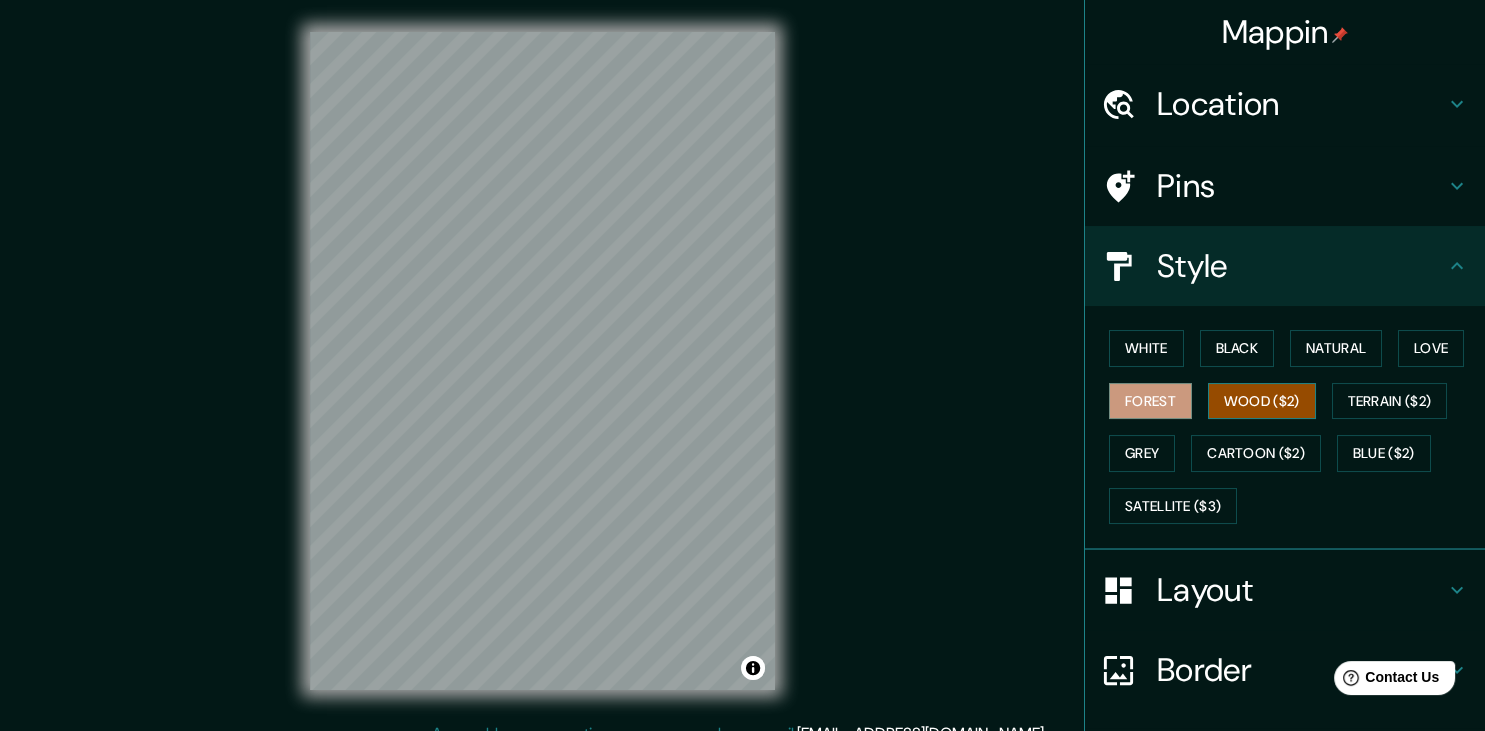 click on "Wood ($2)" at bounding box center [1262, 401] 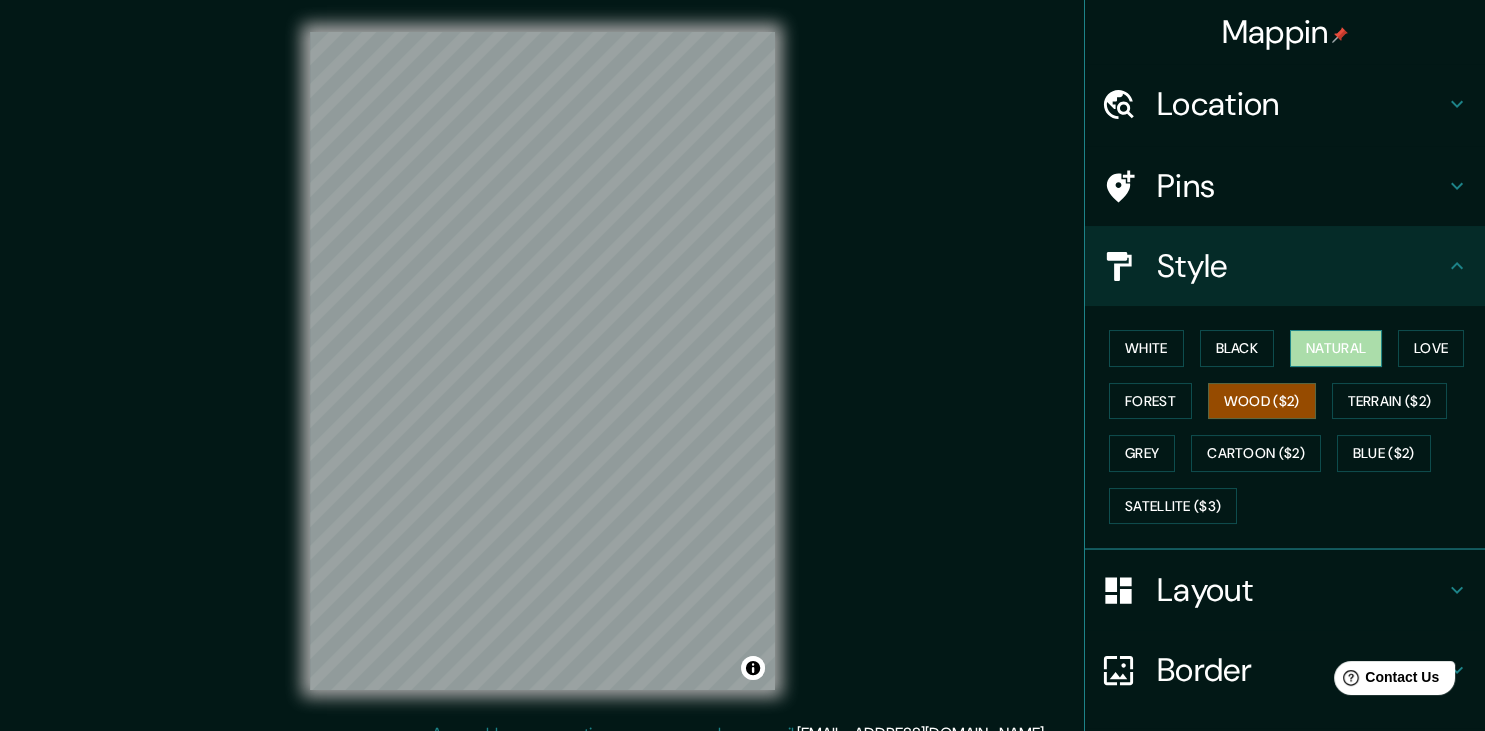 click on "Natural" at bounding box center [1336, 348] 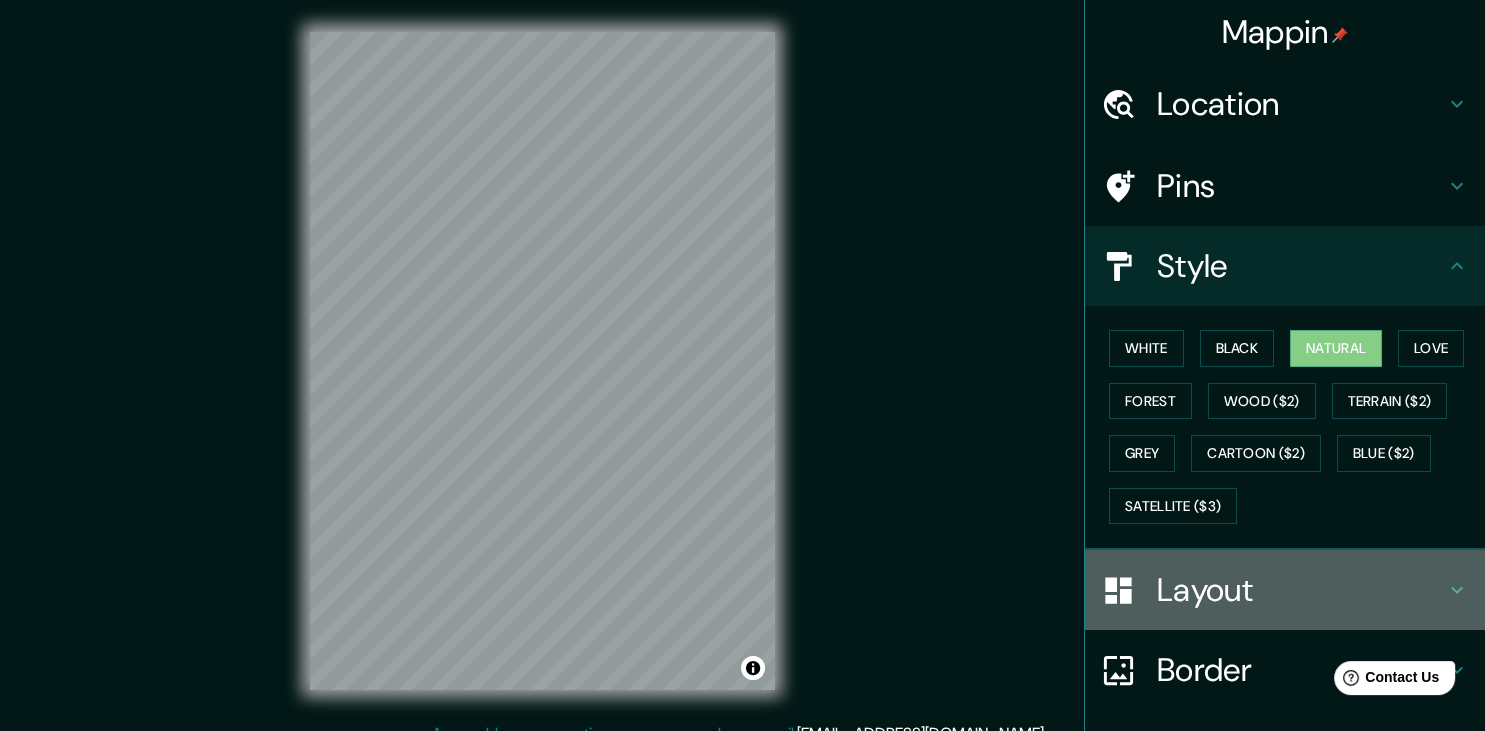 click on "Layout" at bounding box center (1301, 590) 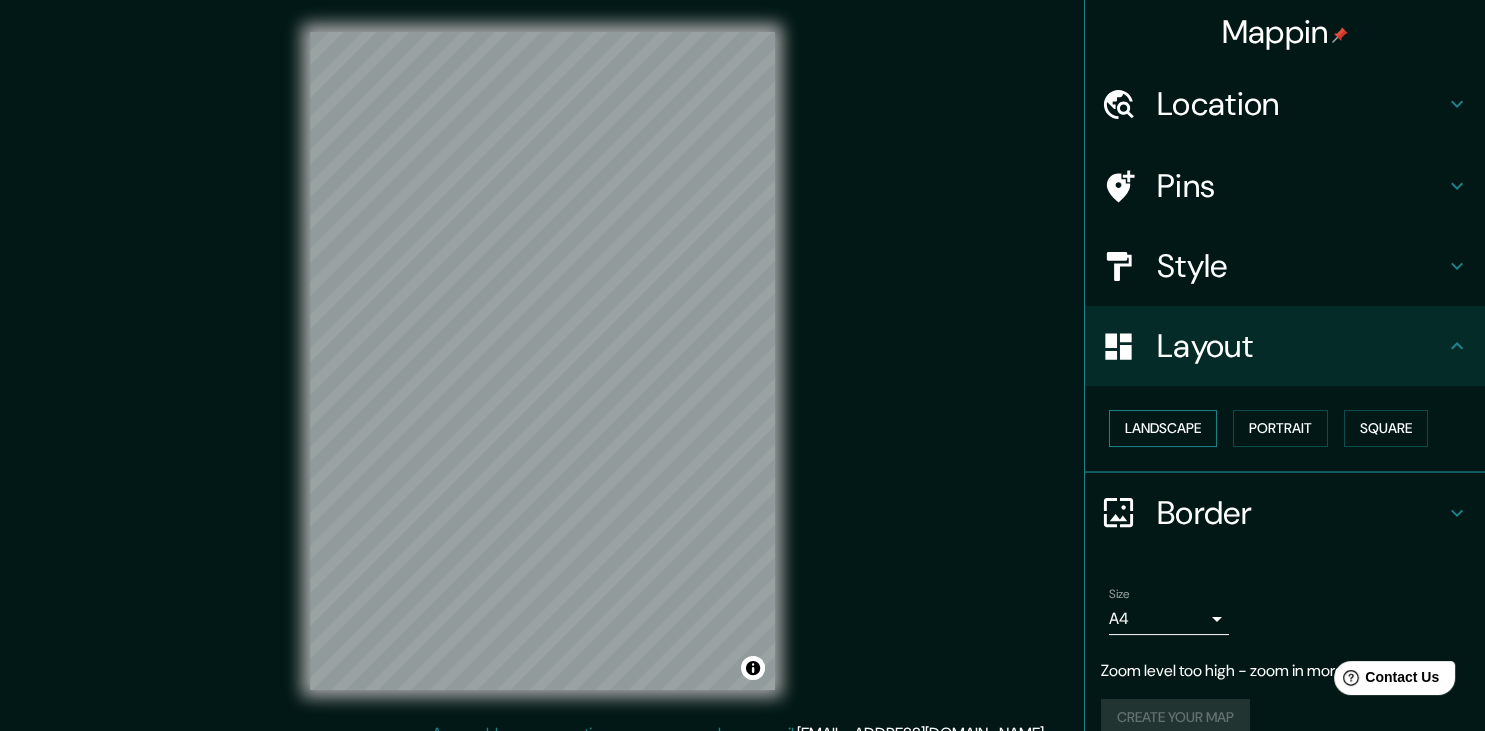 click on "Landscape" at bounding box center [1163, 428] 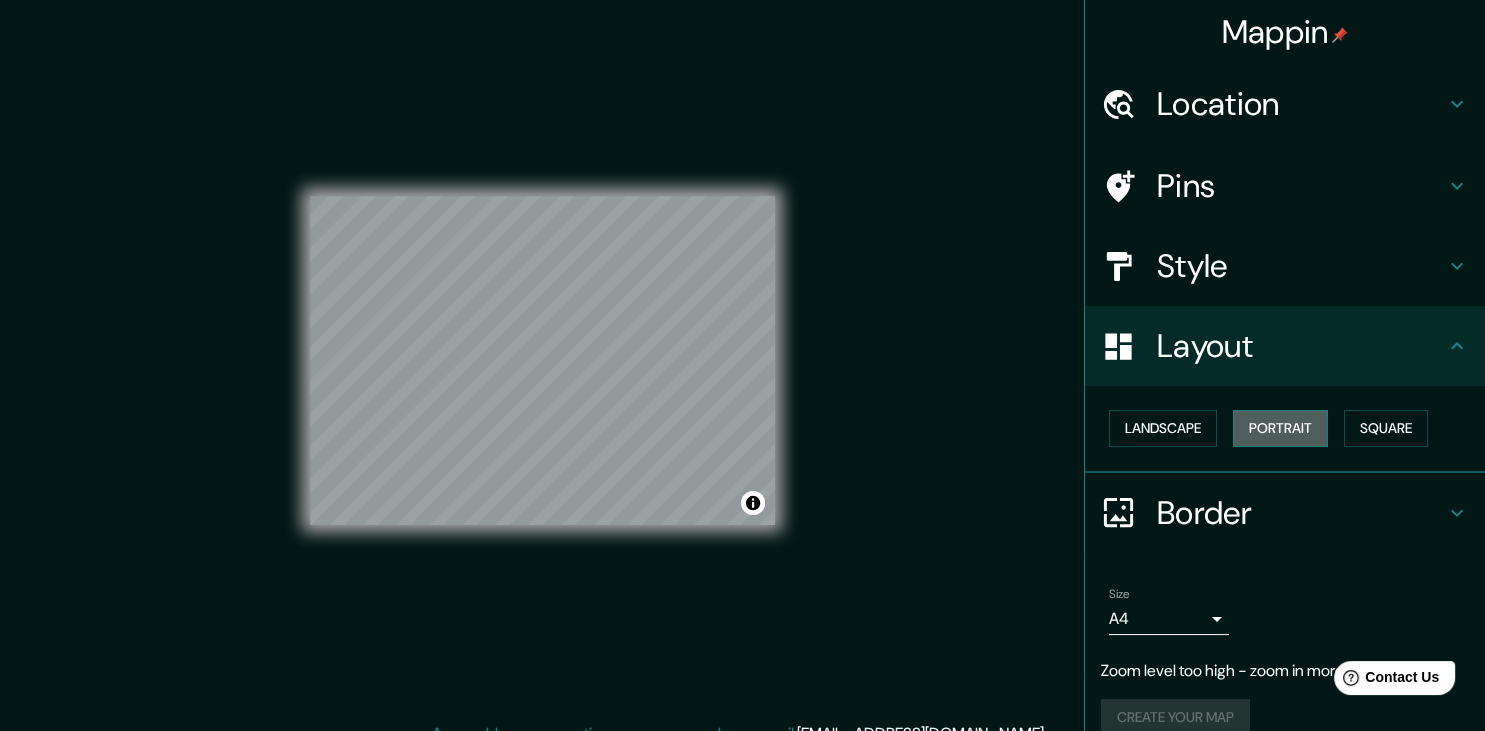 click on "Portrait" at bounding box center (1280, 428) 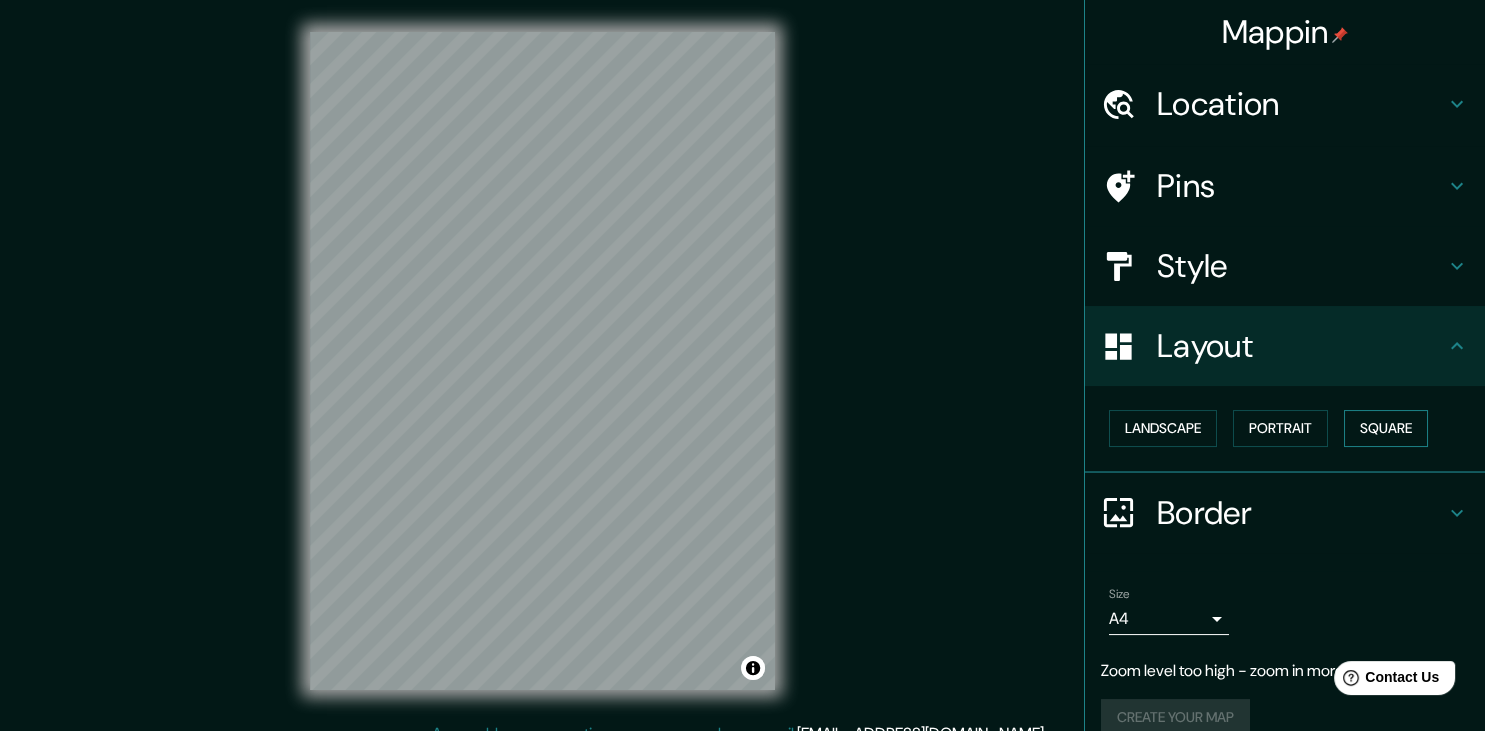 click on "Square" at bounding box center [1386, 428] 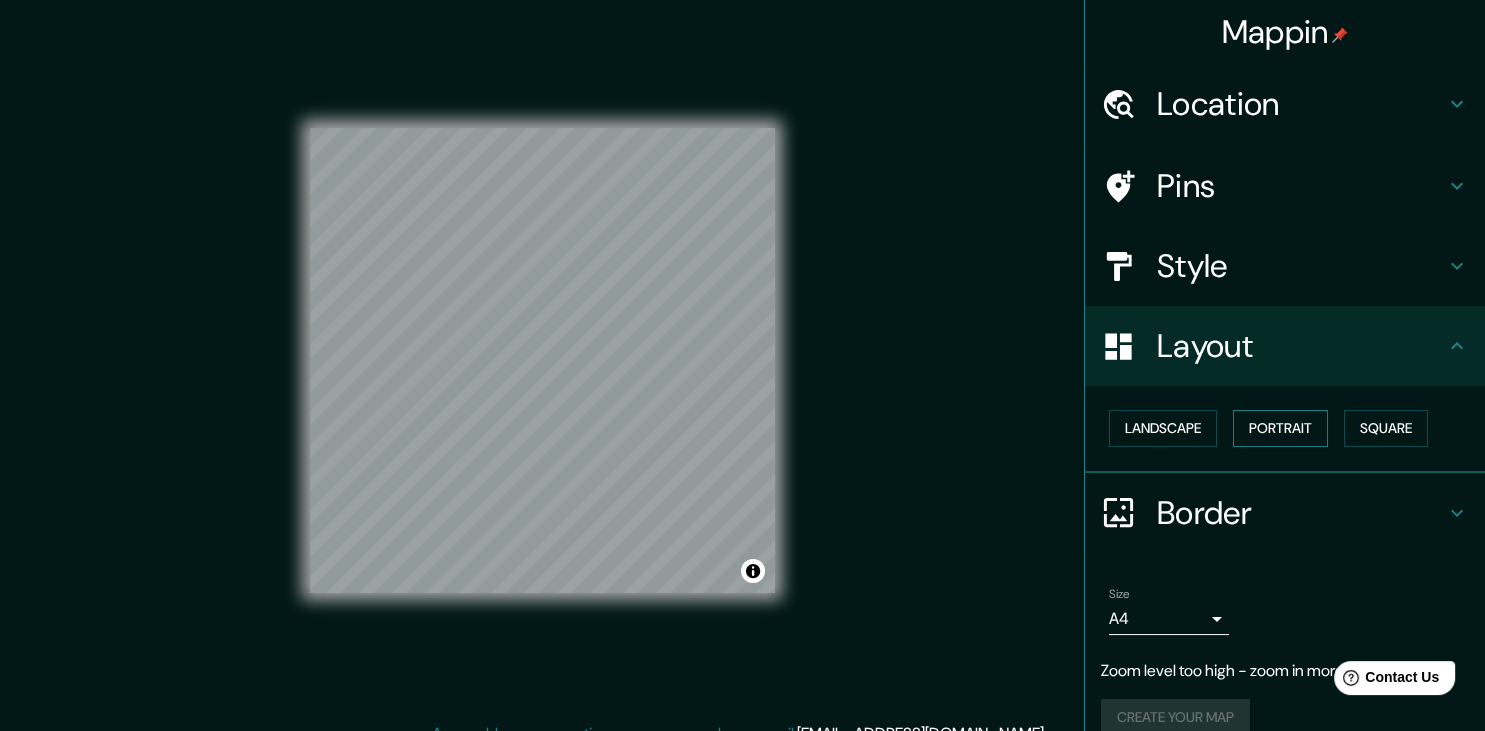 click on "Portrait" at bounding box center (1280, 428) 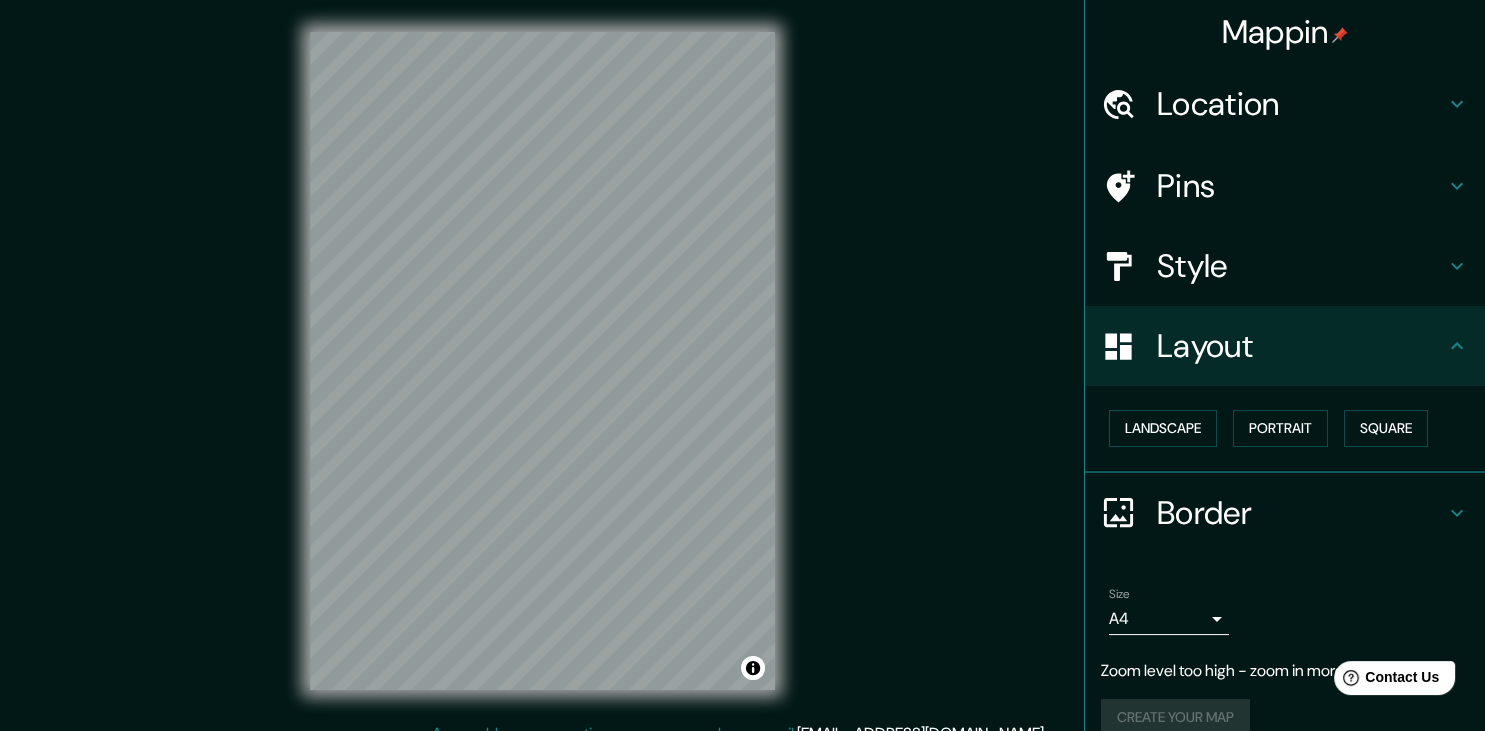 click on "Mappin Location Pins Style Layout Landscape Portrait Square Border Choose a border.  Hint : you can make layers of the frame opaque to create some cool effects. None Simple Transparent Fancy Size A4 single Zoom level too high - zoom in more Create your map © Mapbox   © OpenStreetMap   Improve this map Any problems, suggestions, or concerns please email    help@mappin.pro . . ." at bounding box center [742, 365] 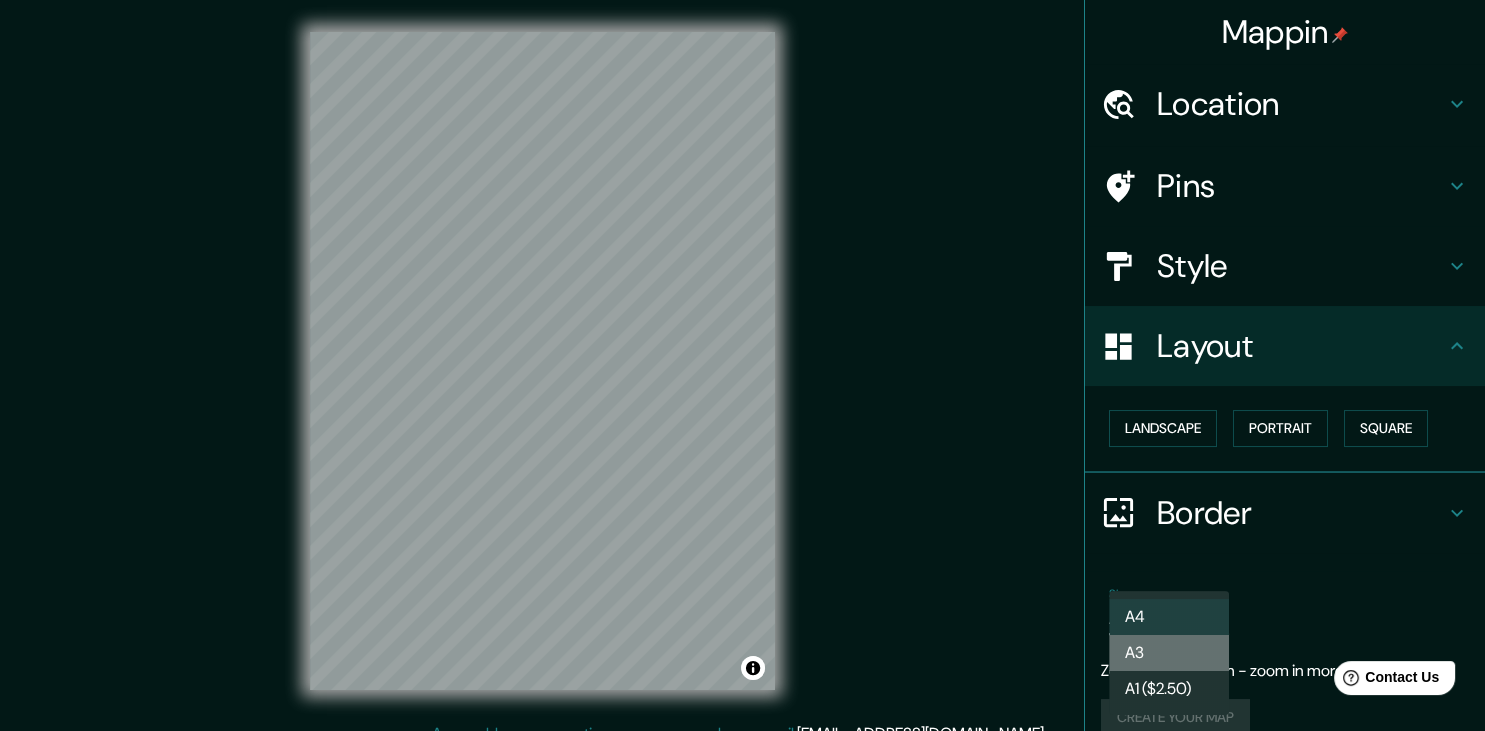 click on "A3" at bounding box center [1169, 653] 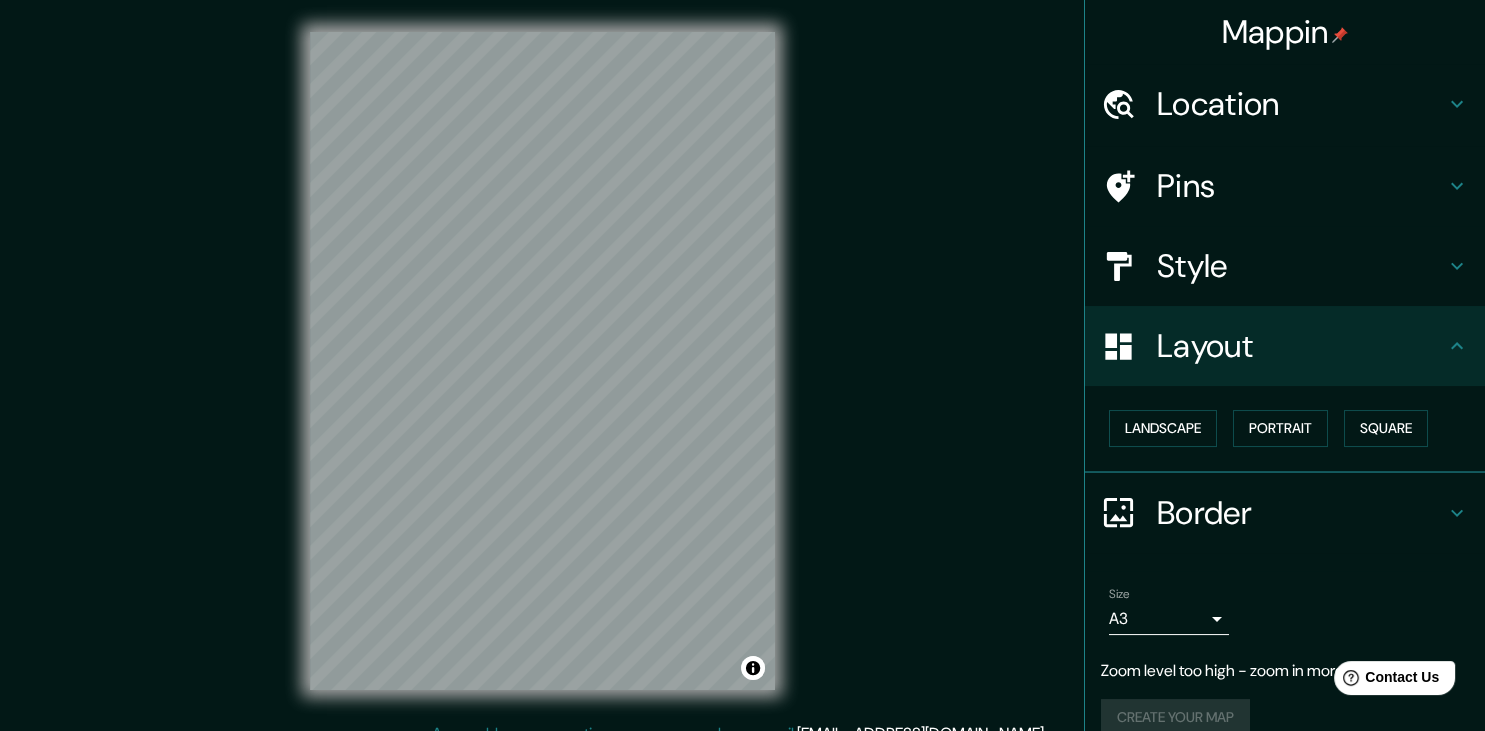 click on "Location Pins Style Layout Landscape Portrait Square Border Choose a border.  Hint : you can make layers of the frame opaque to create some cool effects. None Simple Transparent Fancy Size A3 a4 Zoom level too high - zoom in more Create your map" at bounding box center [1285, 411] 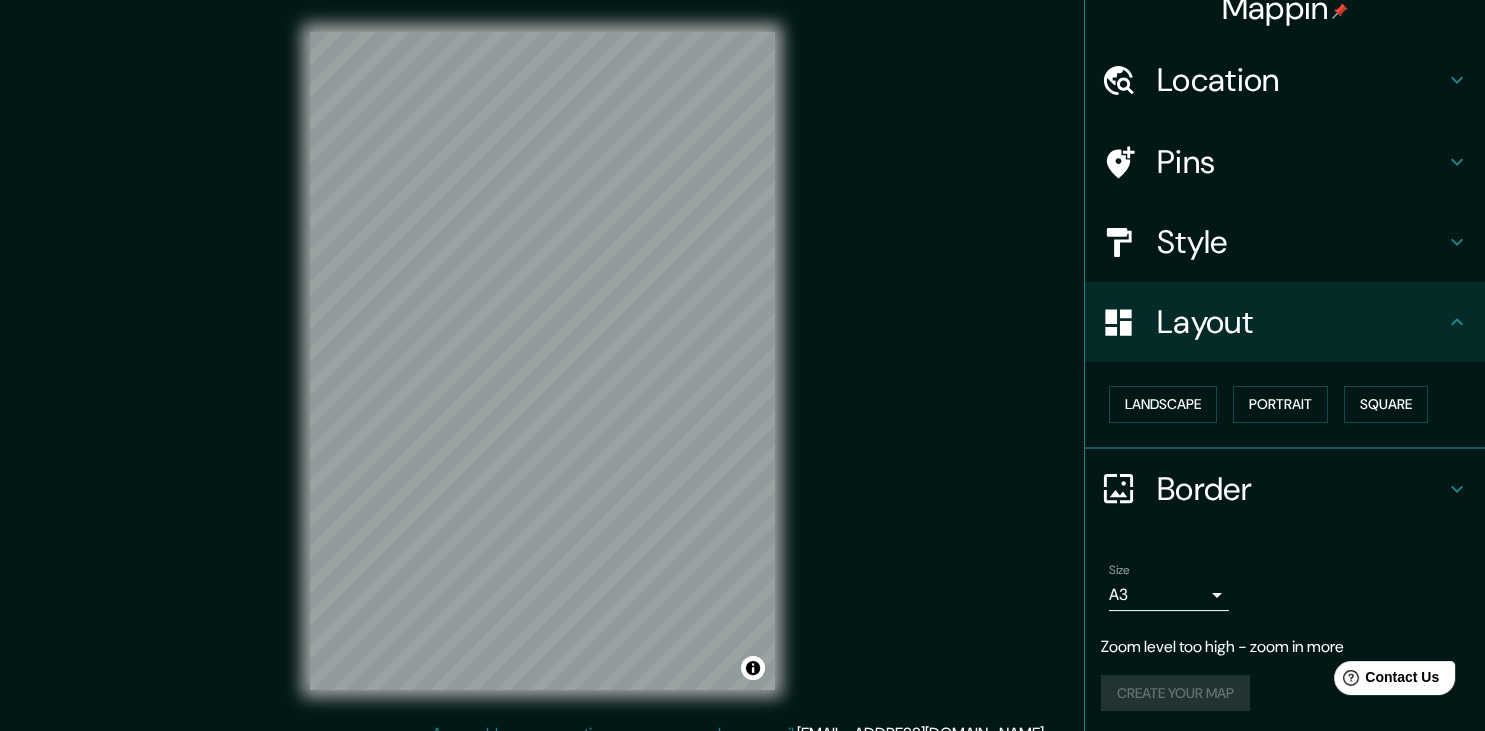 scroll, scrollTop: 26, scrollLeft: 0, axis: vertical 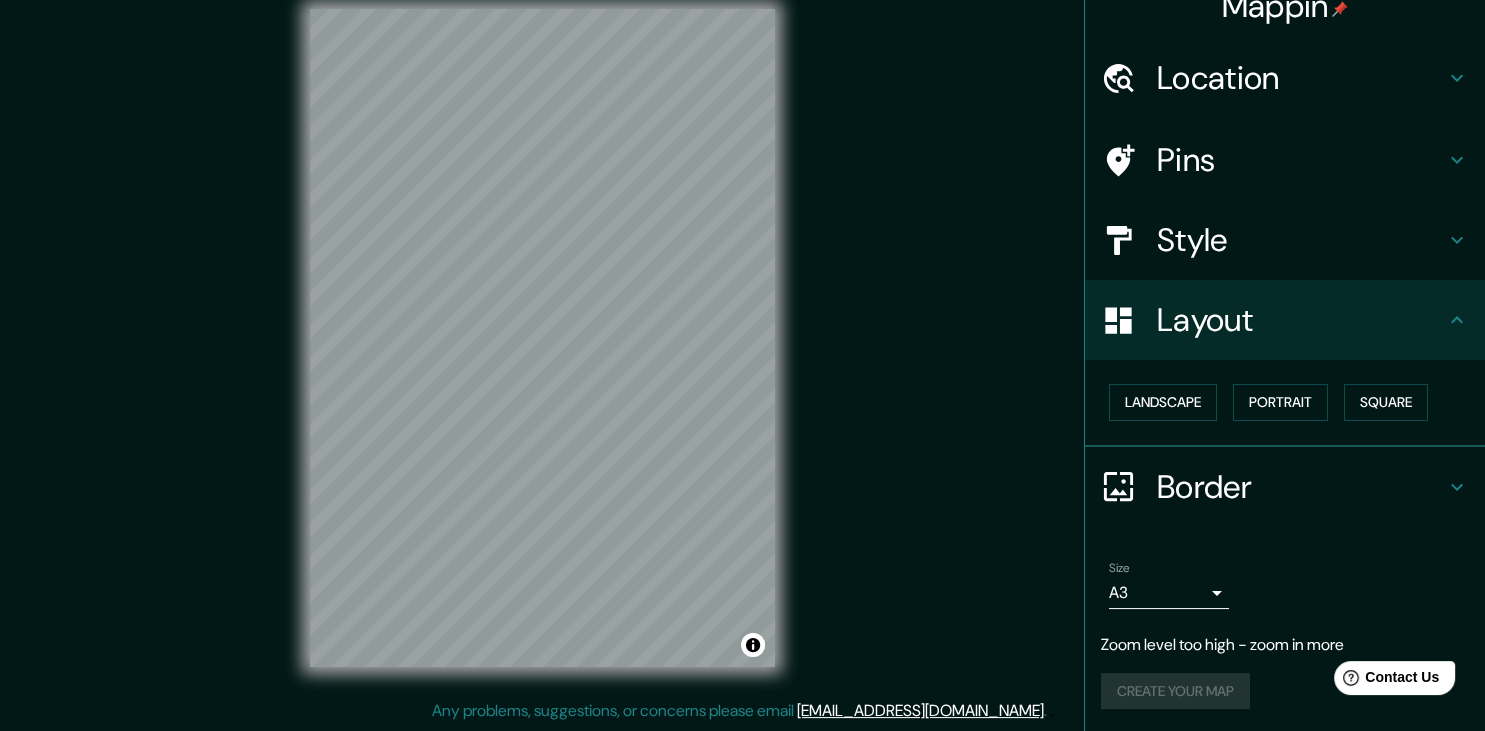 click on "Zoom level too high - zoom in more" at bounding box center (1285, 645) 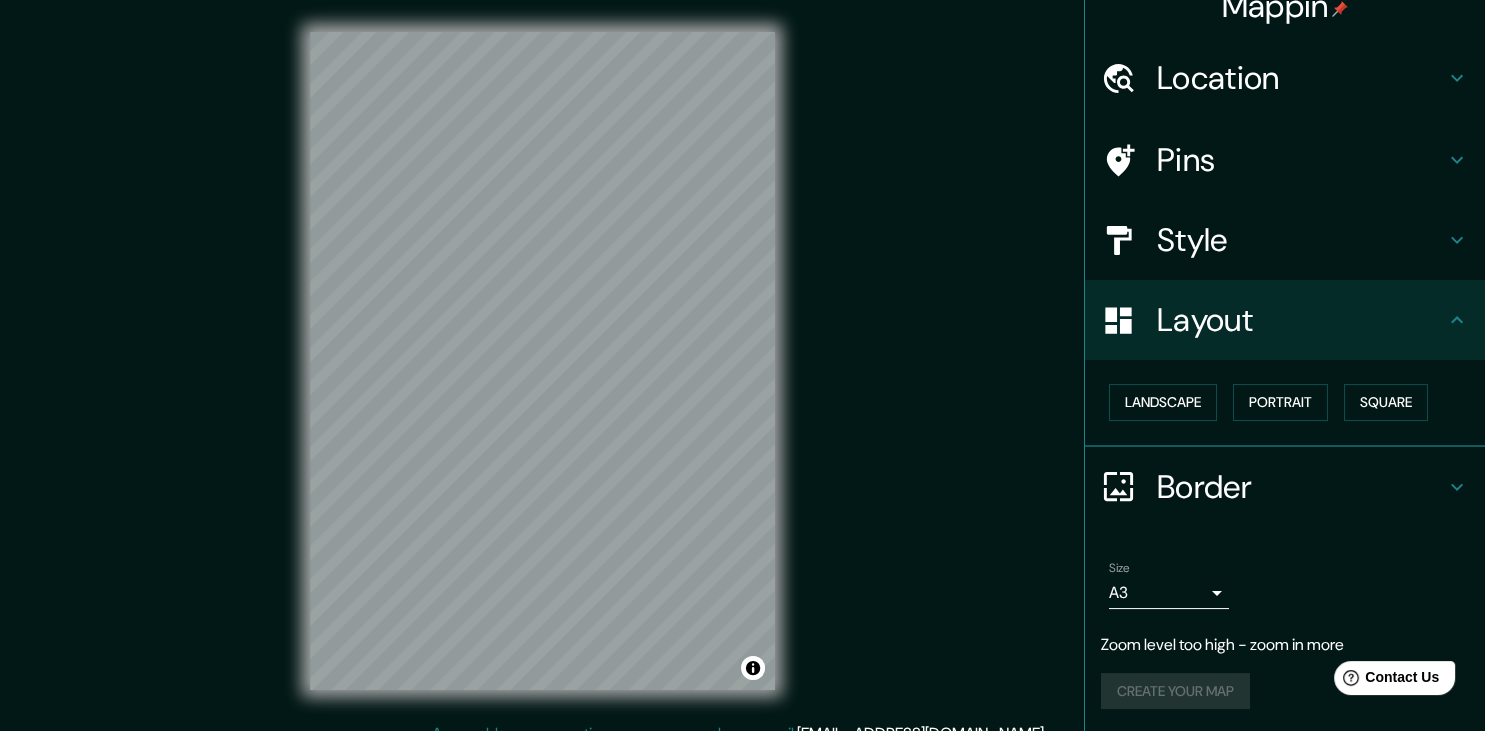 click on "Style" at bounding box center (1301, 240) 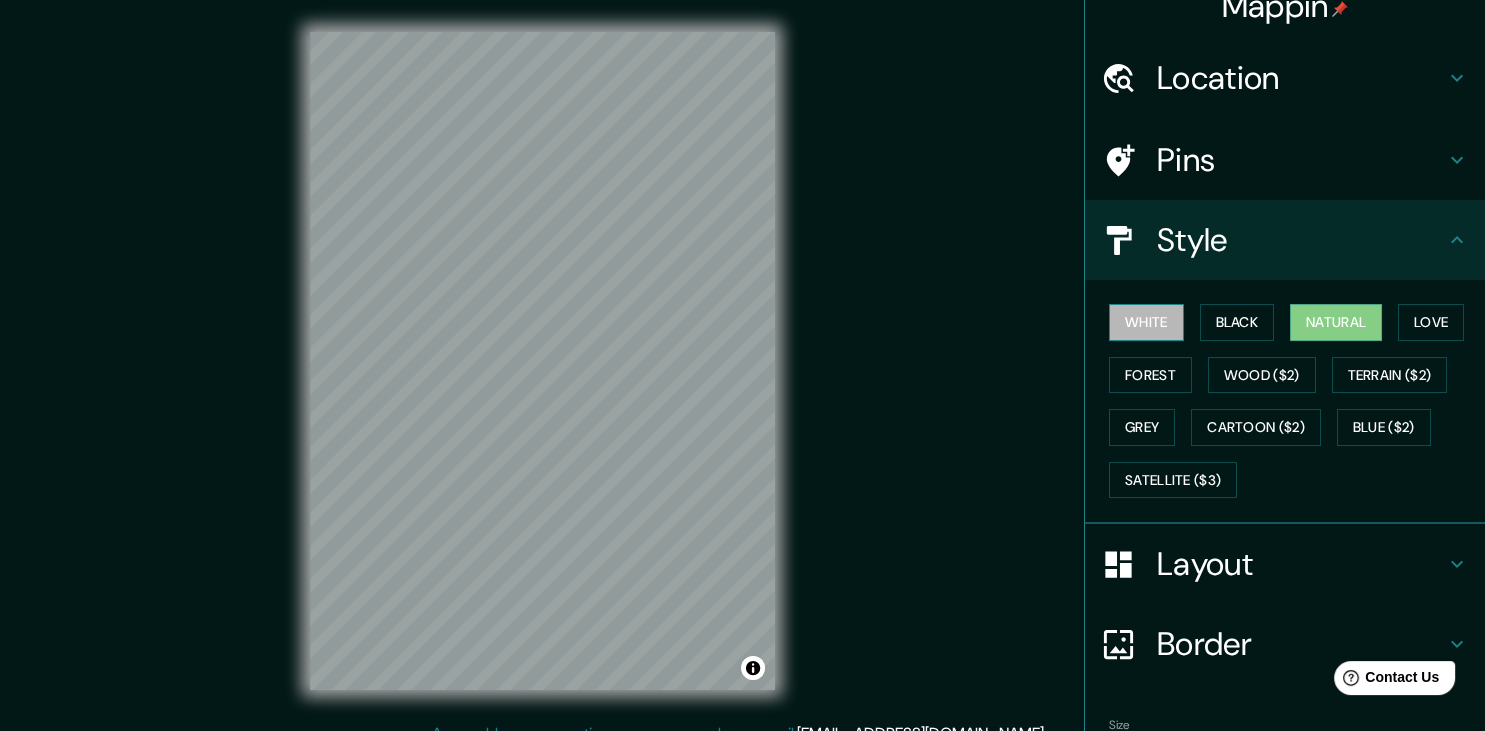 click on "White" at bounding box center [1146, 322] 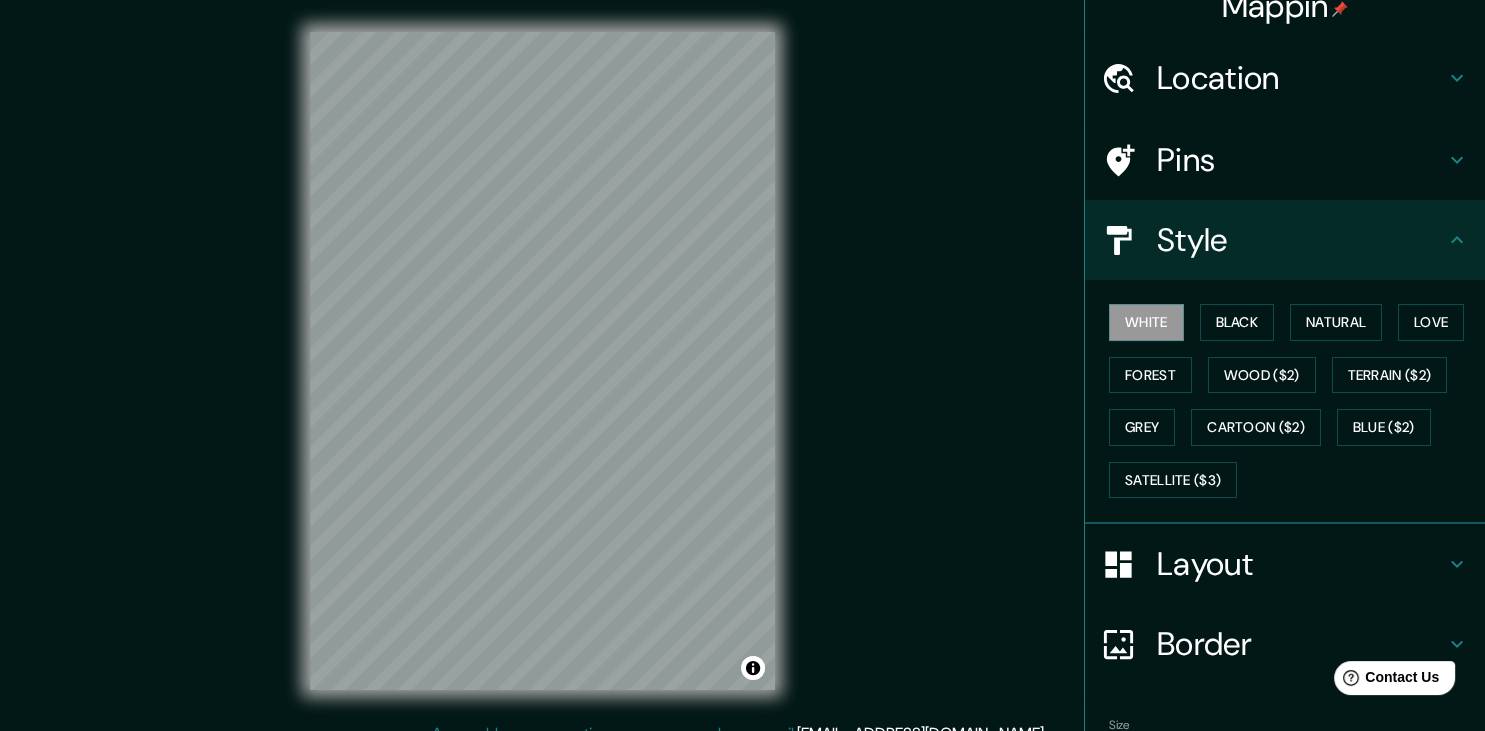 click on "Pins" at bounding box center [1301, 160] 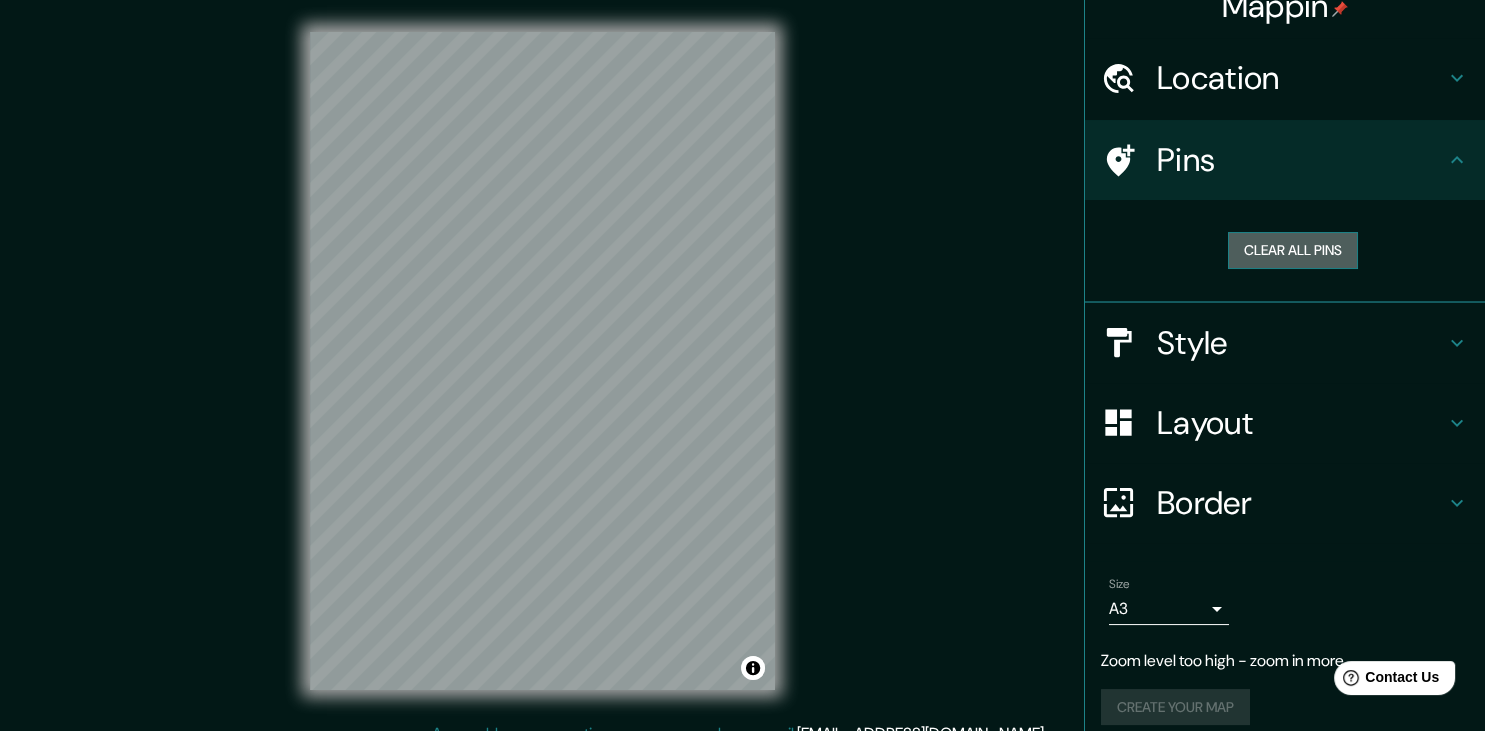click on "Clear all pins" at bounding box center (1293, 250) 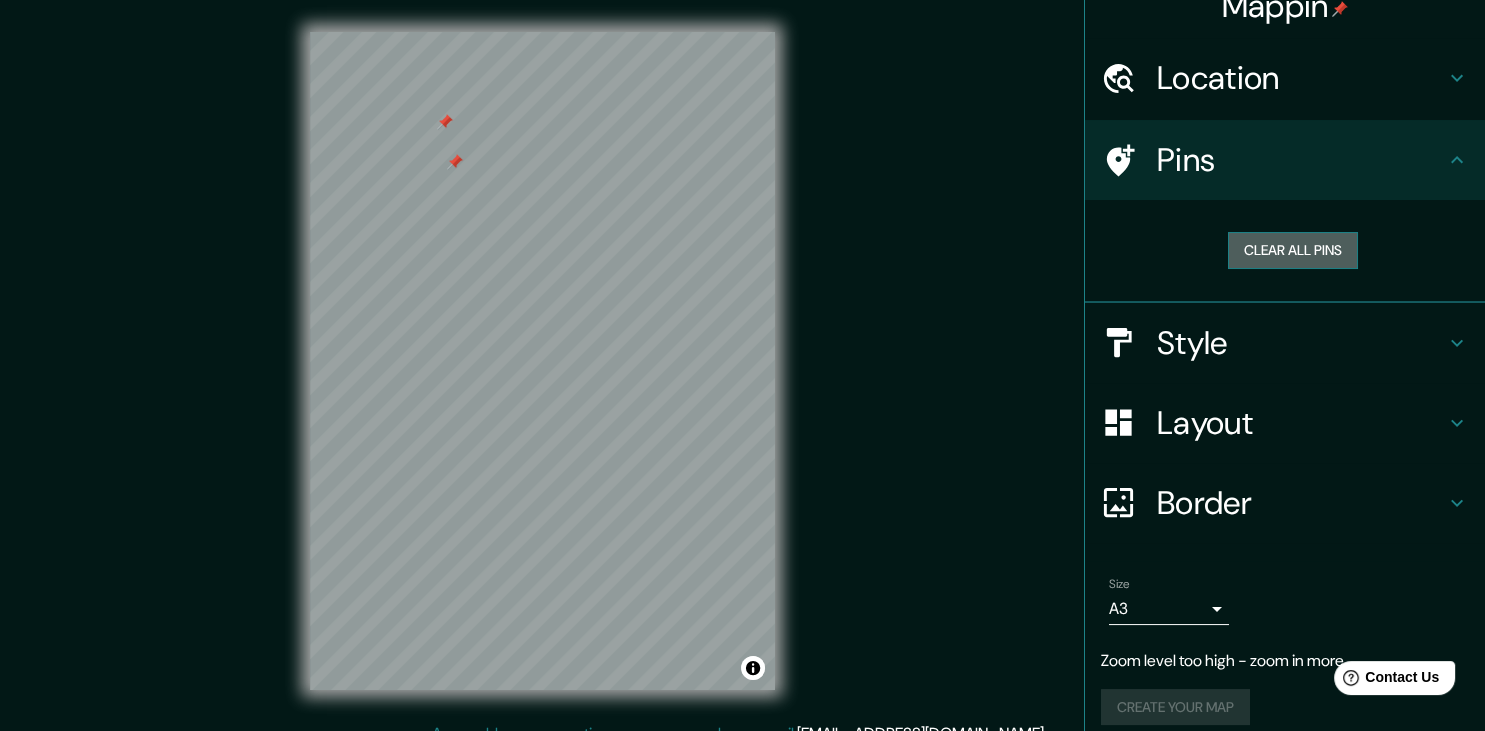 click on "Clear all pins" at bounding box center [1293, 250] 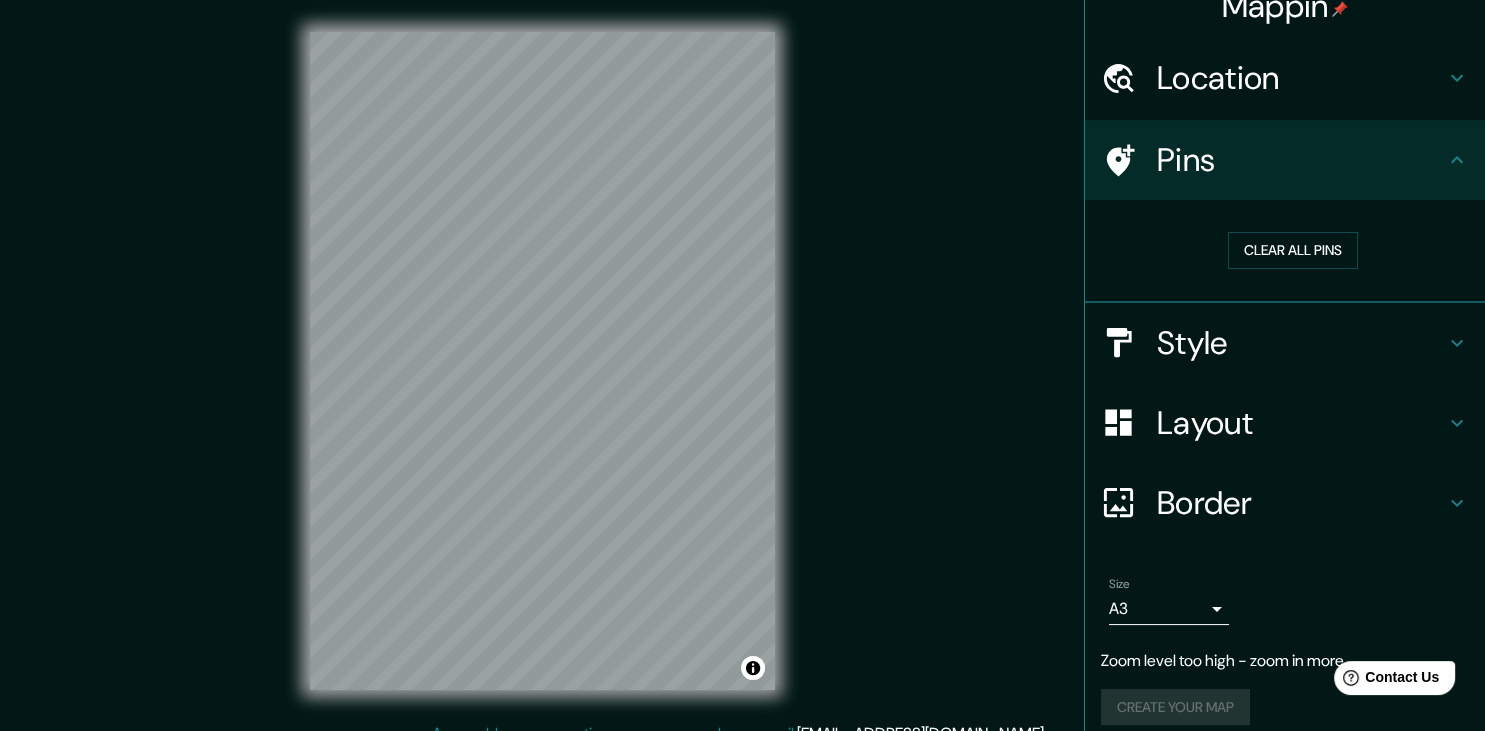 scroll, scrollTop: 42, scrollLeft: 0, axis: vertical 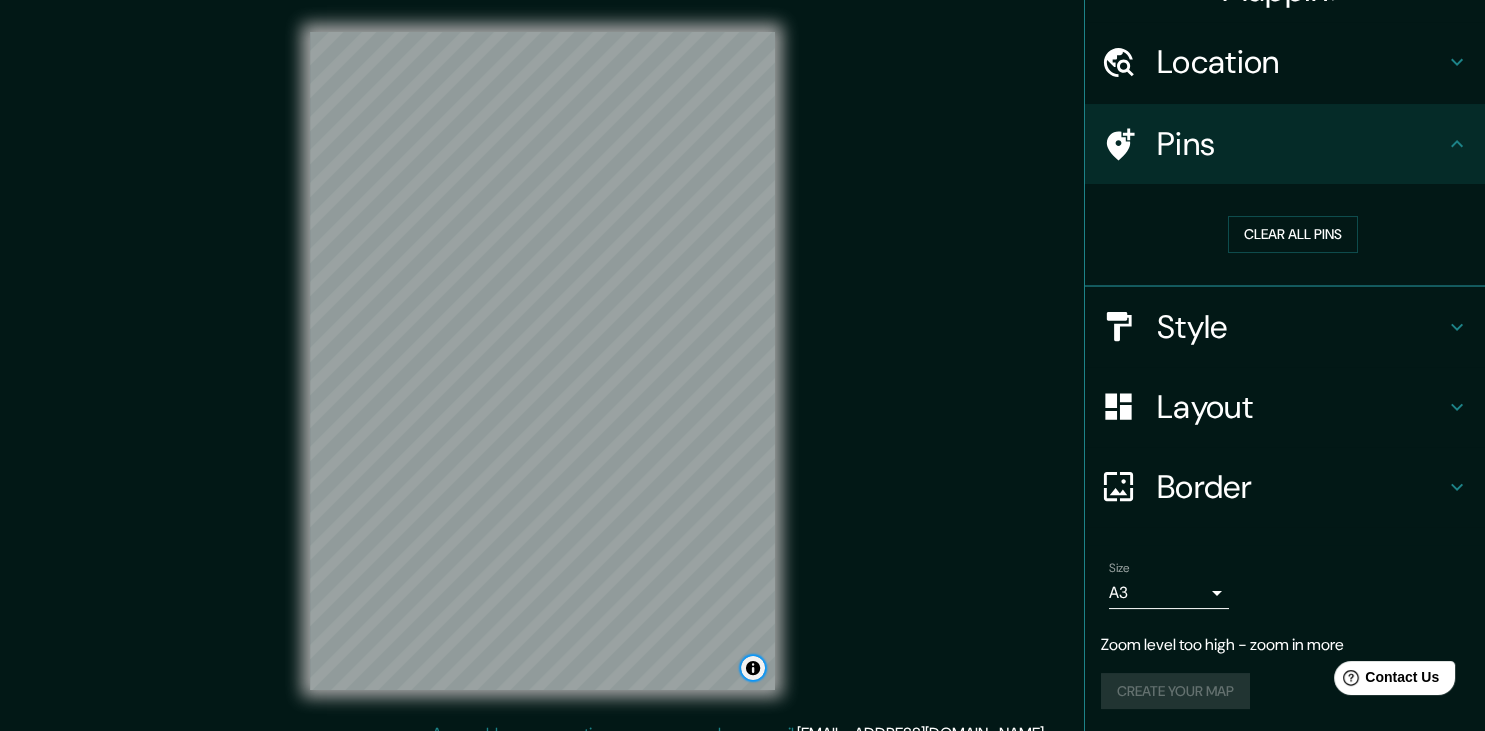 click at bounding box center [753, 668] 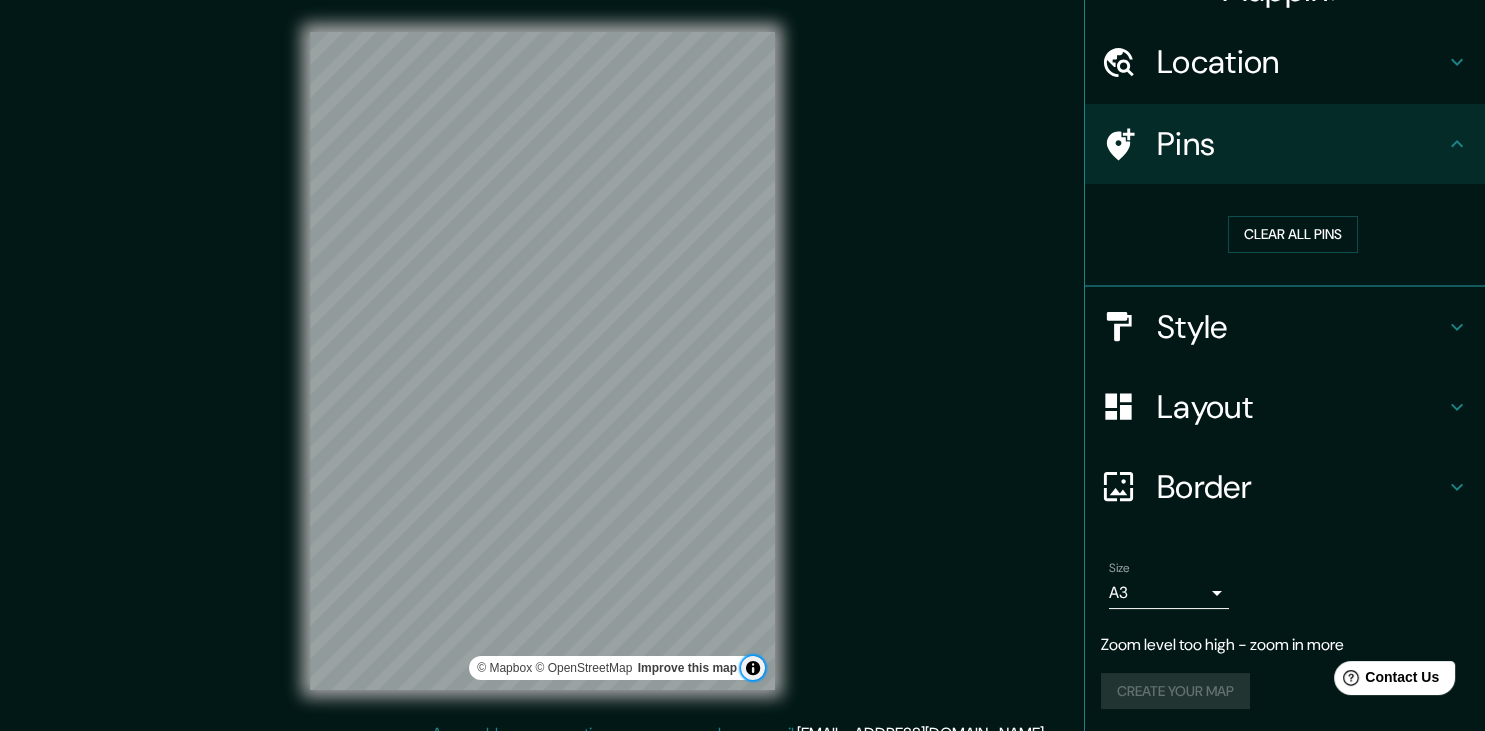 click at bounding box center [753, 668] 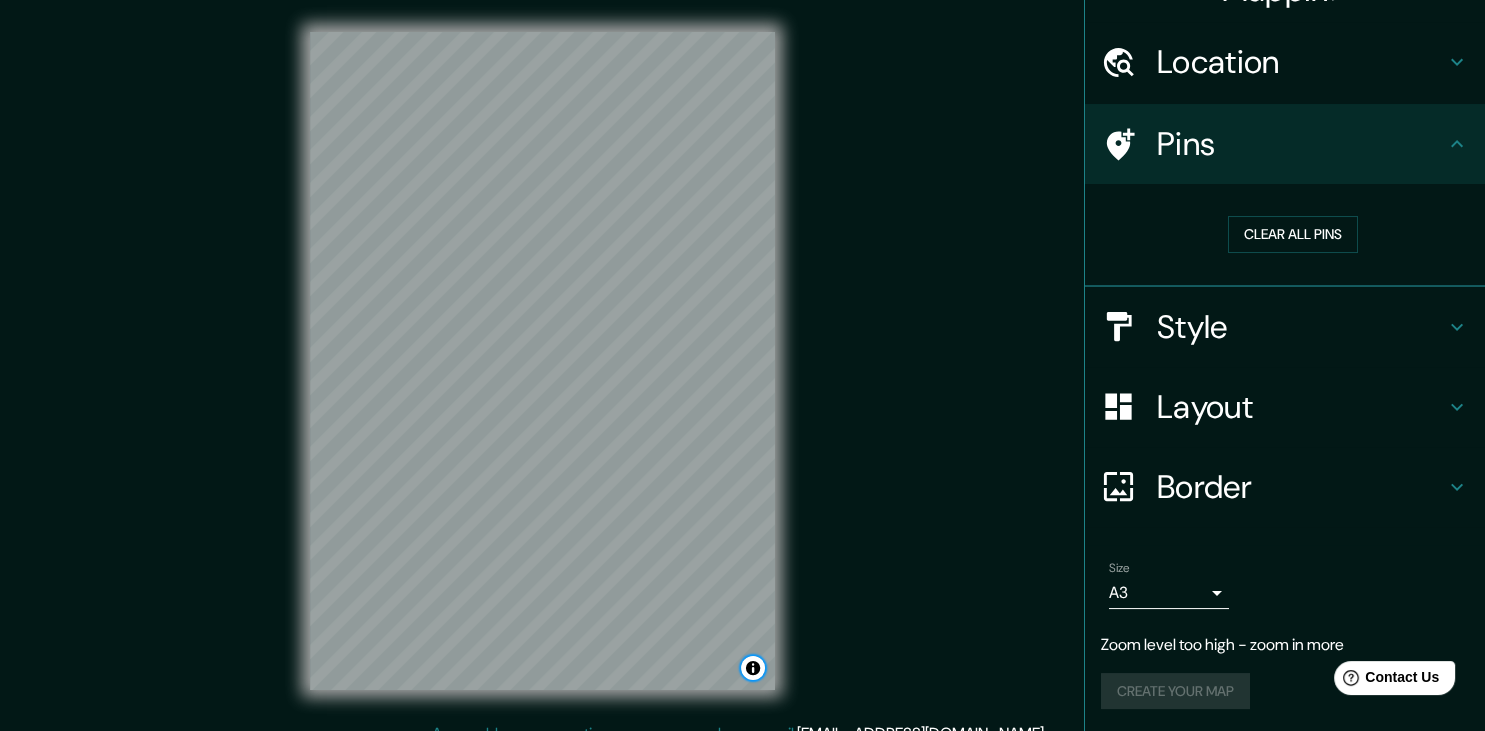 scroll, scrollTop: 23, scrollLeft: 0, axis: vertical 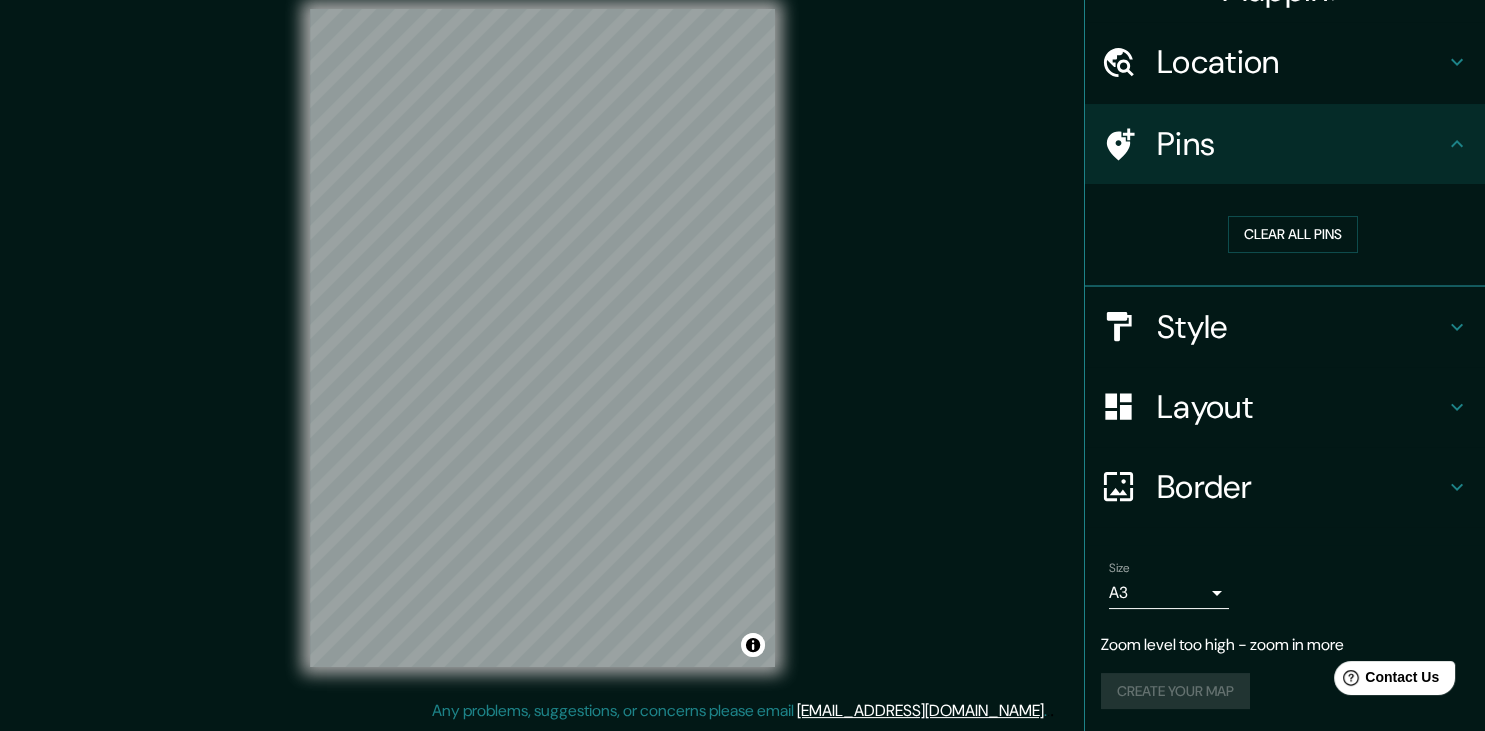 click on "Style" at bounding box center [1301, 327] 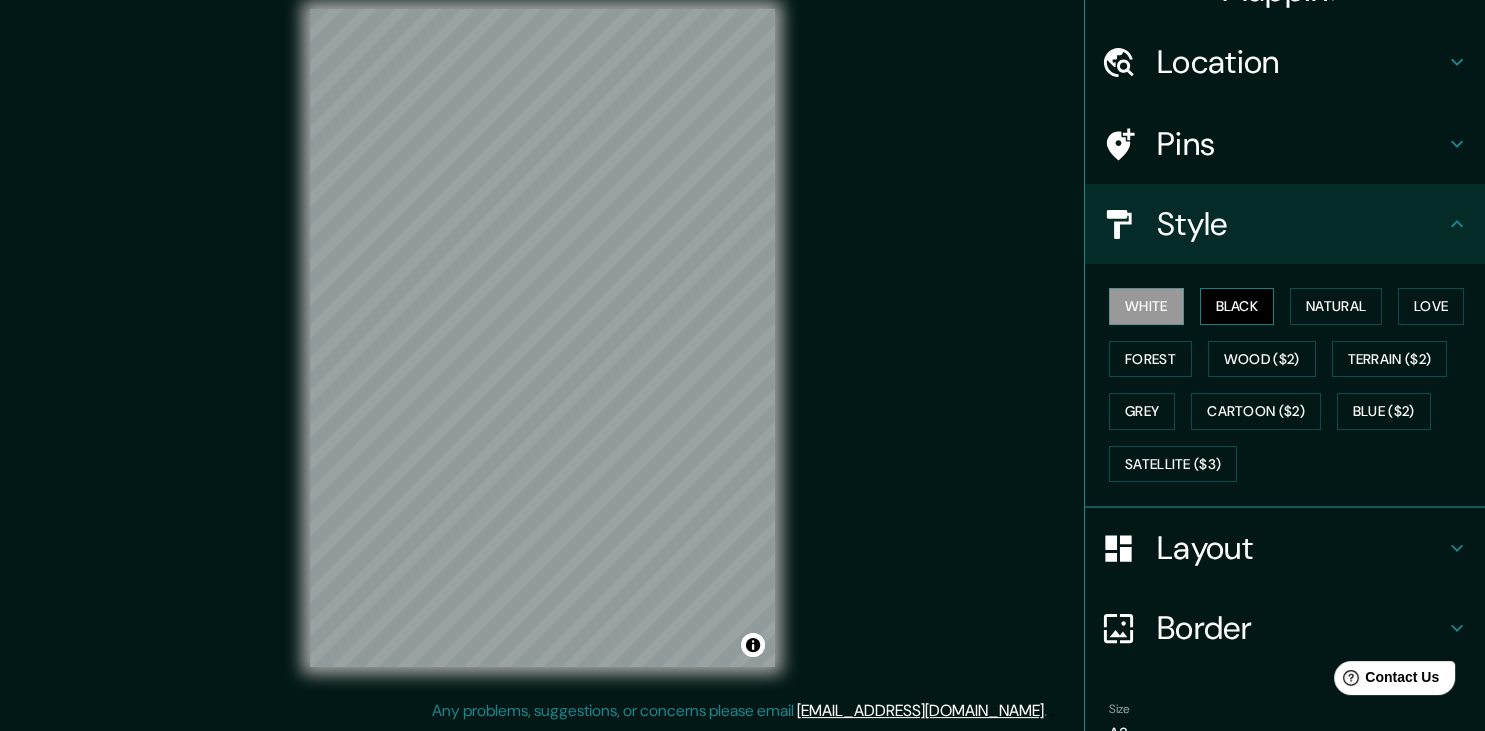 click on "Black" at bounding box center [1237, 306] 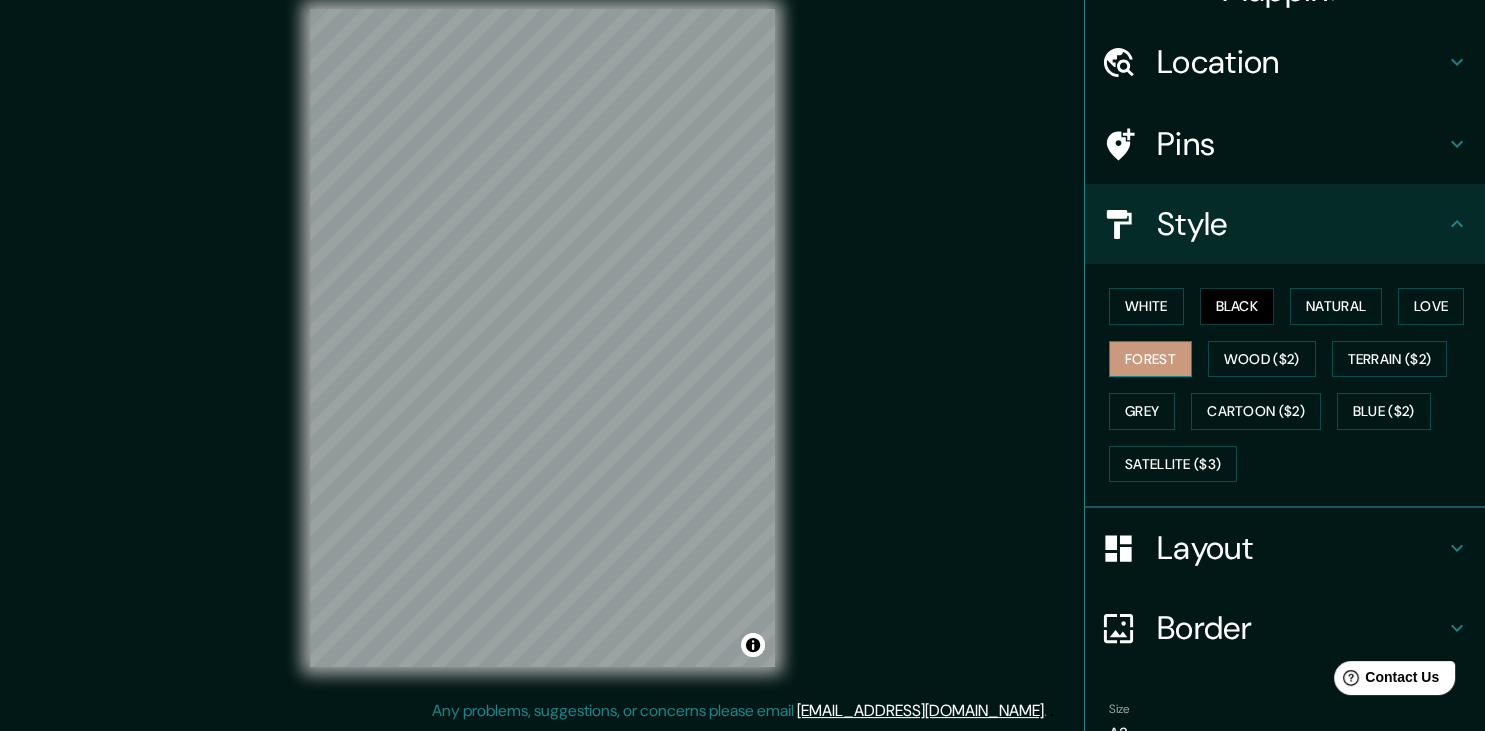 click on "Forest" at bounding box center [1150, 359] 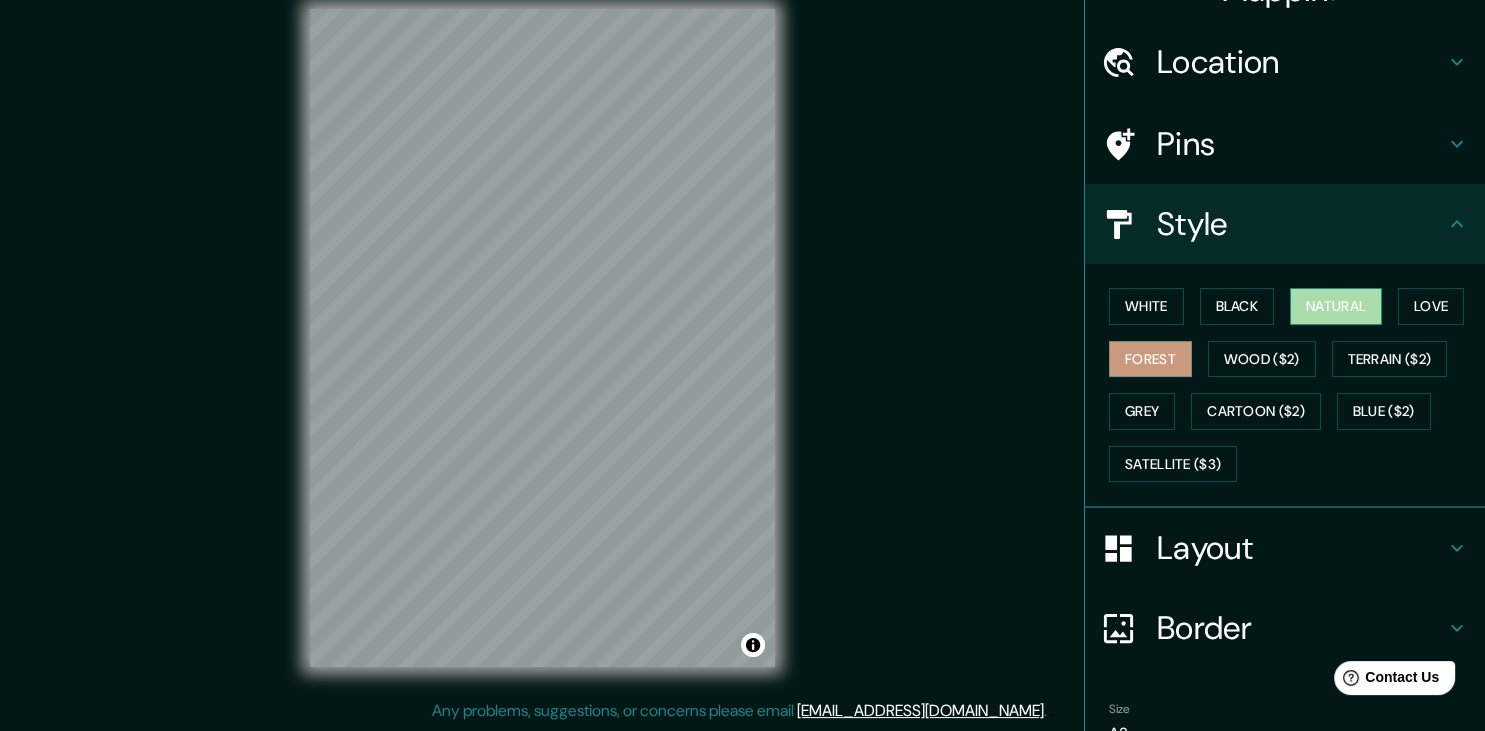 click on "Natural" at bounding box center [1336, 306] 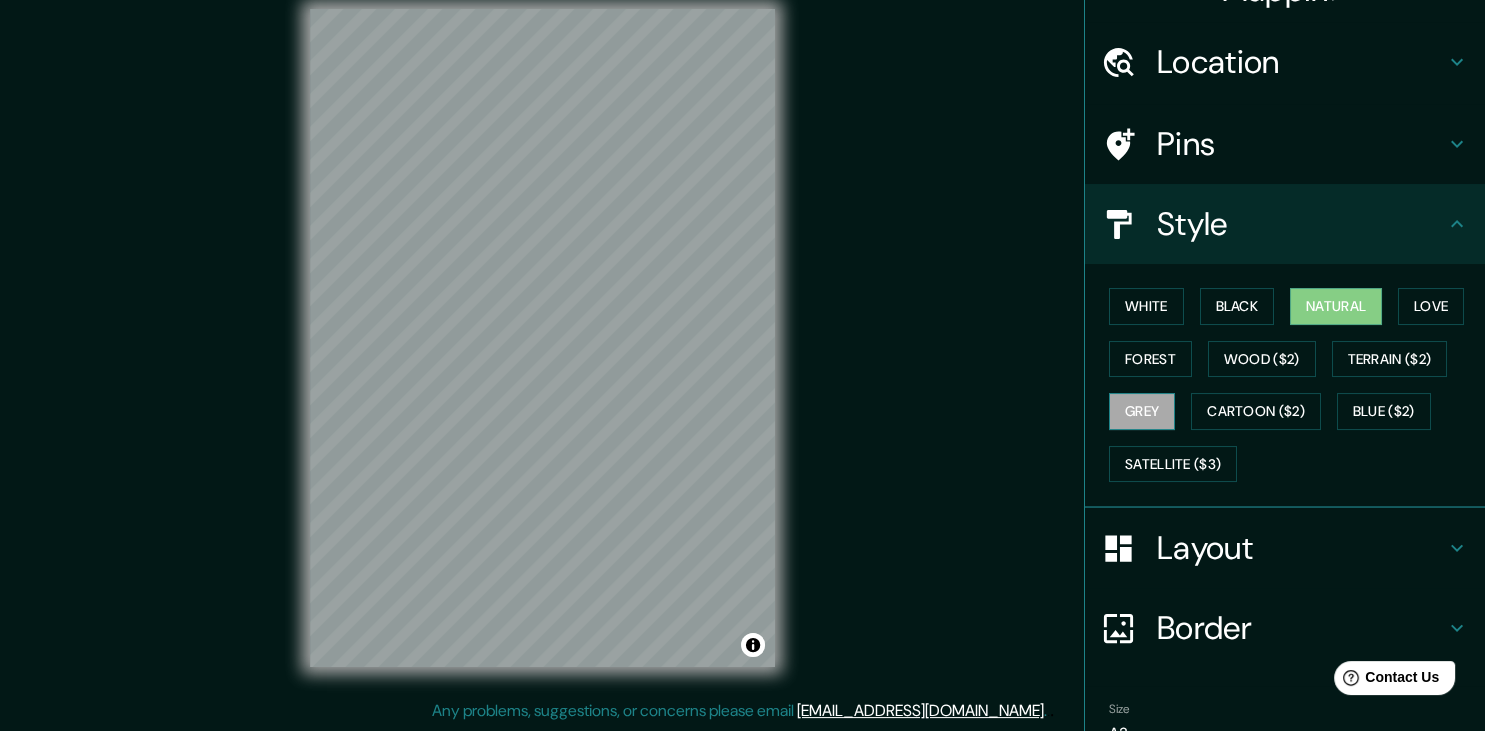 click on "Grey" at bounding box center (1142, 411) 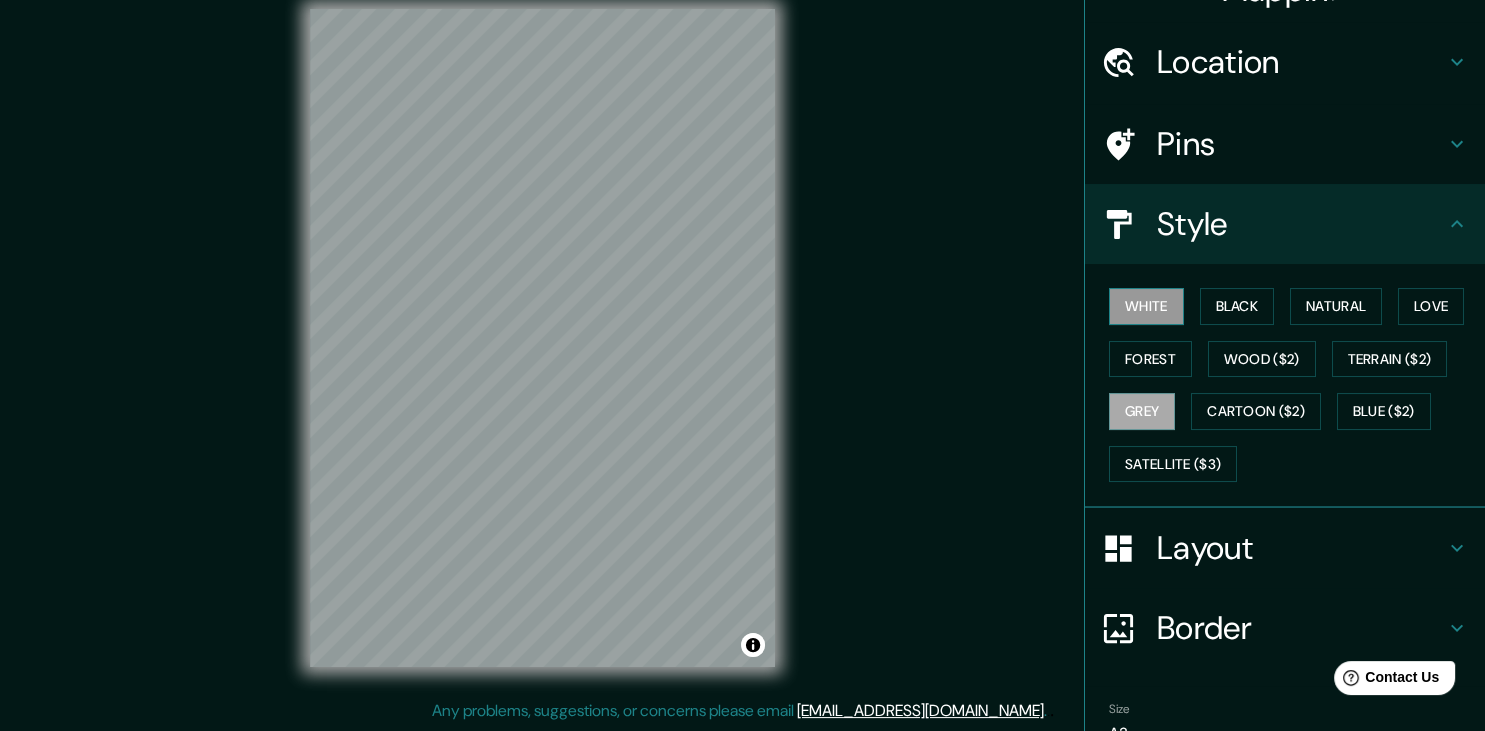 click on "White" at bounding box center (1146, 306) 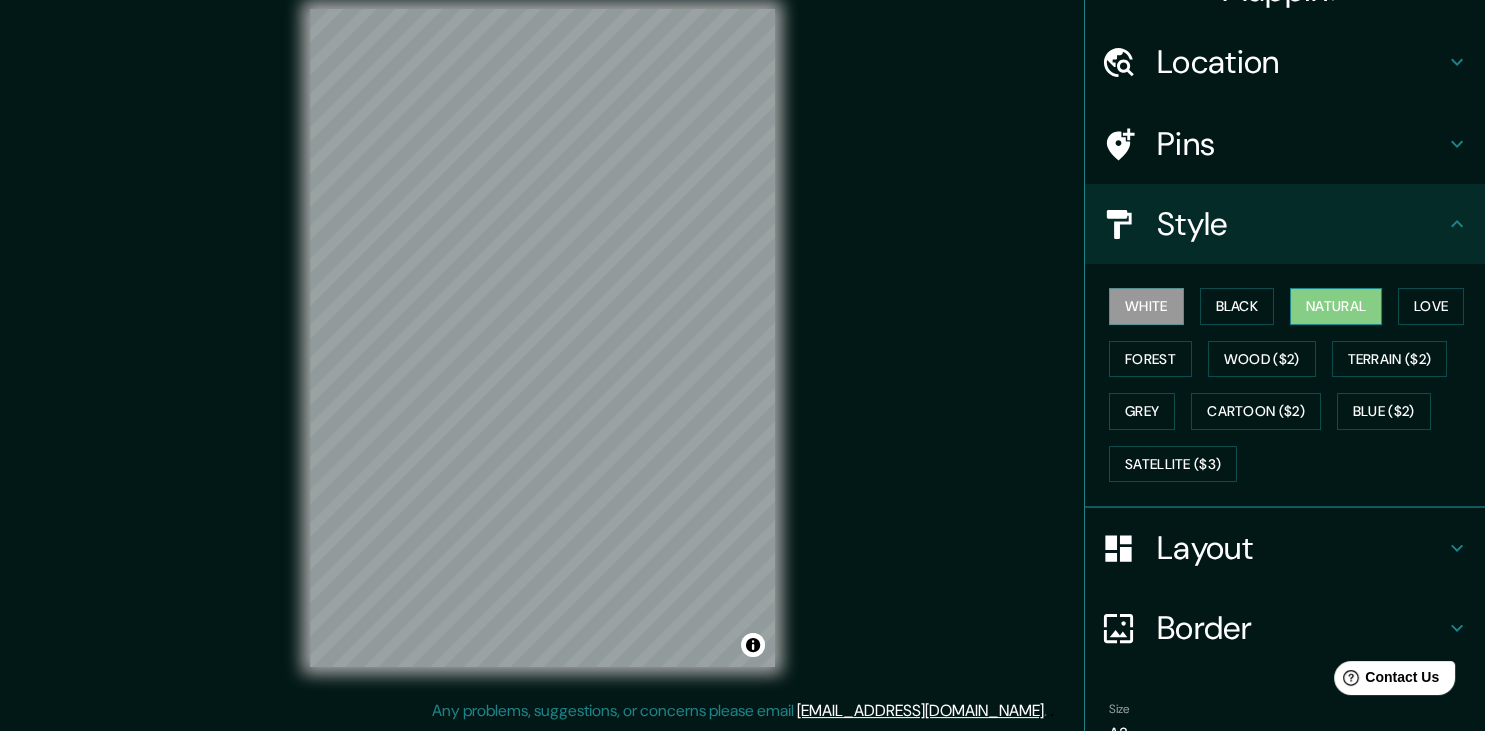 click on "Natural" at bounding box center [1336, 306] 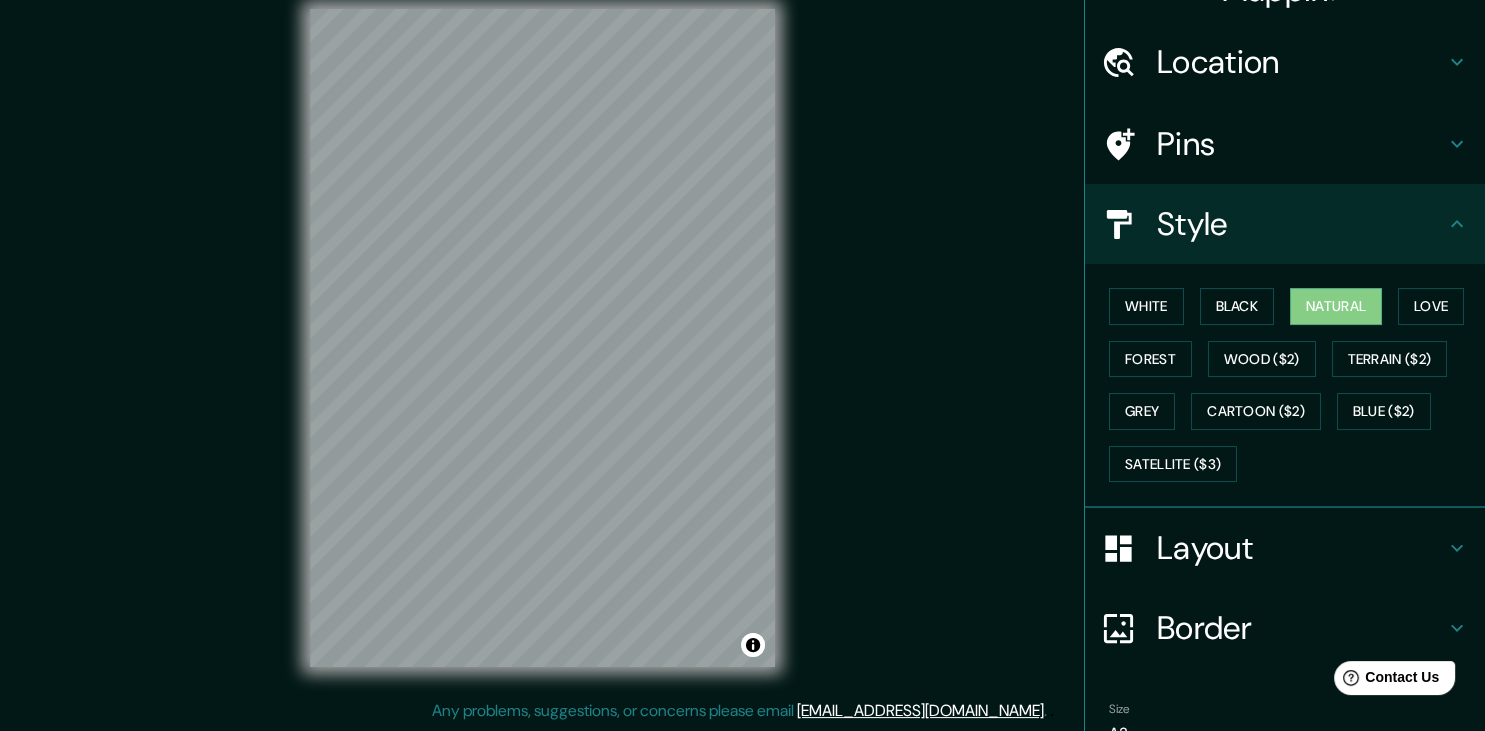 scroll, scrollTop: 182, scrollLeft: 0, axis: vertical 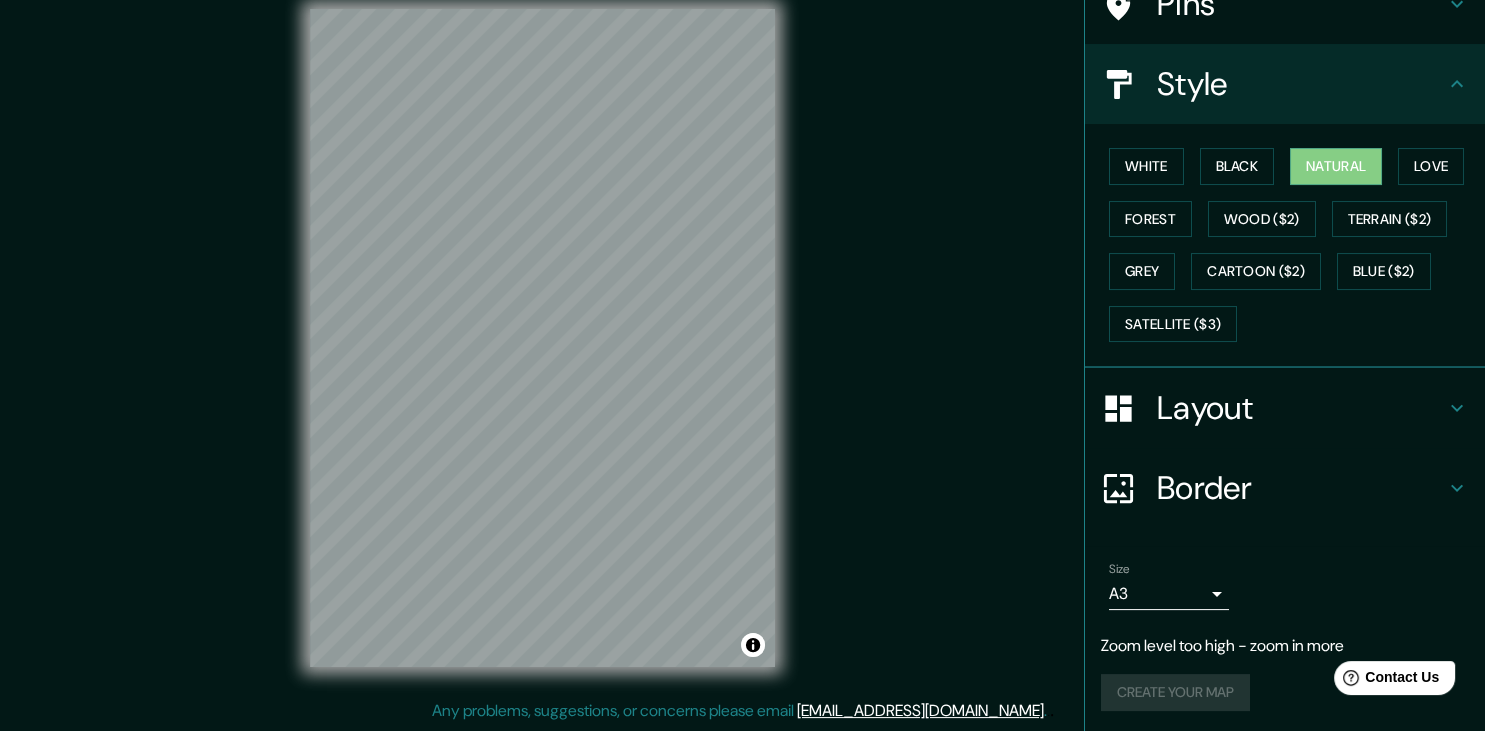 click 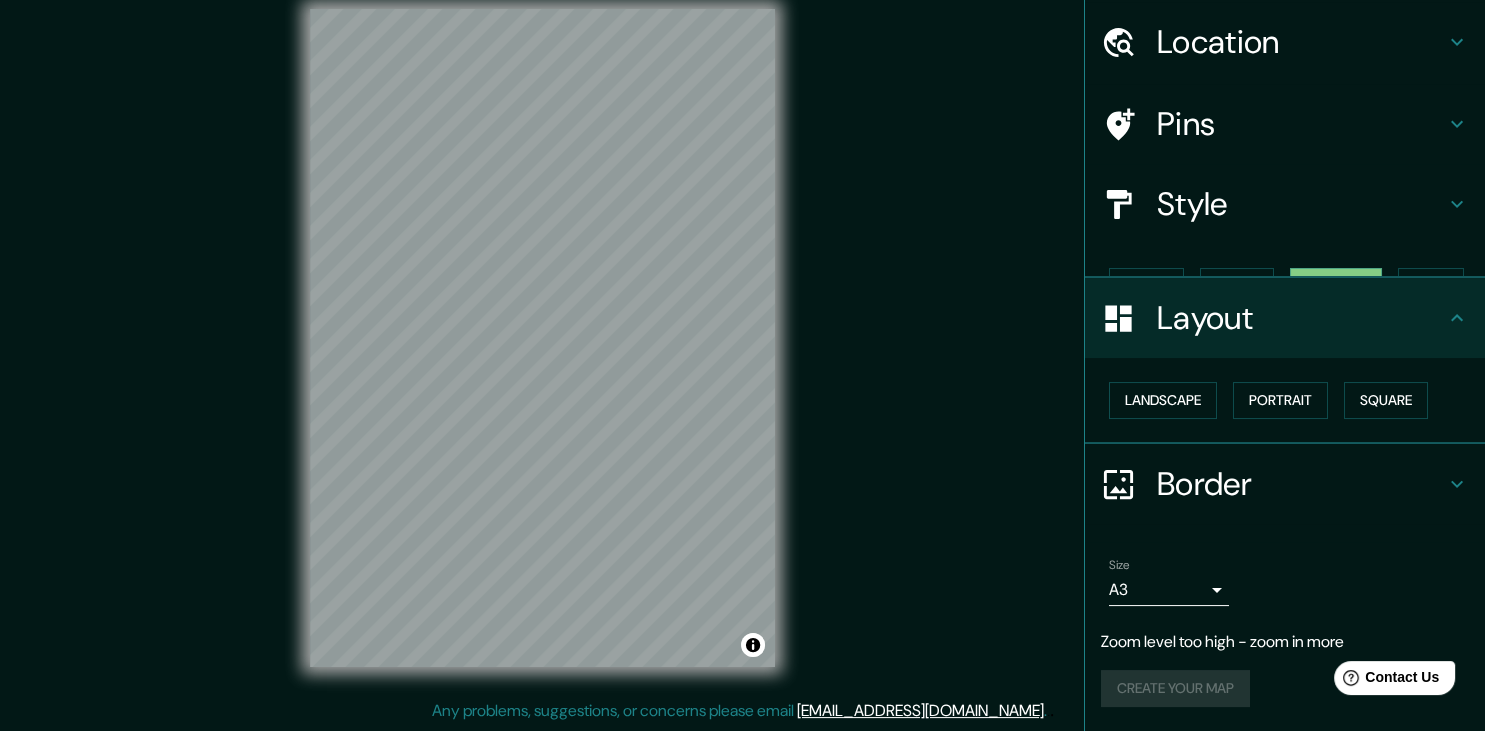 scroll, scrollTop: 26, scrollLeft: 0, axis: vertical 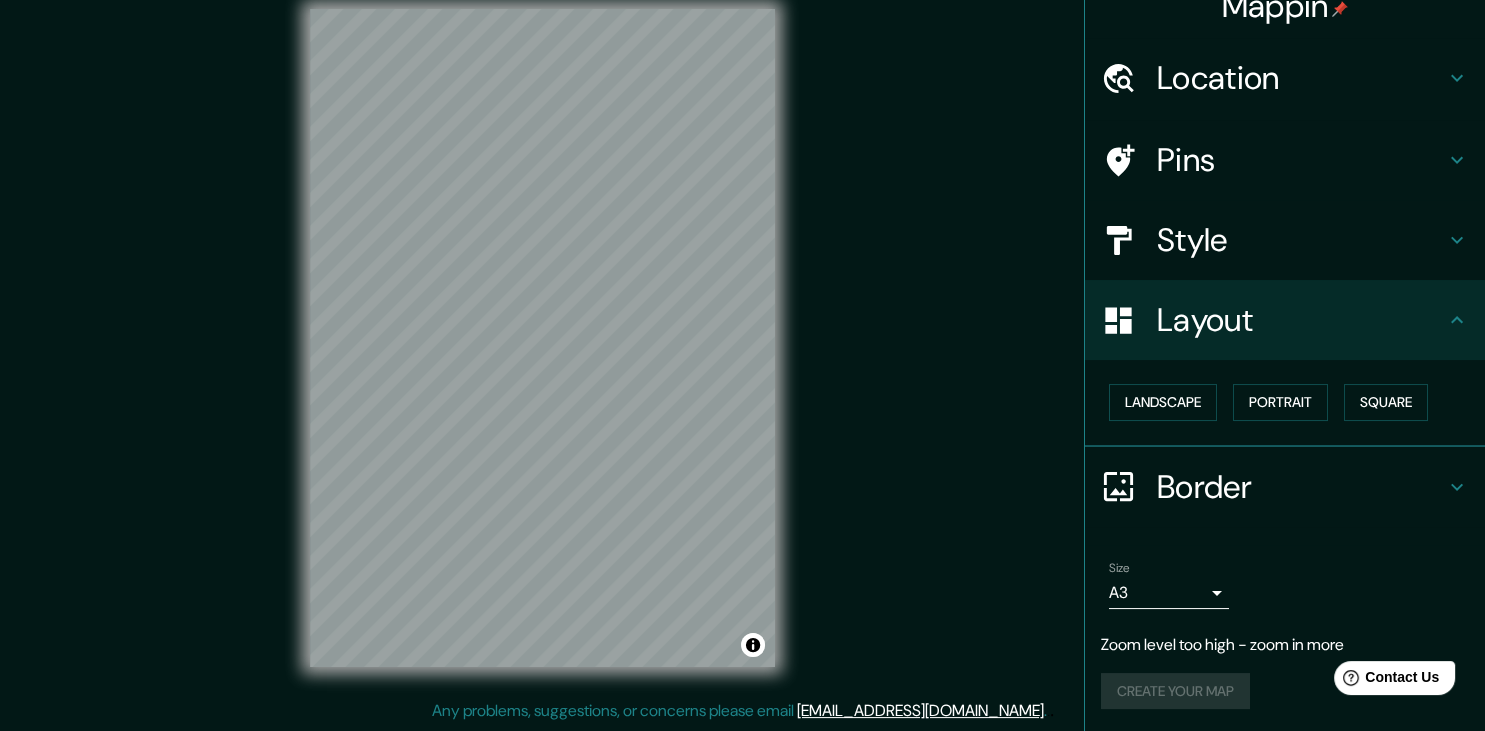 click 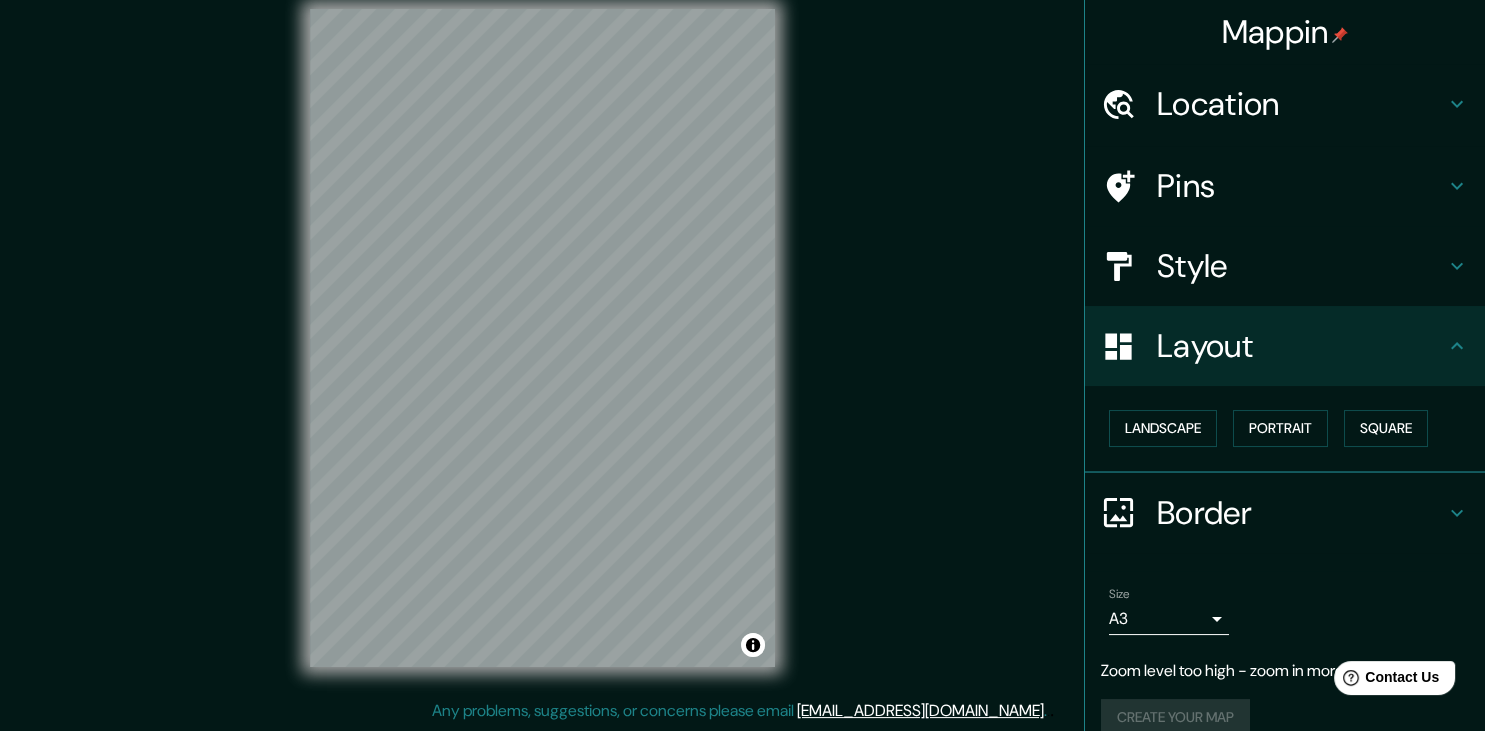 scroll, scrollTop: 26, scrollLeft: 0, axis: vertical 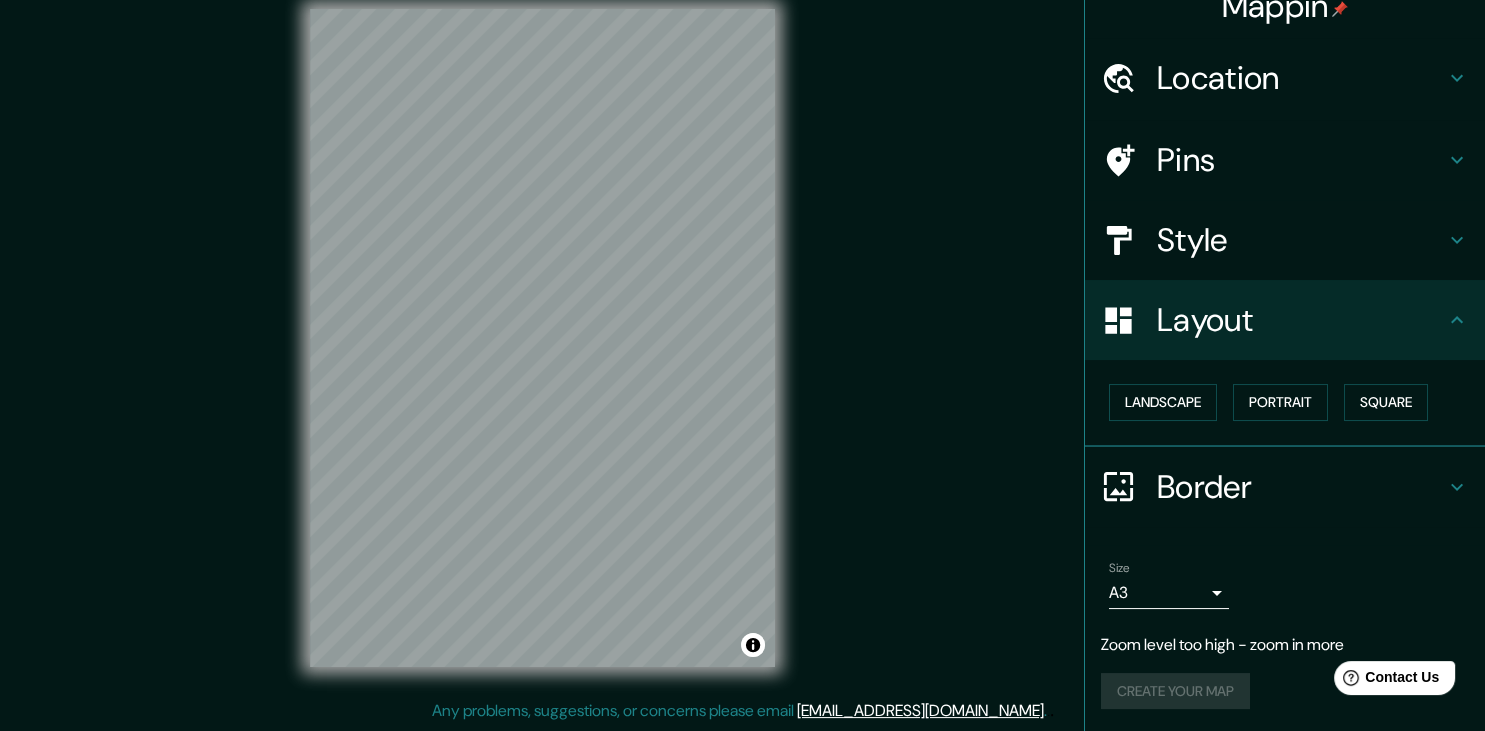 click on "Create your map" at bounding box center (1285, 691) 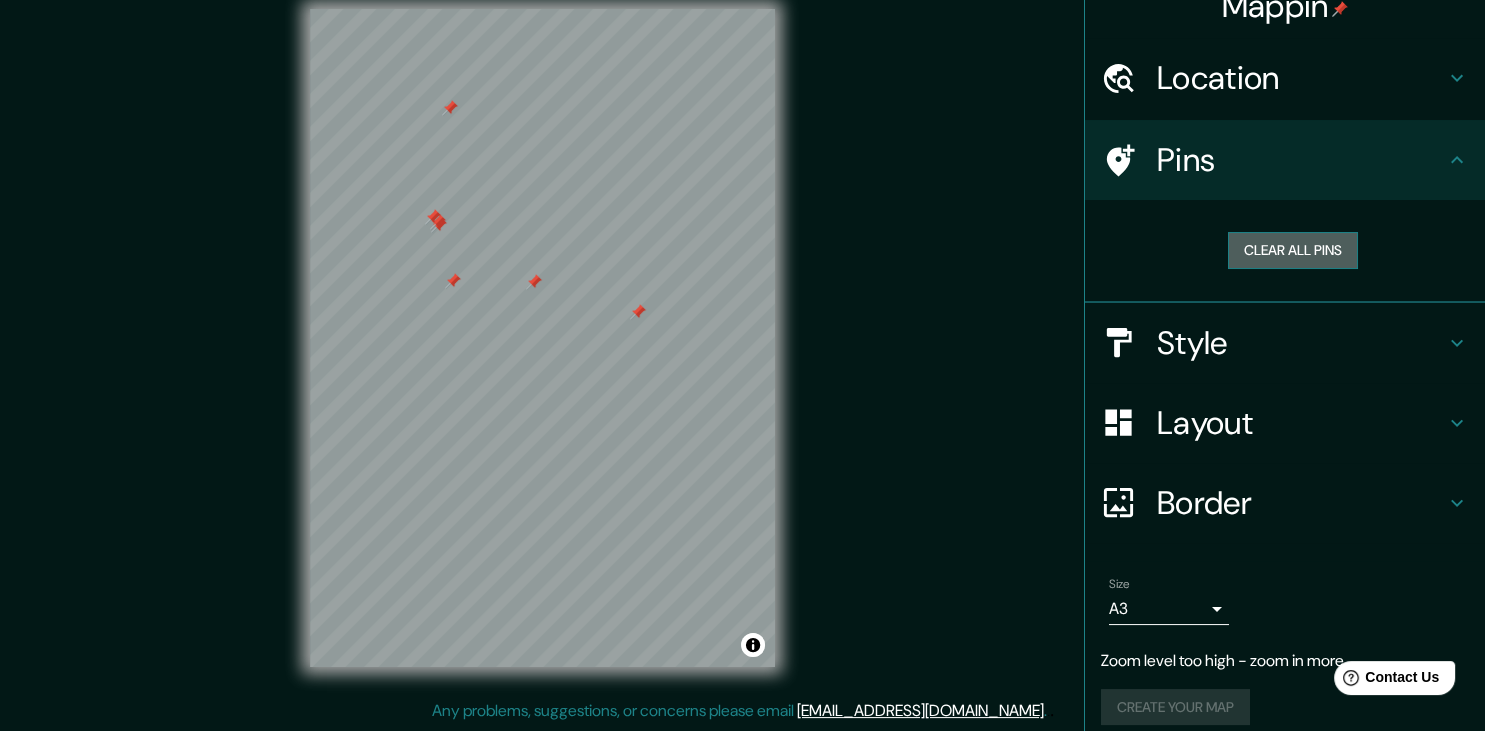 click on "Clear all pins" at bounding box center (1293, 250) 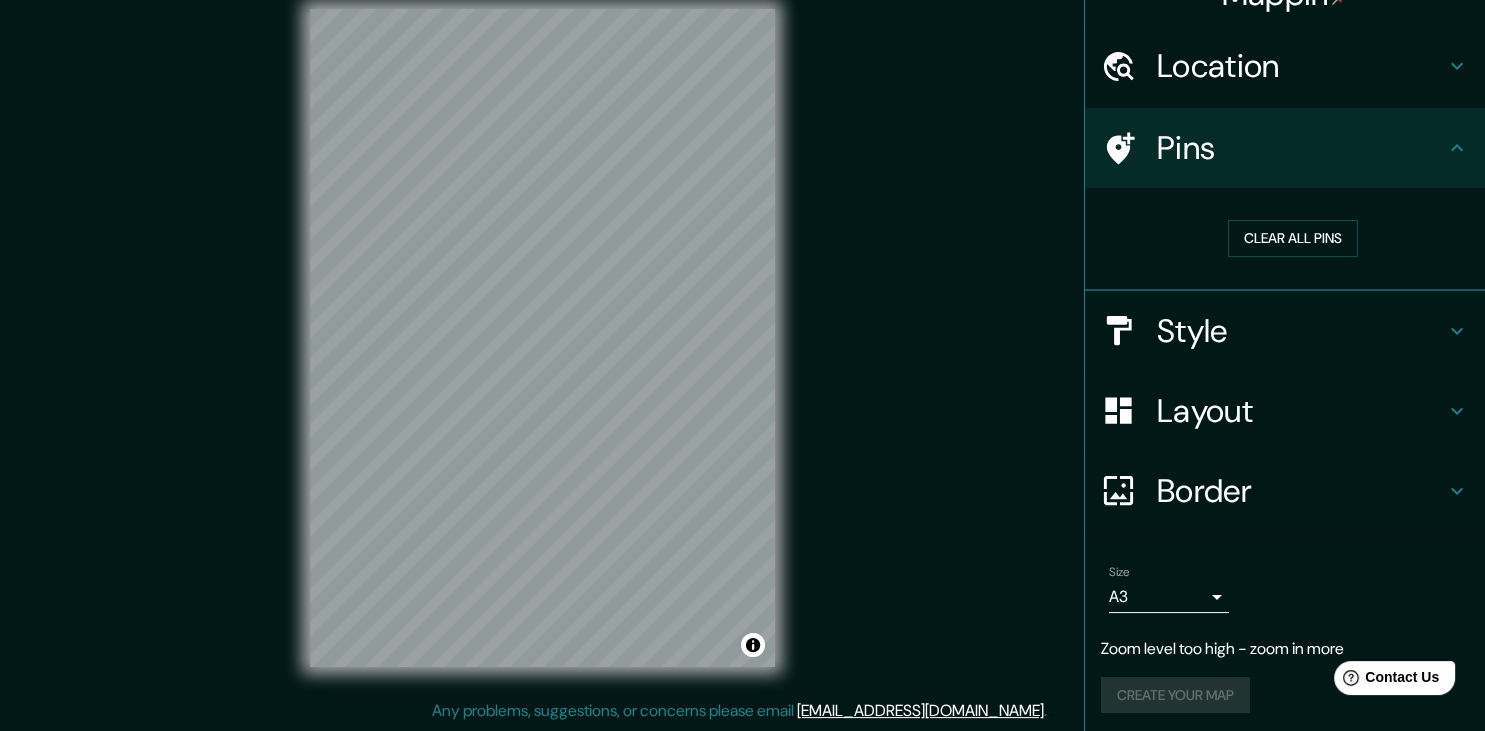 scroll, scrollTop: 42, scrollLeft: 0, axis: vertical 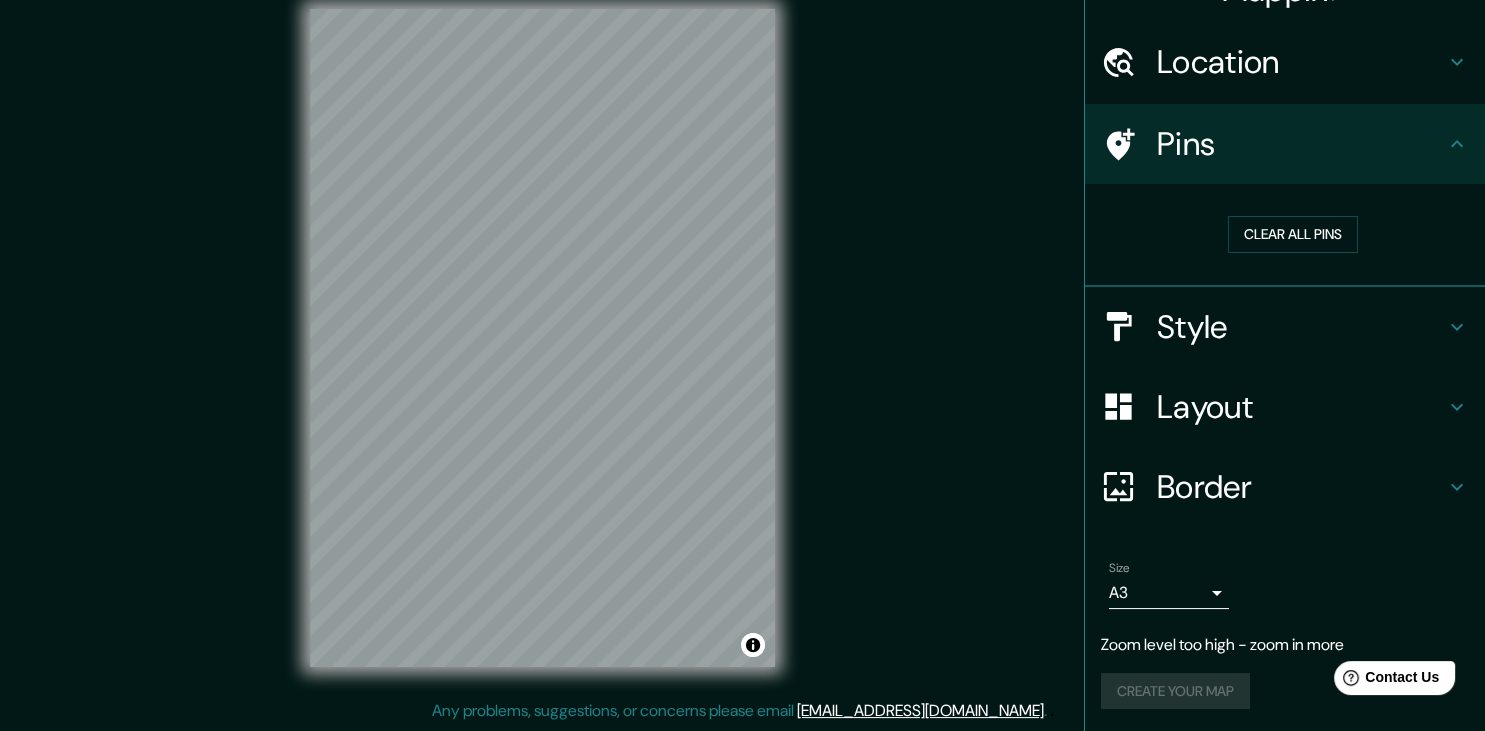 click on "Mappin Location Pins Clear all pins Style Layout Border Choose a border.  Hint : you can make layers of the frame opaque to create some cool effects. None Simple Transparent Fancy Size A3 a4 Zoom level too high - zoom in more Create your map © Mapbox   © OpenStreetMap   Improve this map Any problems, suggestions, or concerns please email    help@mappin.pro . . ." at bounding box center [742, 342] 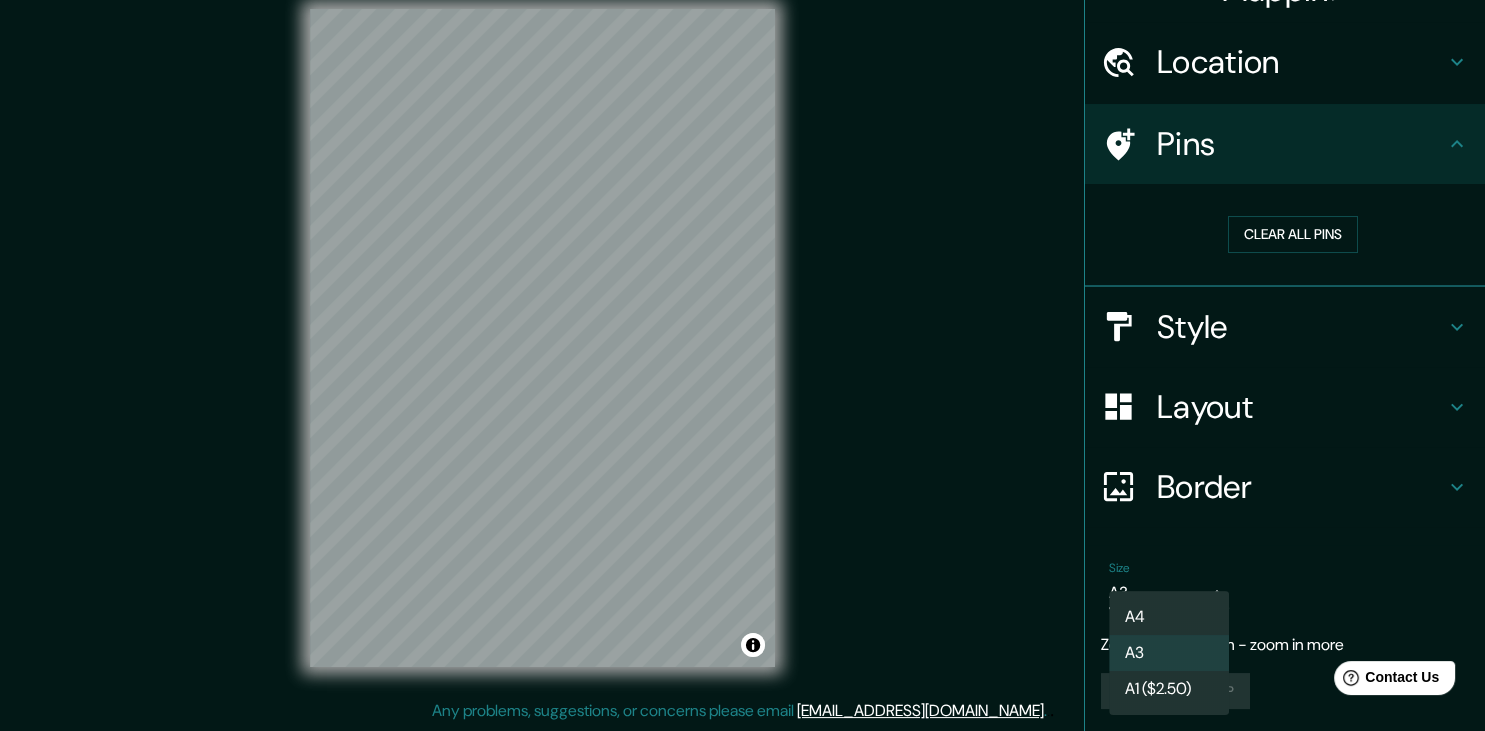 click on "A4" at bounding box center (1169, 617) 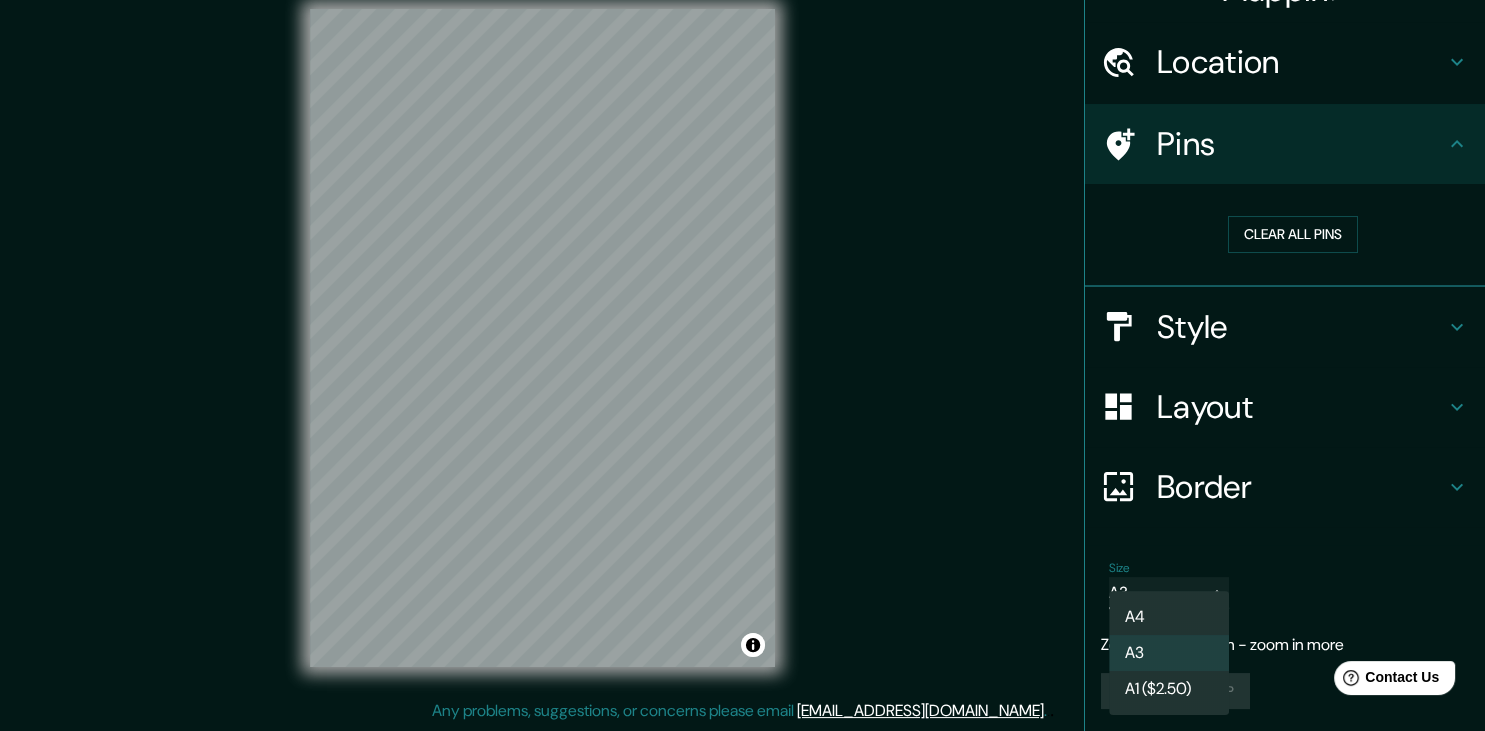 type on "single" 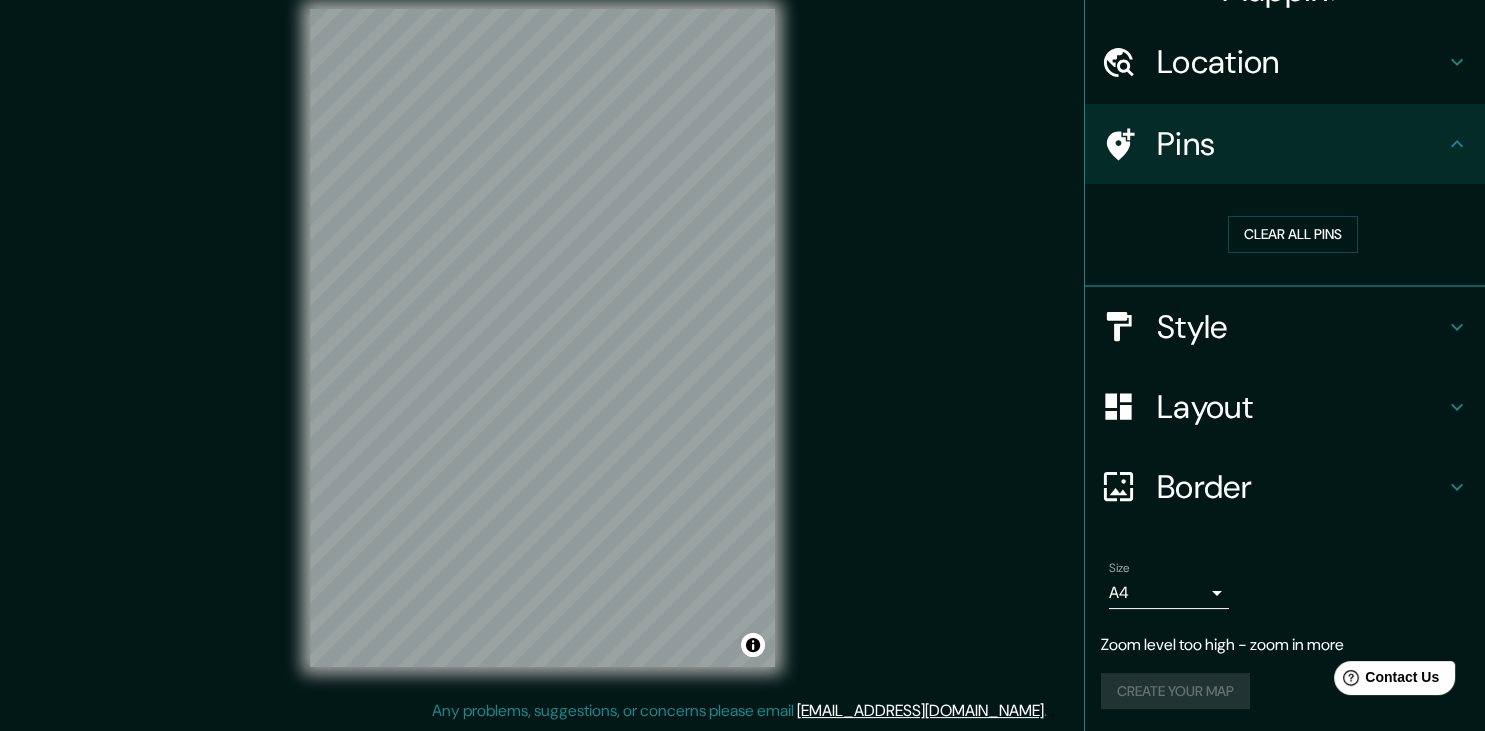 click on "Create your map" at bounding box center [1285, 691] 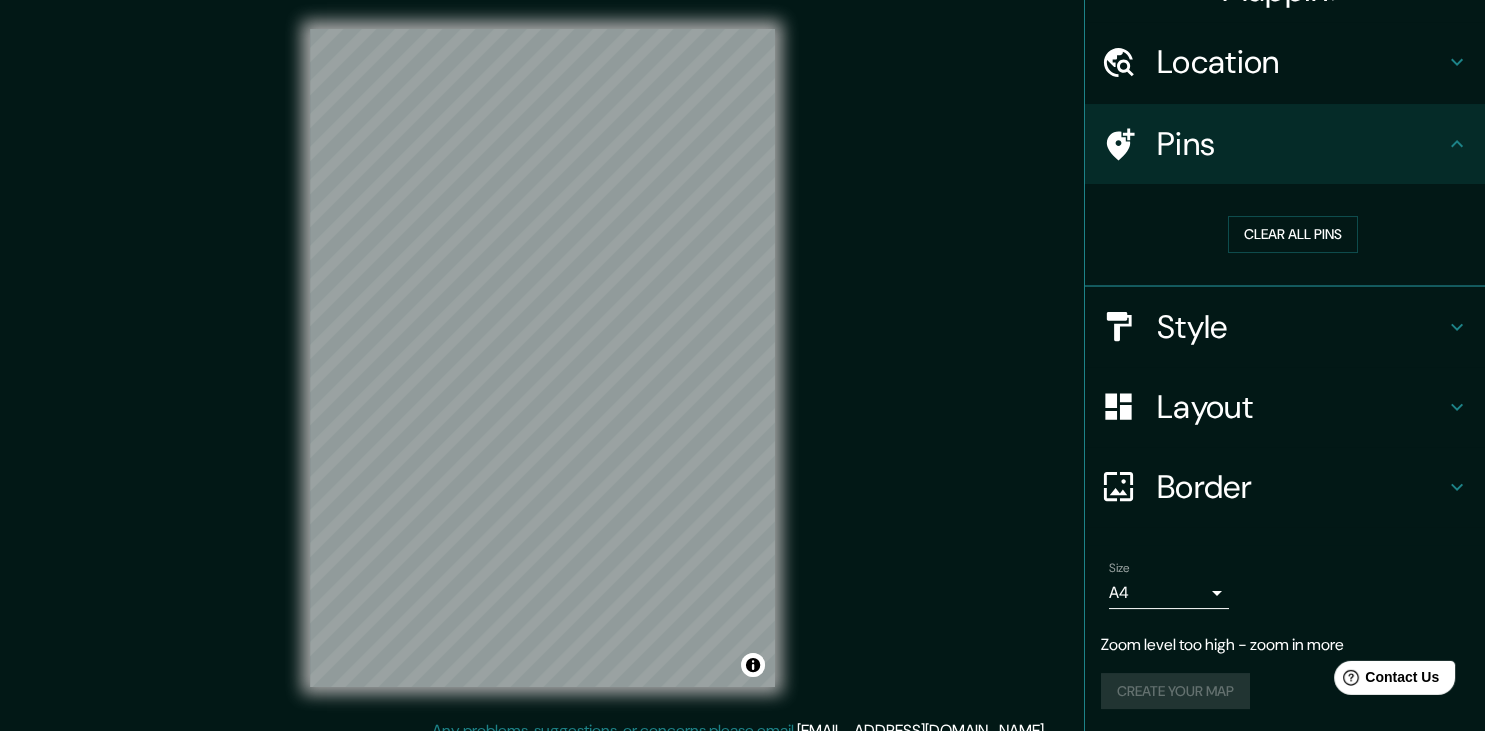 scroll, scrollTop: 0, scrollLeft: 0, axis: both 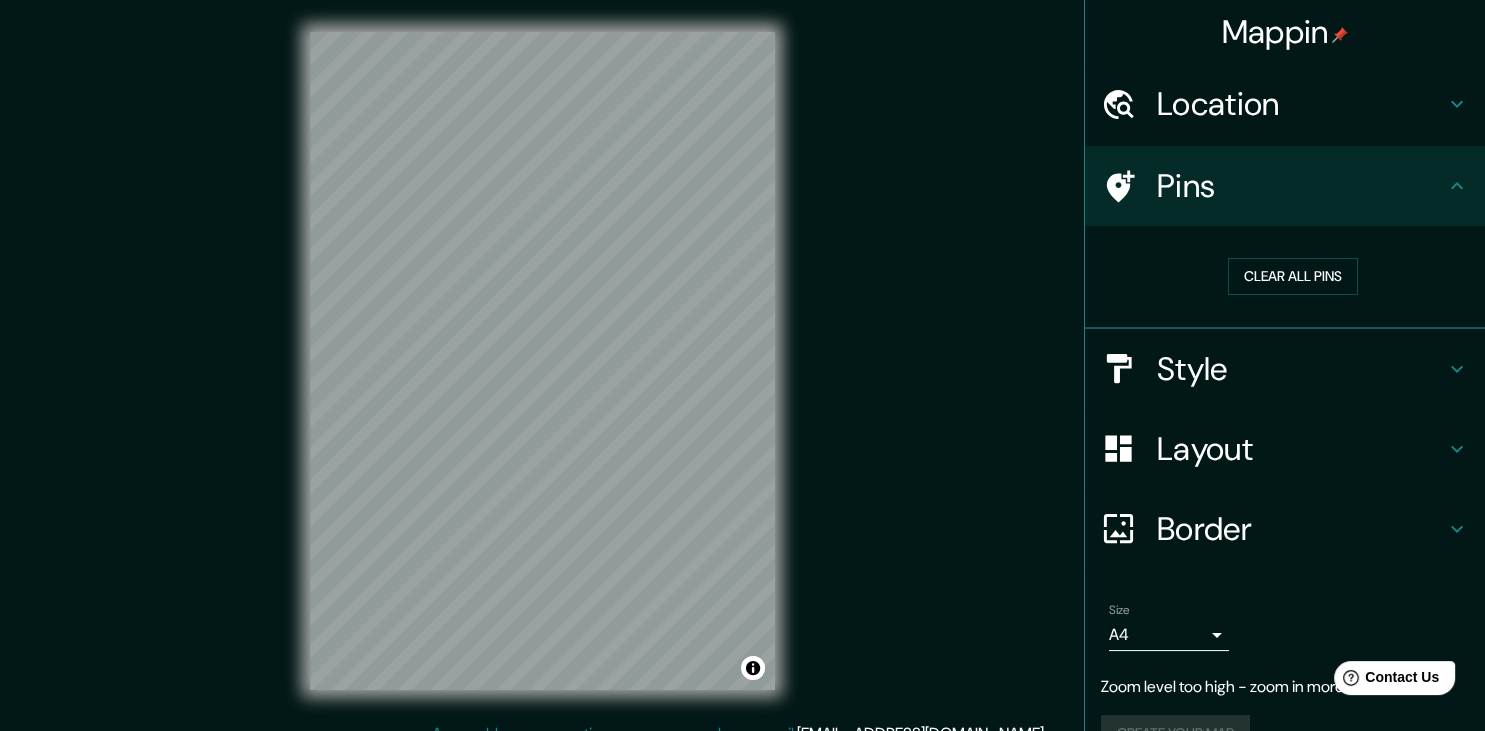 click on "Location" at bounding box center [1301, 104] 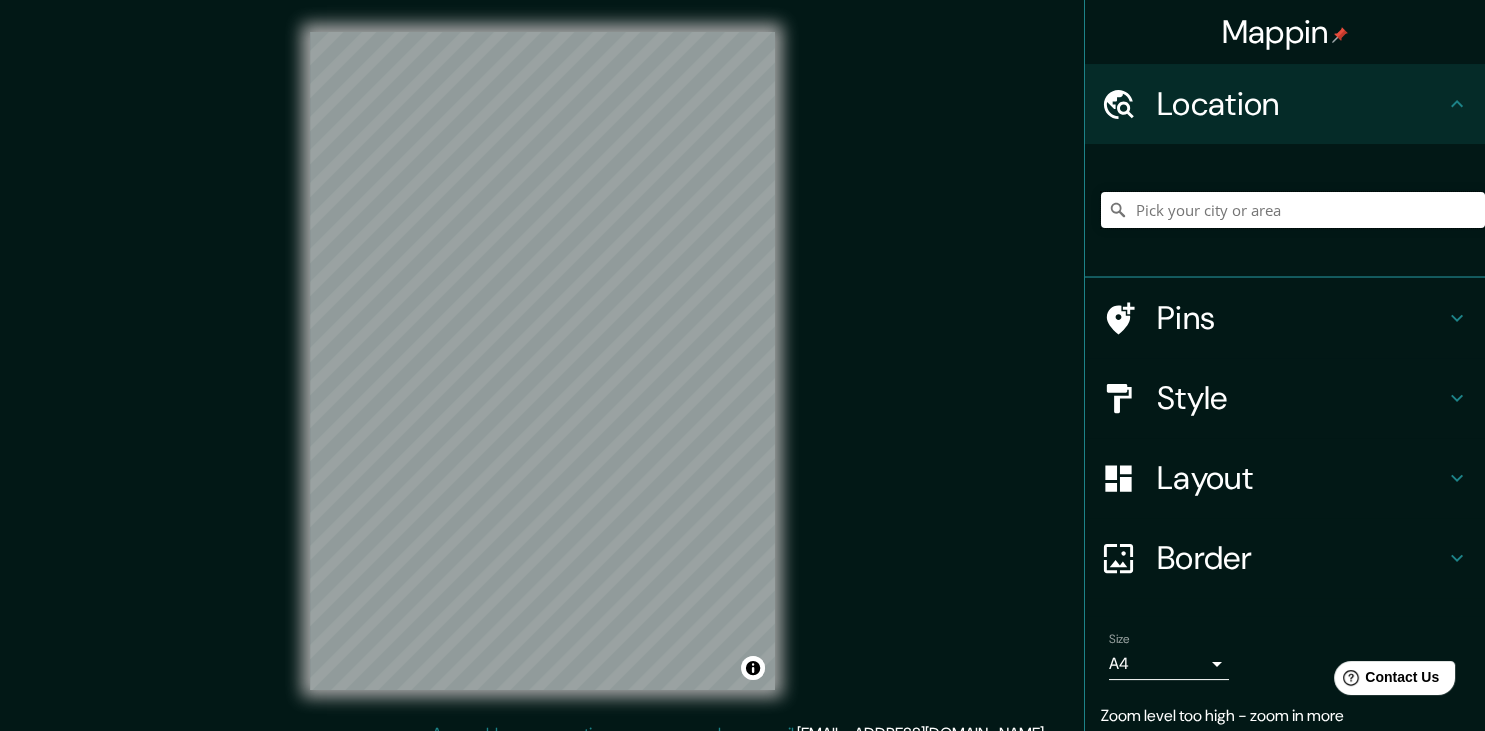 click at bounding box center [1293, 210] 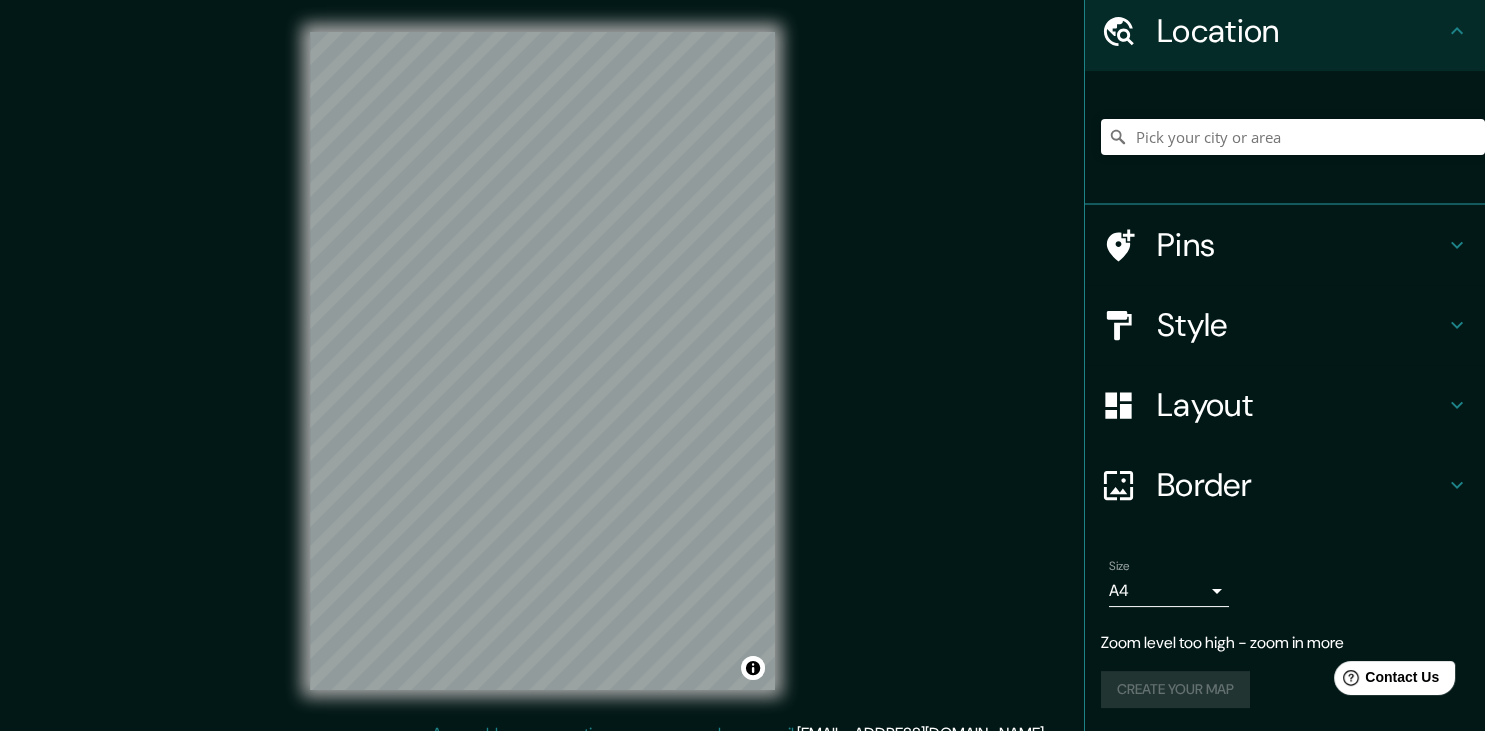 click on "Create your map" at bounding box center [1285, 689] 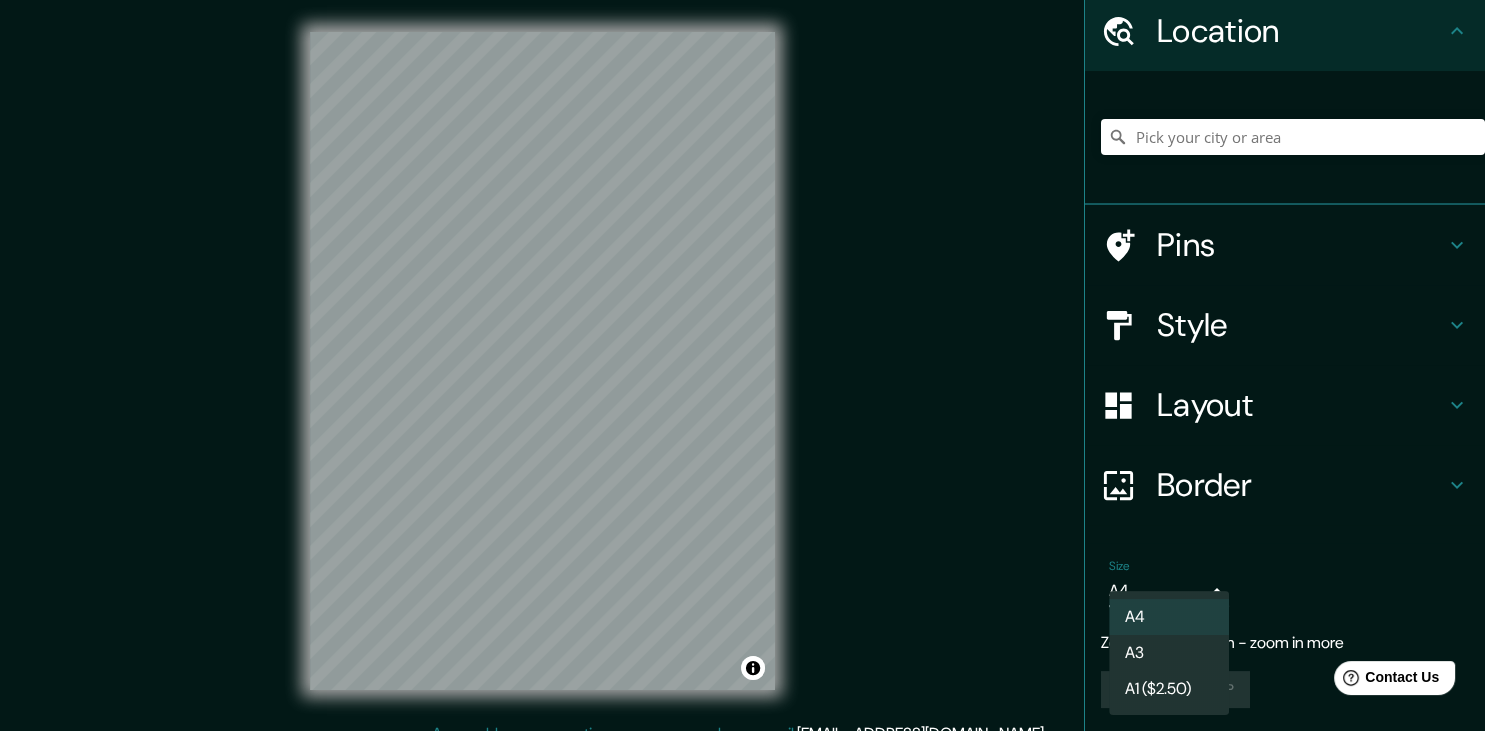click on "A4 A3 A1 ($2.50)" at bounding box center (1169, 653) 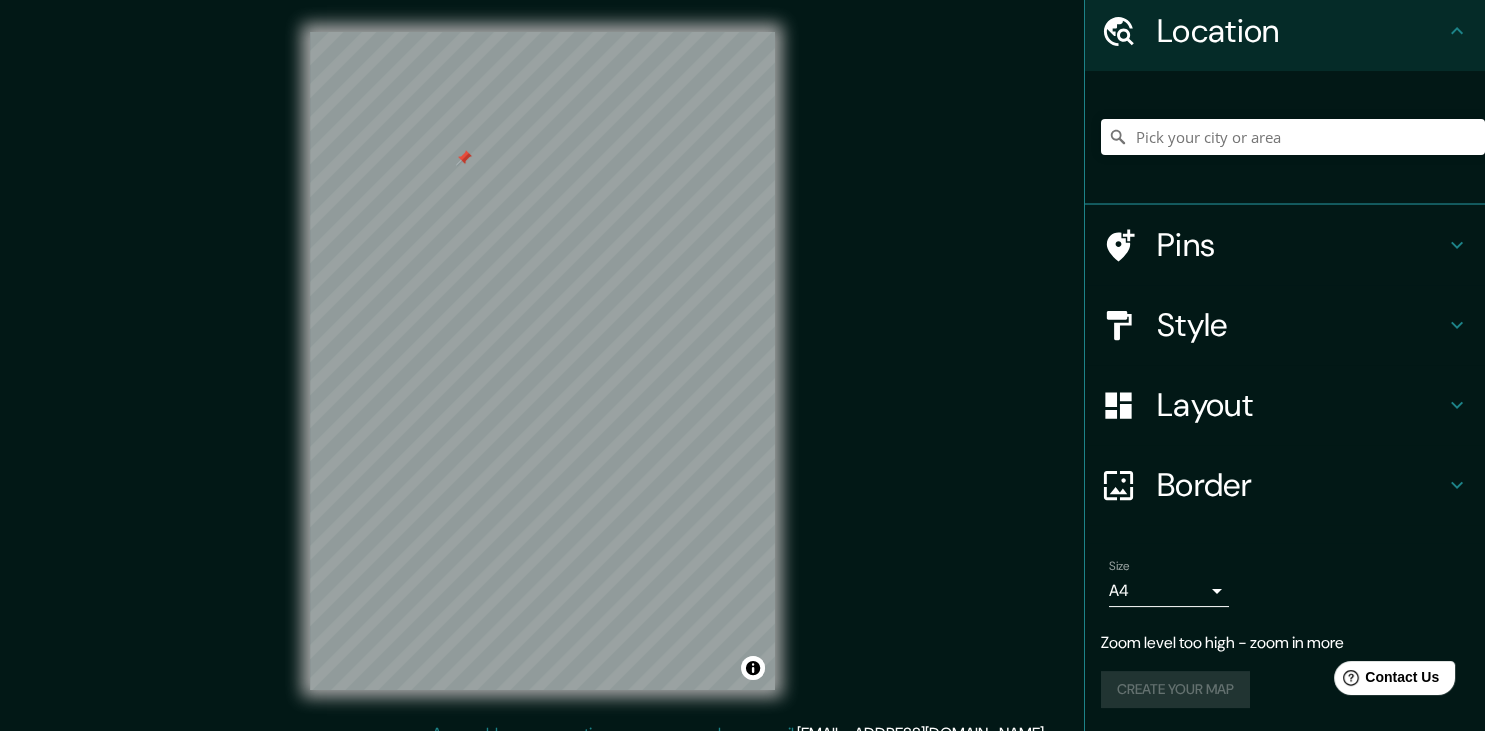 click 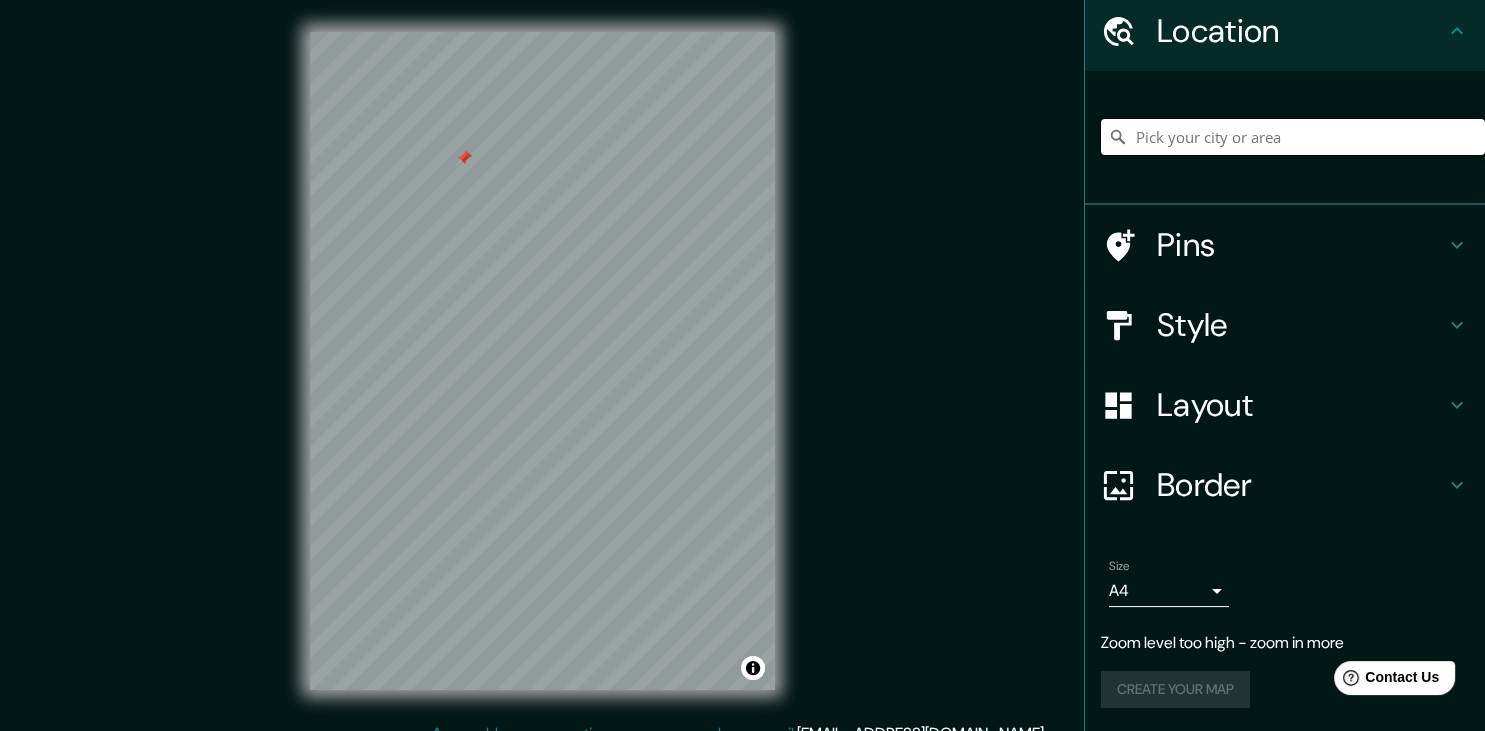 click at bounding box center (1293, 137) 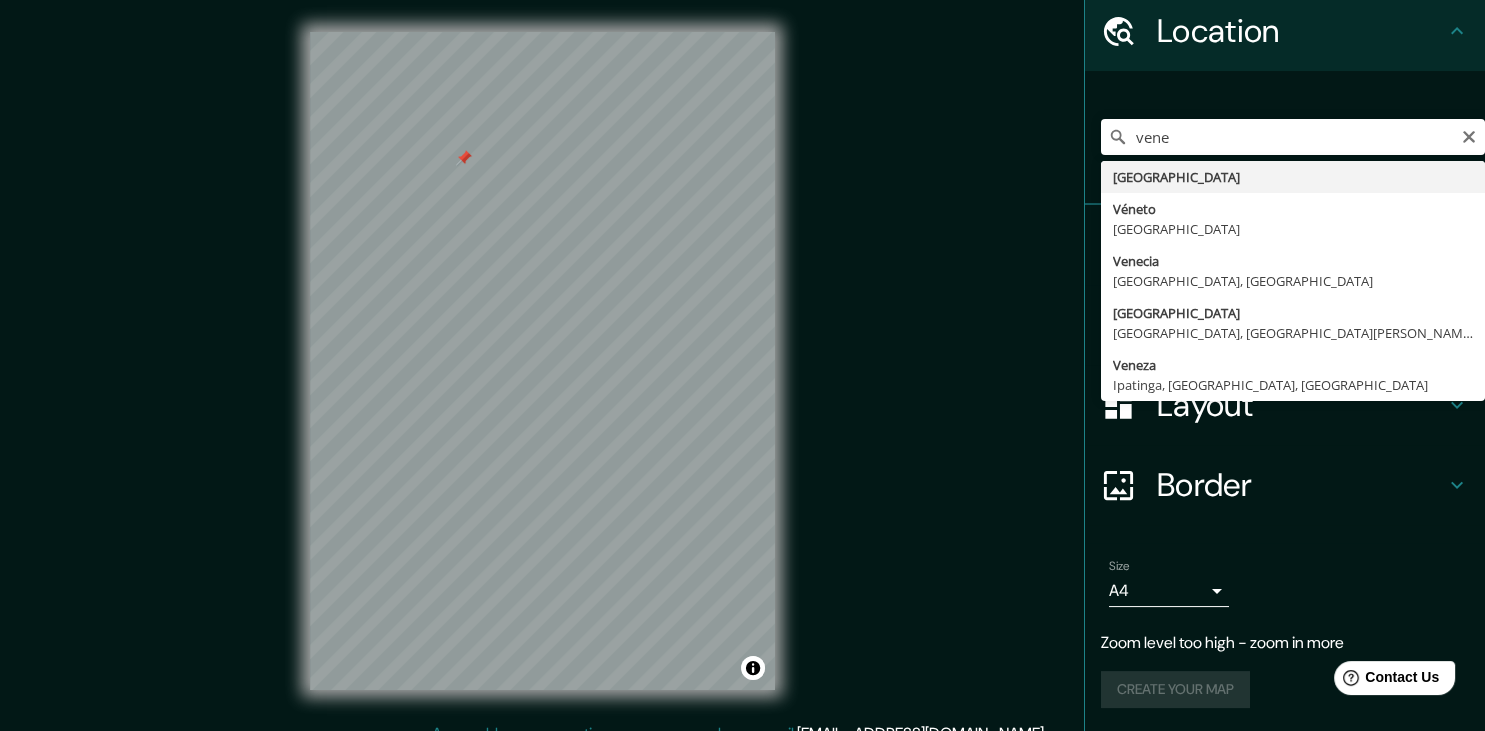 type on "Venezuela" 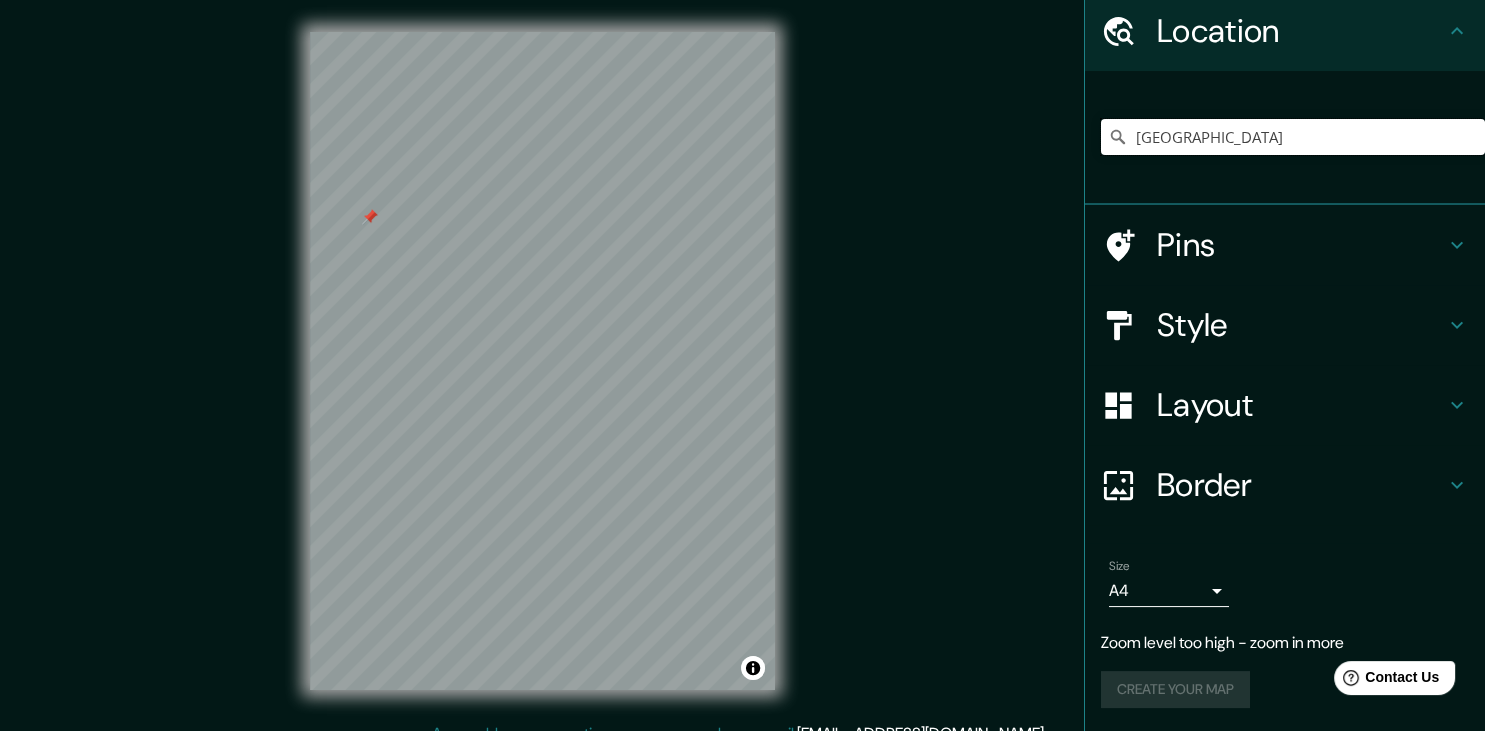 click at bounding box center [370, 217] 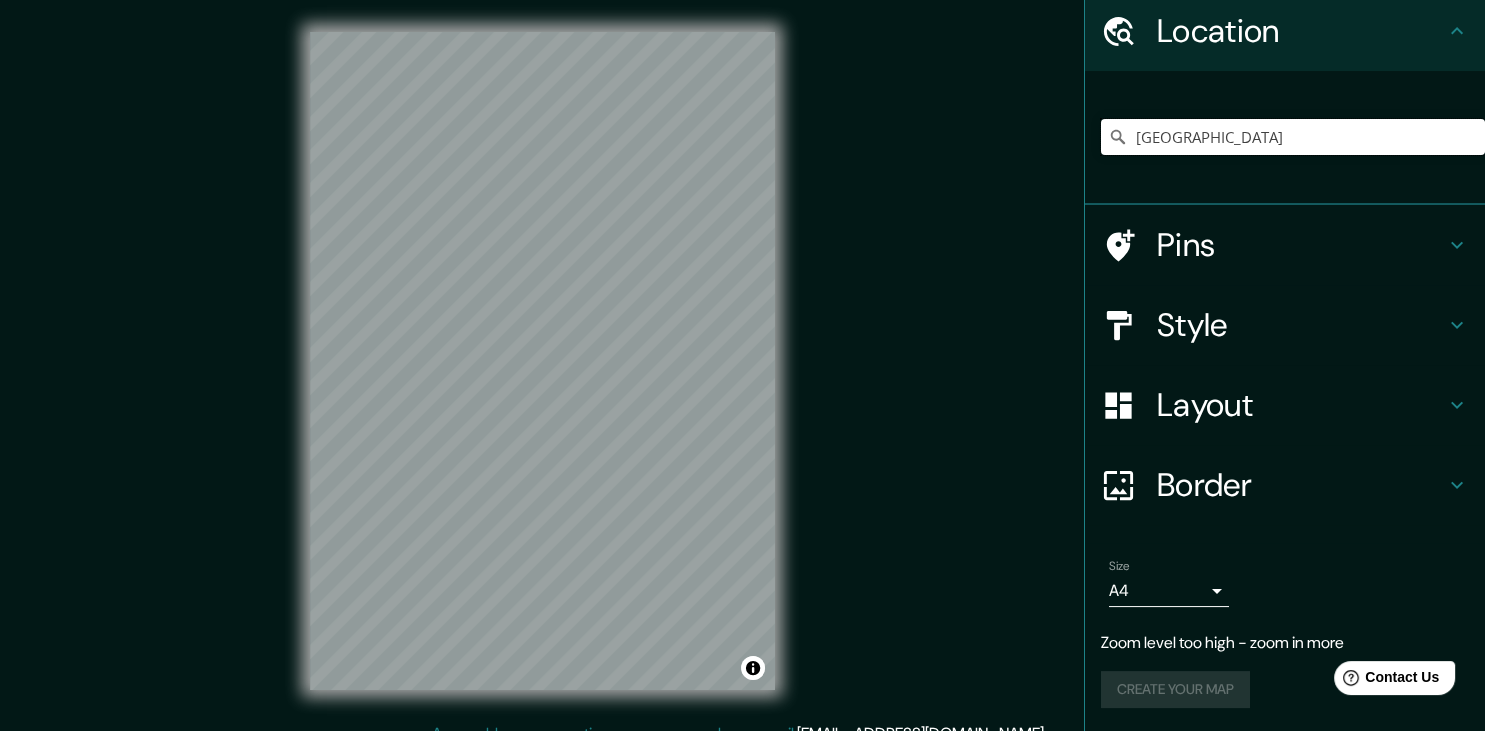 scroll, scrollTop: 23, scrollLeft: 0, axis: vertical 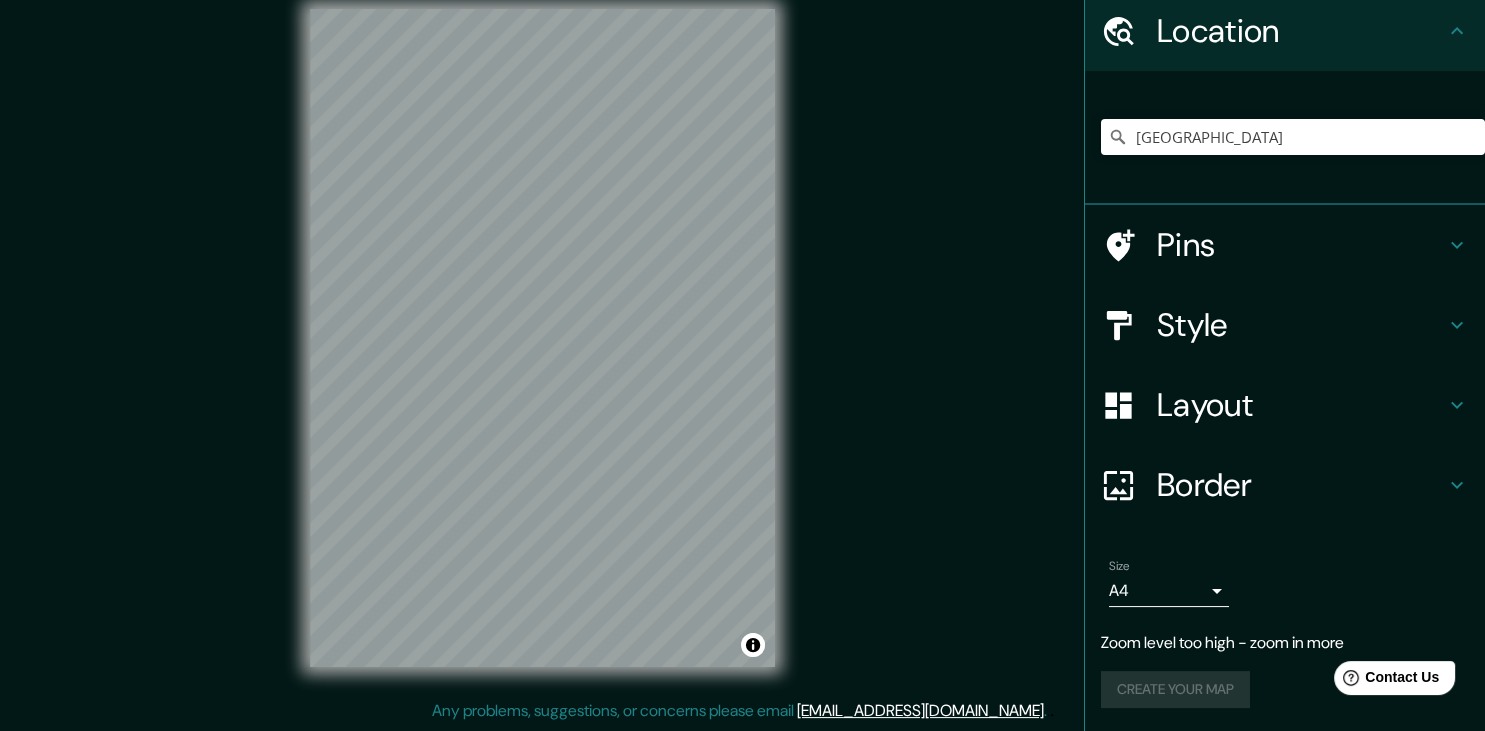 click on "© Mapbox   © OpenStreetMap   Improve this map" at bounding box center (542, 338) 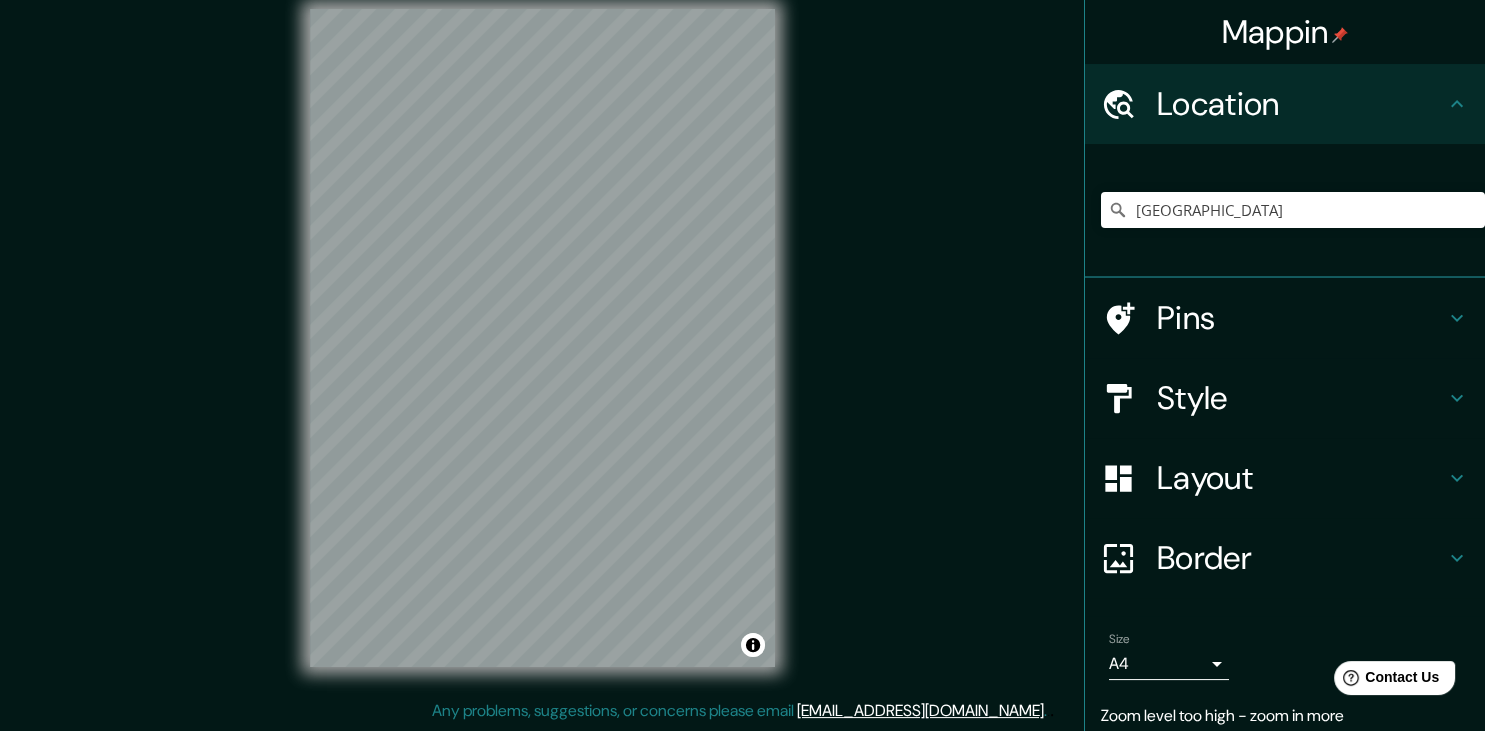click 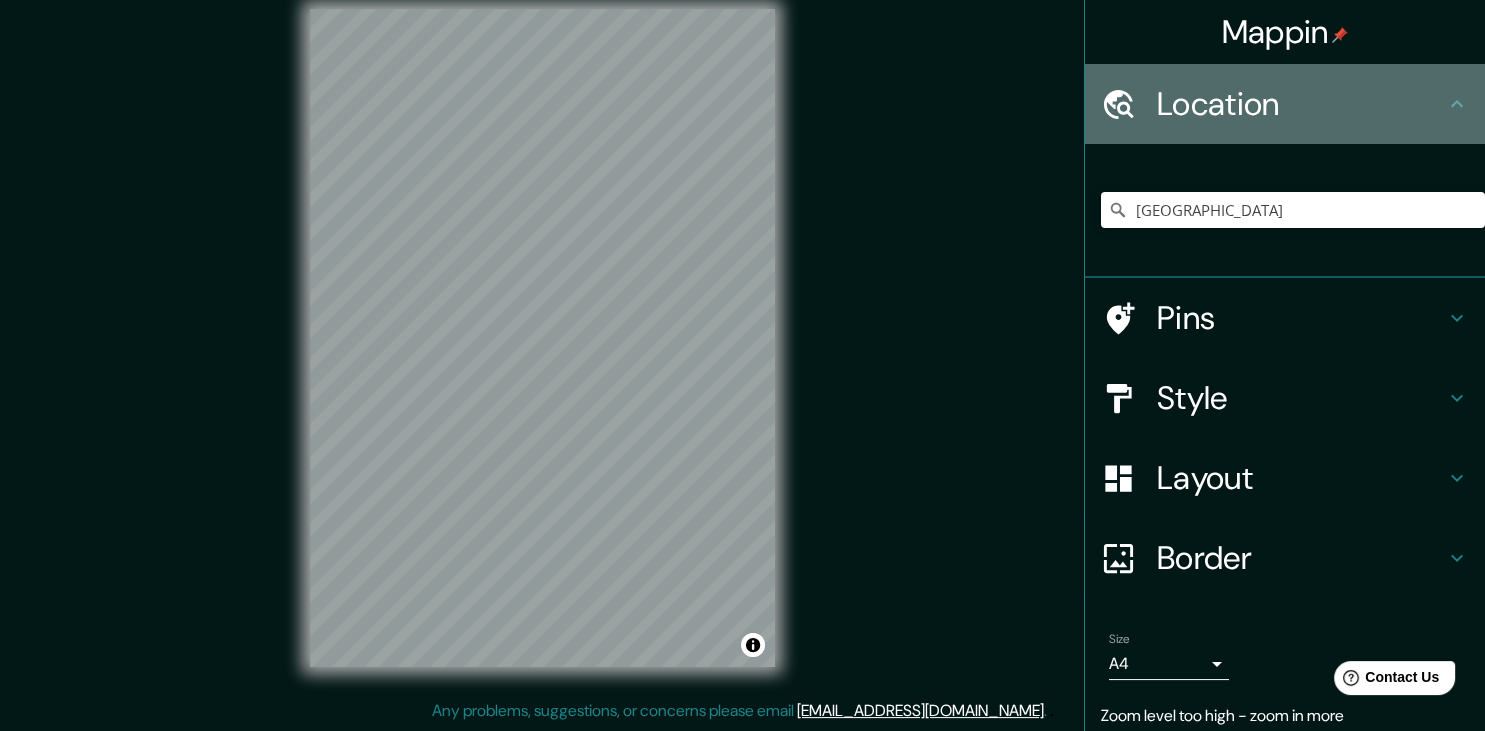 click 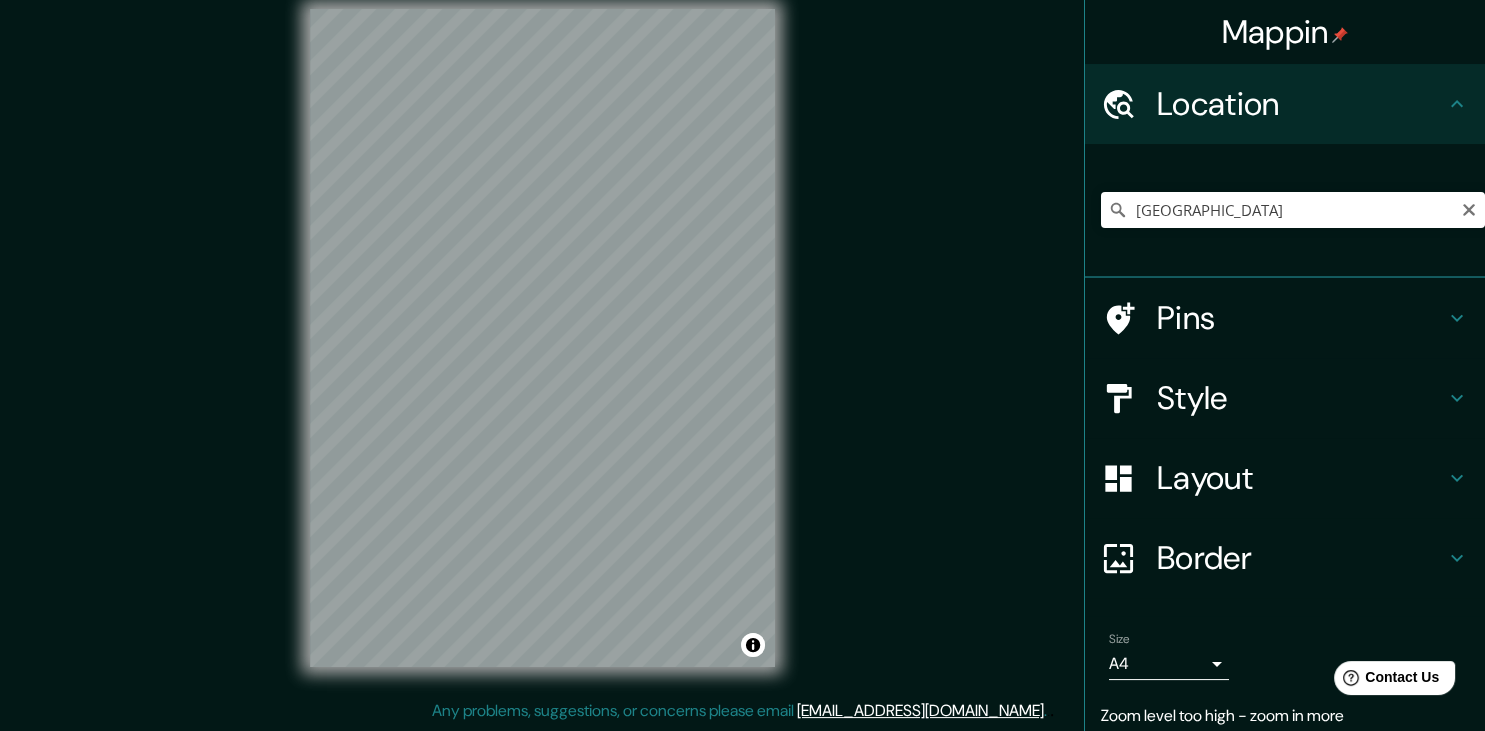 scroll, scrollTop: 73, scrollLeft: 0, axis: vertical 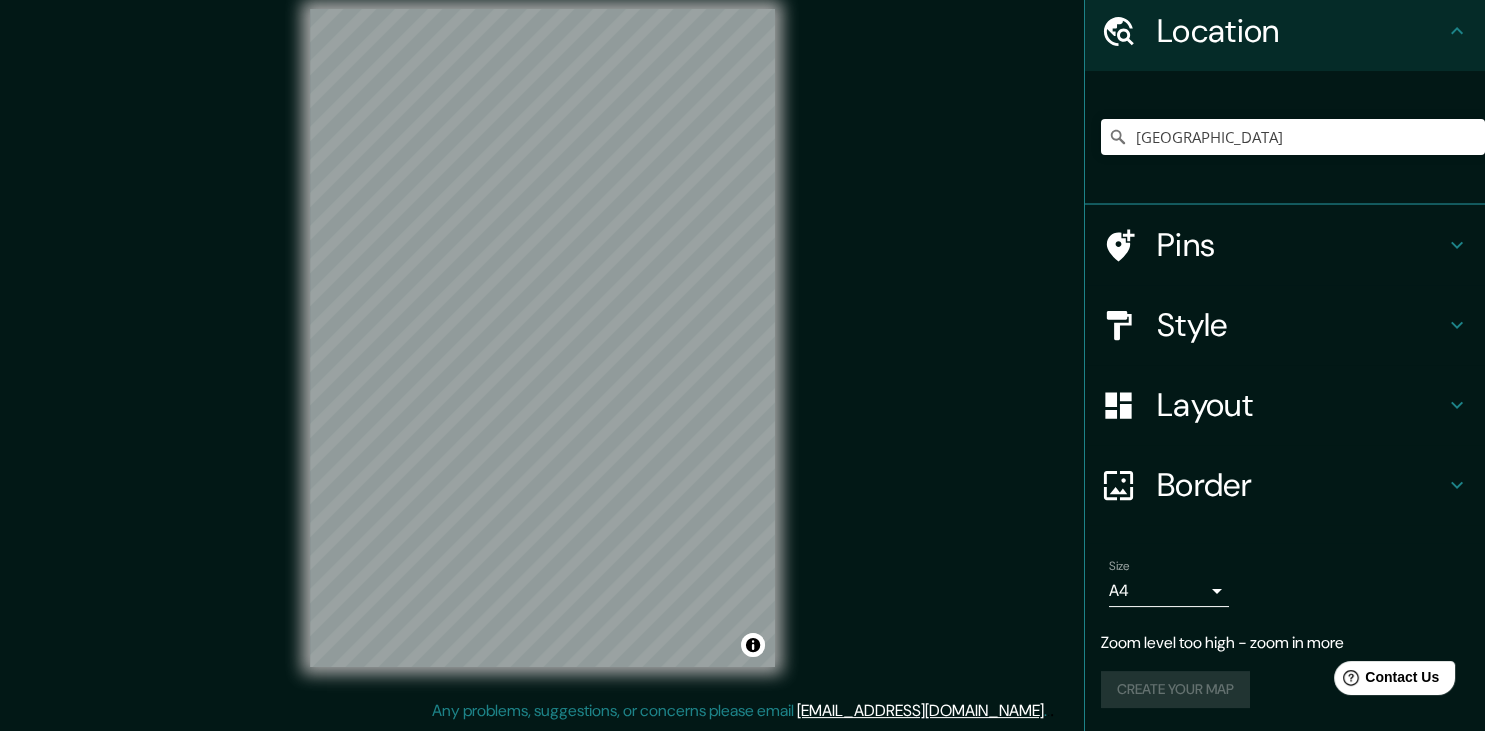 click on "Create your map" at bounding box center [1285, 689] 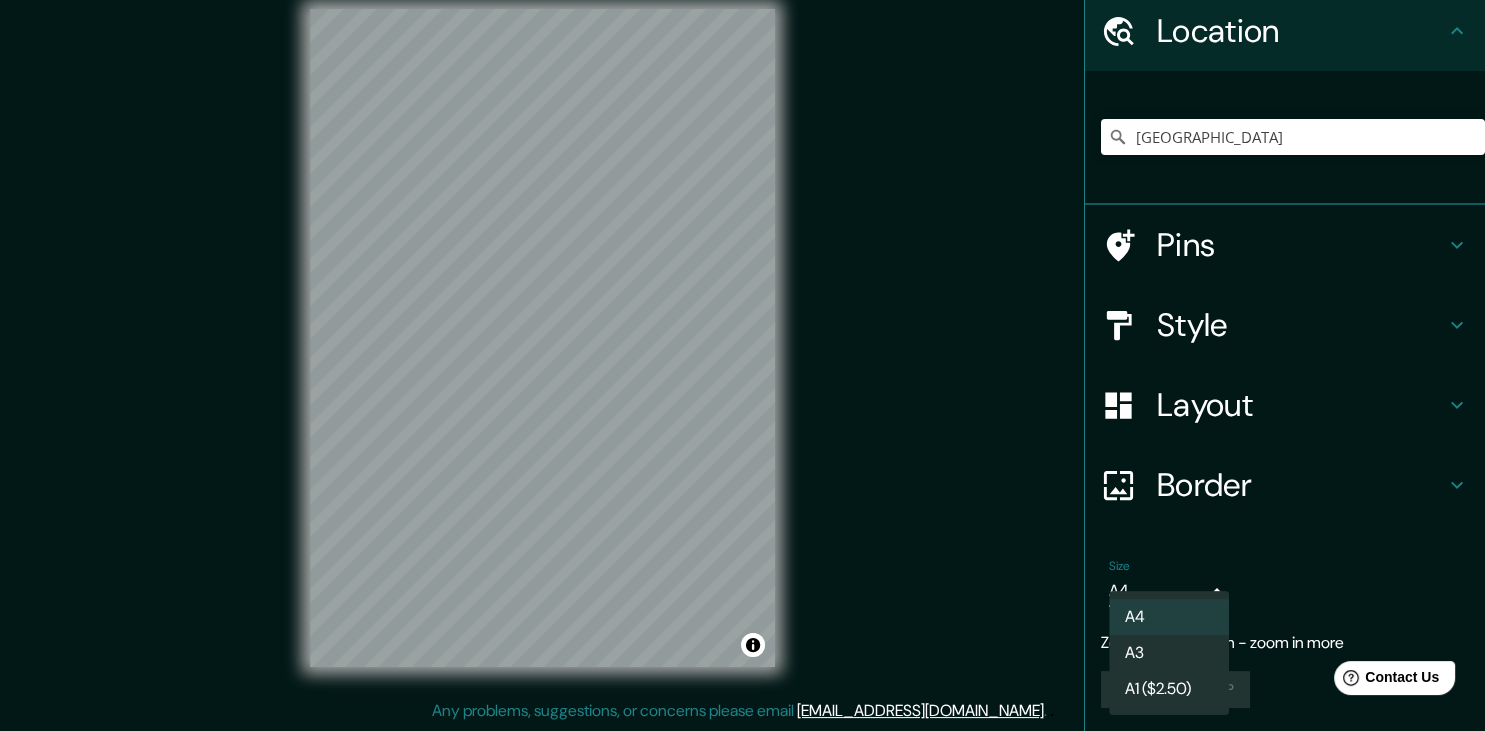 click on "Mappin Location Venezuela Pins Style Layout Border Choose a border.  Hint : you can make layers of the frame opaque to create some cool effects. None Simple Transparent Fancy Size A4 single Zoom level too high - zoom in more Create your map © Mapbox   © OpenStreetMap   Improve this map Any problems, suggestions, or concerns please email    help@mappin.pro . . . A4 A3 A1 ($2.50)" at bounding box center (742, 342) 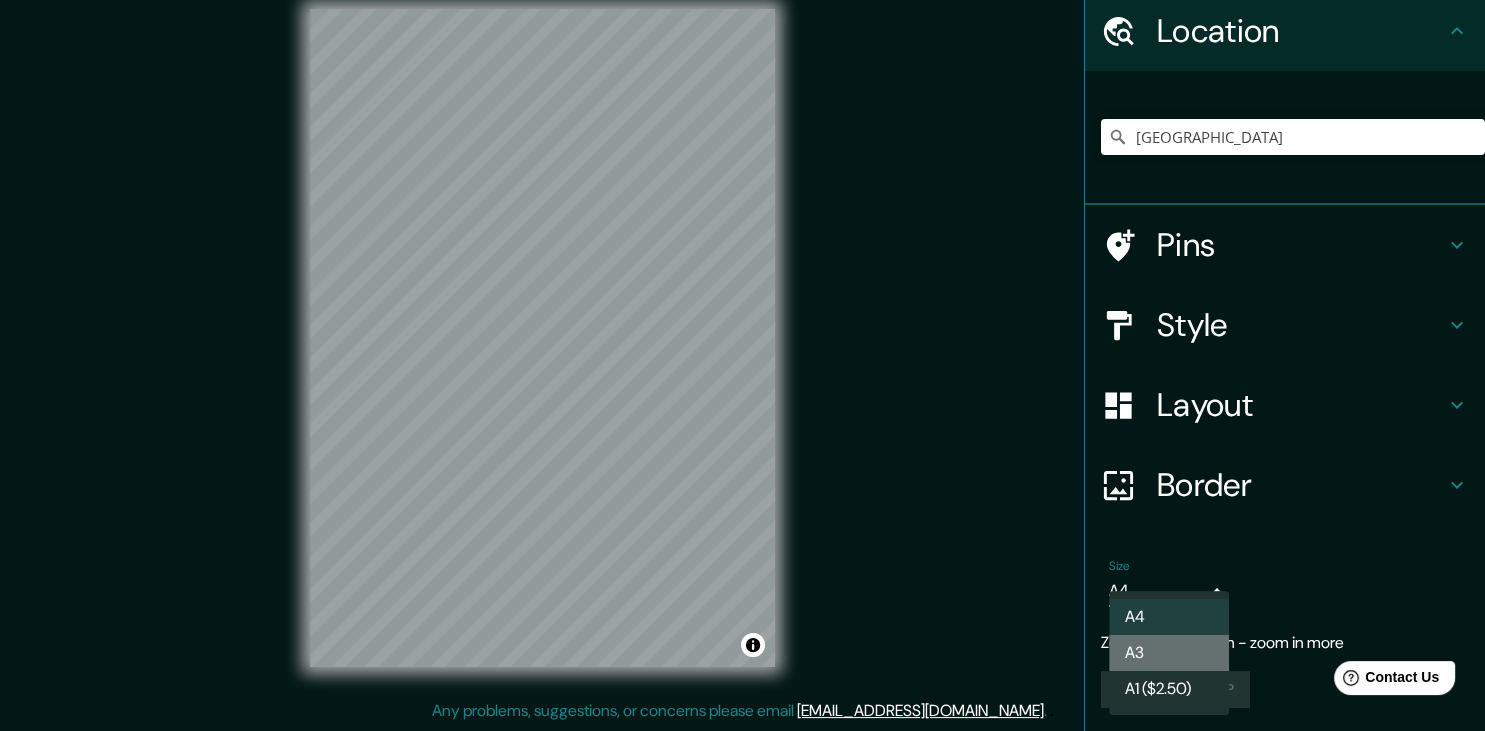 click on "A3" at bounding box center [1169, 653] 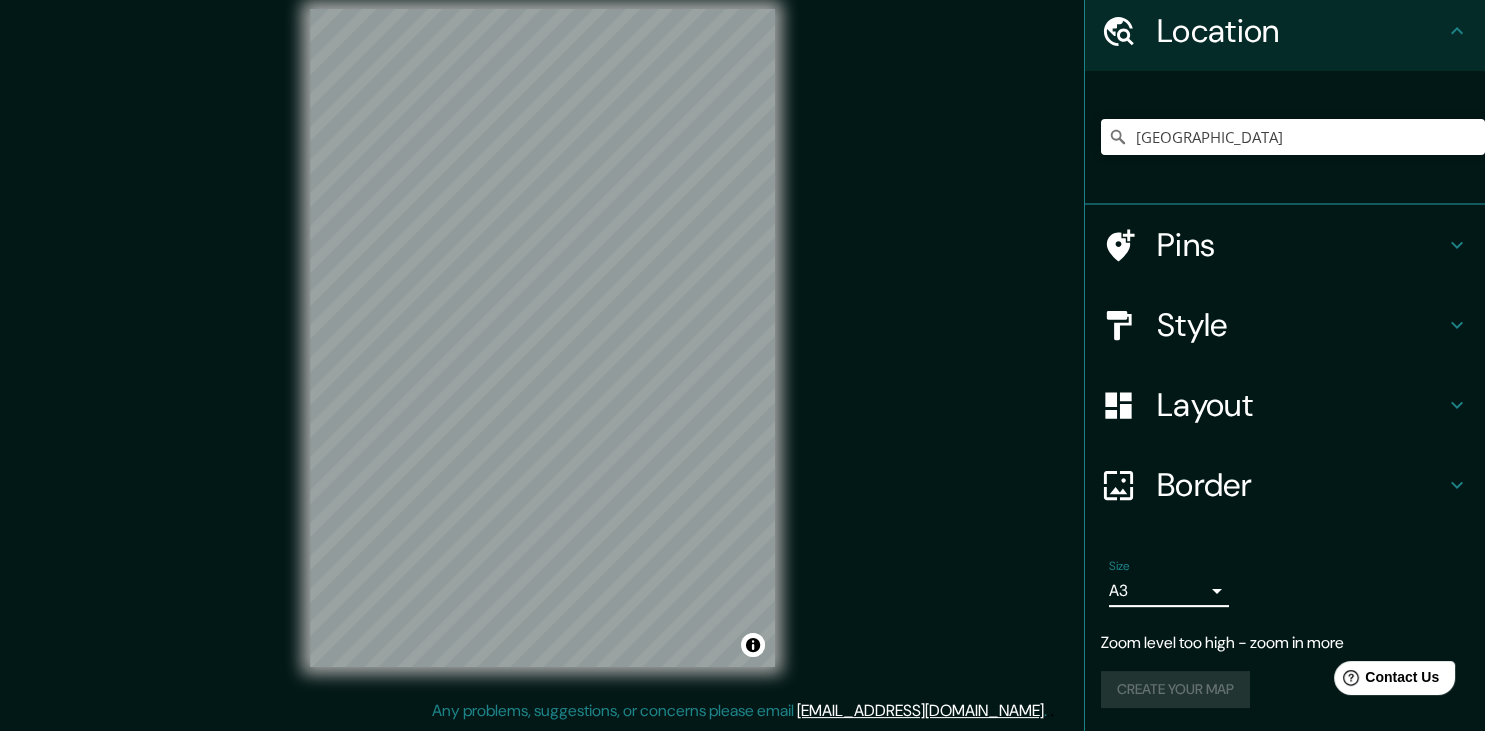 click on "Mappin Location Venezuela Pins Style Layout Border Choose a border.  Hint : you can make layers of the frame opaque to create some cool effects. None Simple Transparent Fancy Size A3 a4 Zoom level too high - zoom in more Create your map © Mapbox   © OpenStreetMap   Improve this map Any problems, suggestions, or concerns please email    help@mappin.pro . . ." at bounding box center [742, 342] 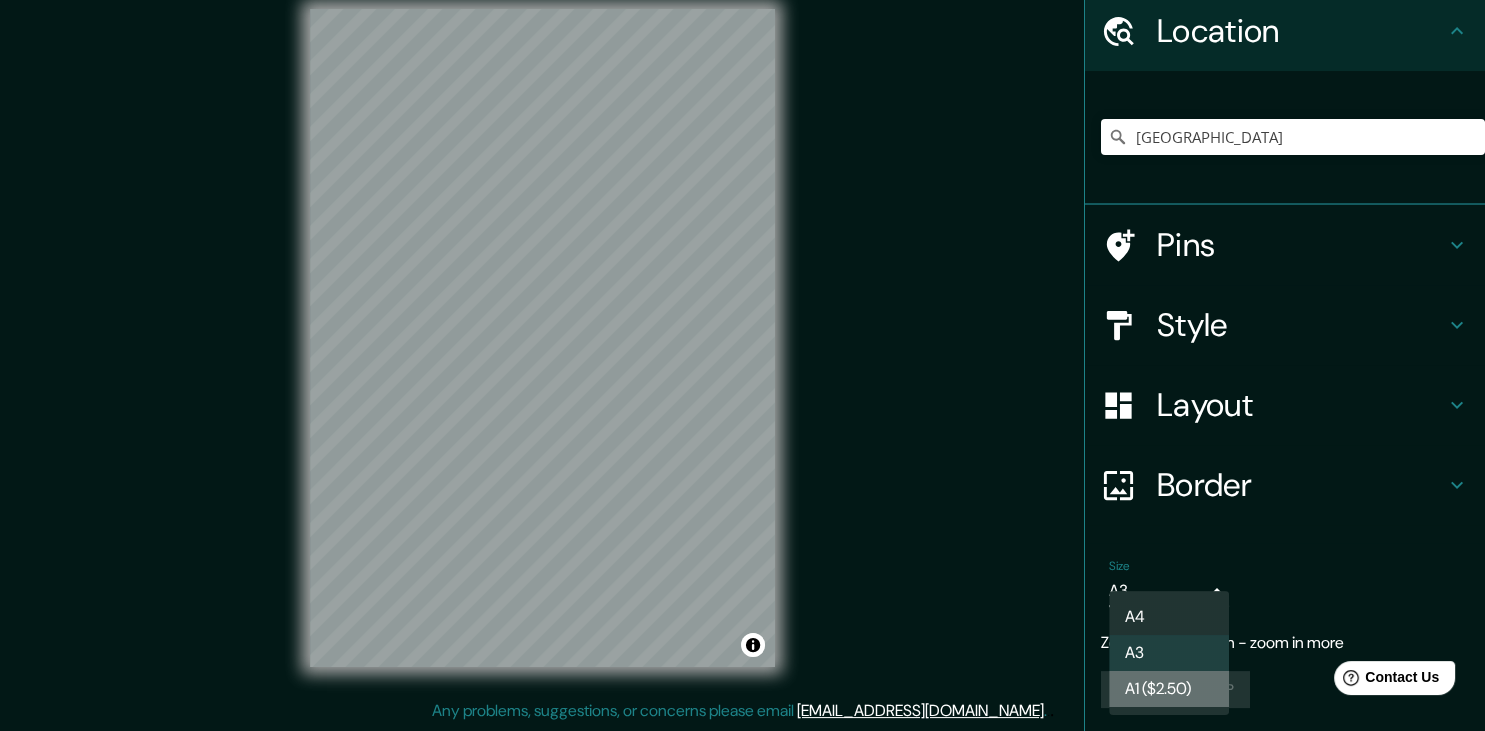 click on "A1 ($2.50)" at bounding box center [1169, 689] 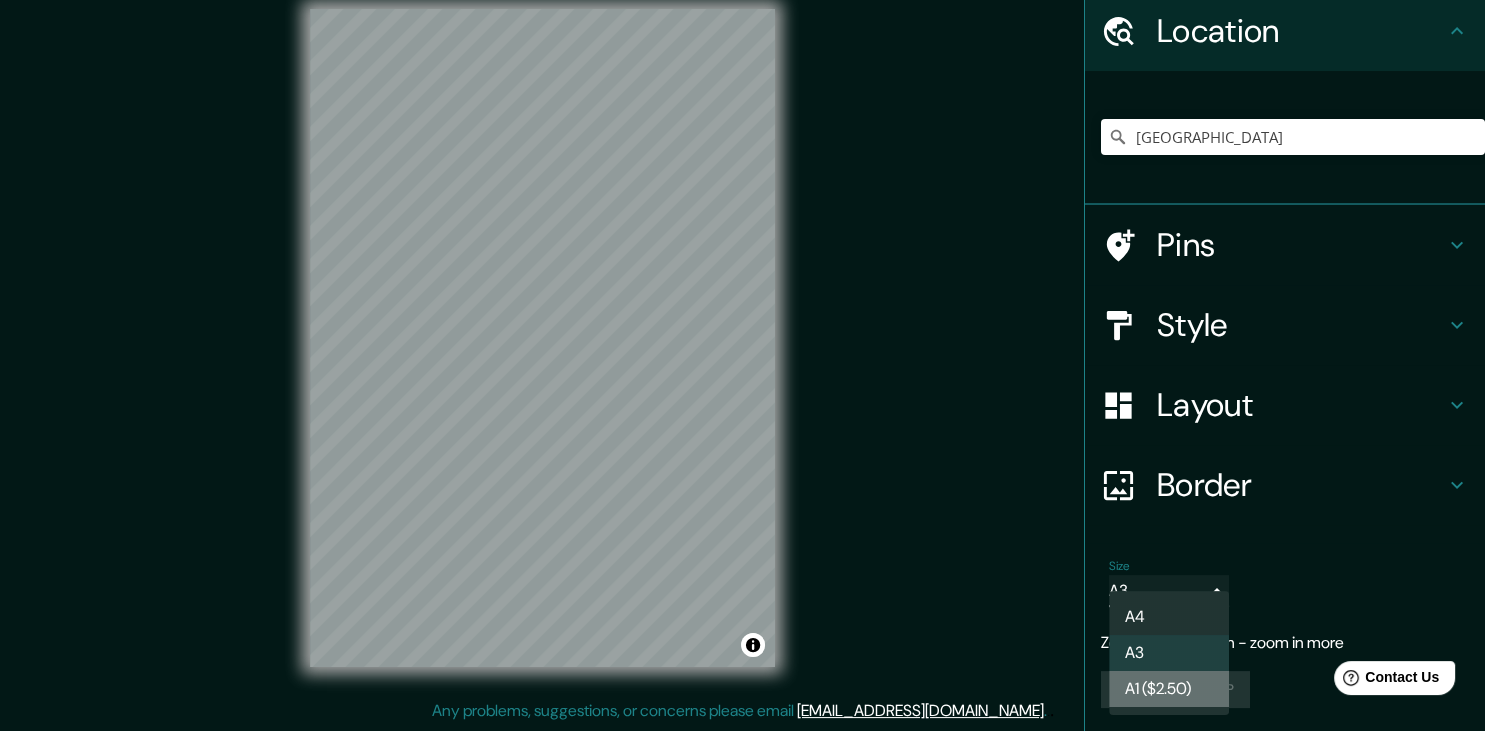 type on "a3" 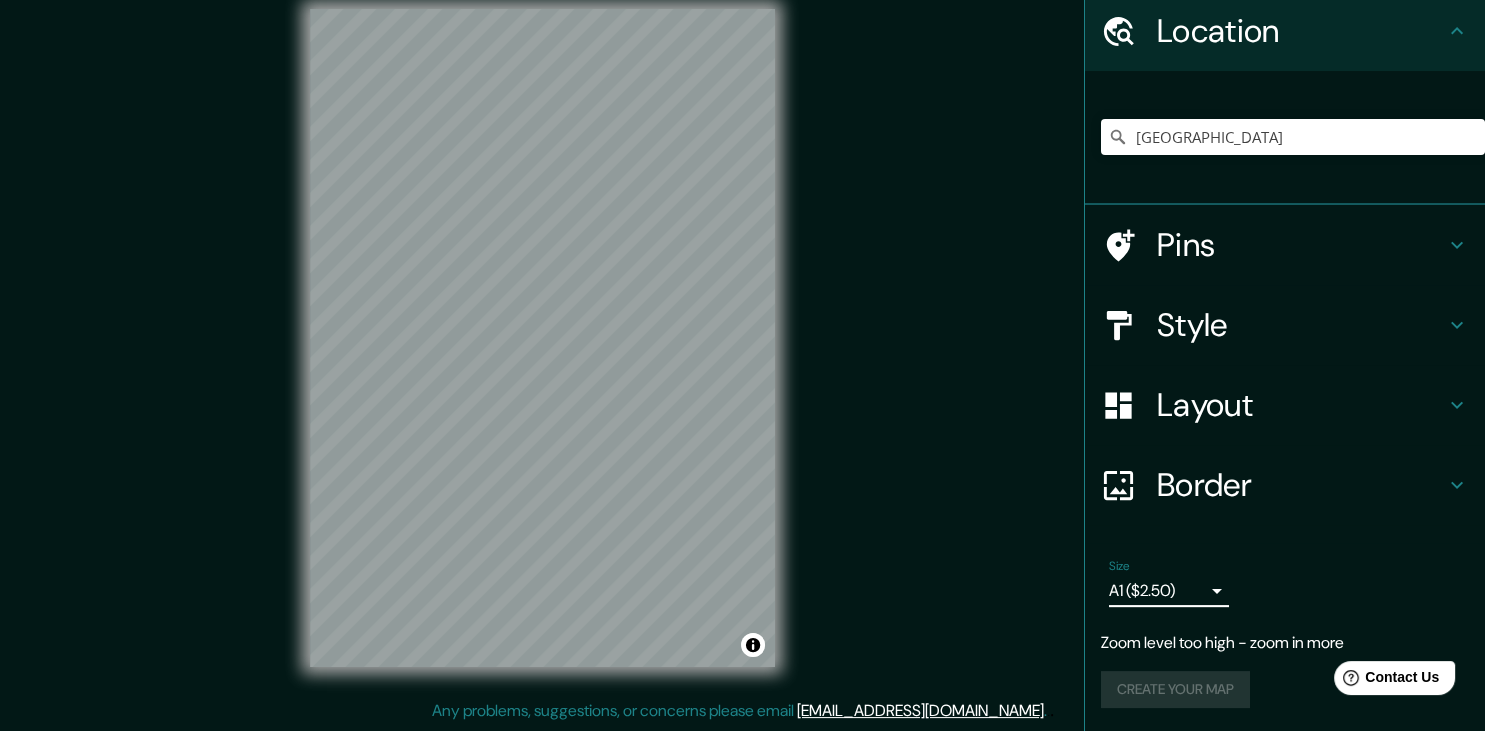 click on "Size A1 ($2.50) a3" at bounding box center (1285, 583) 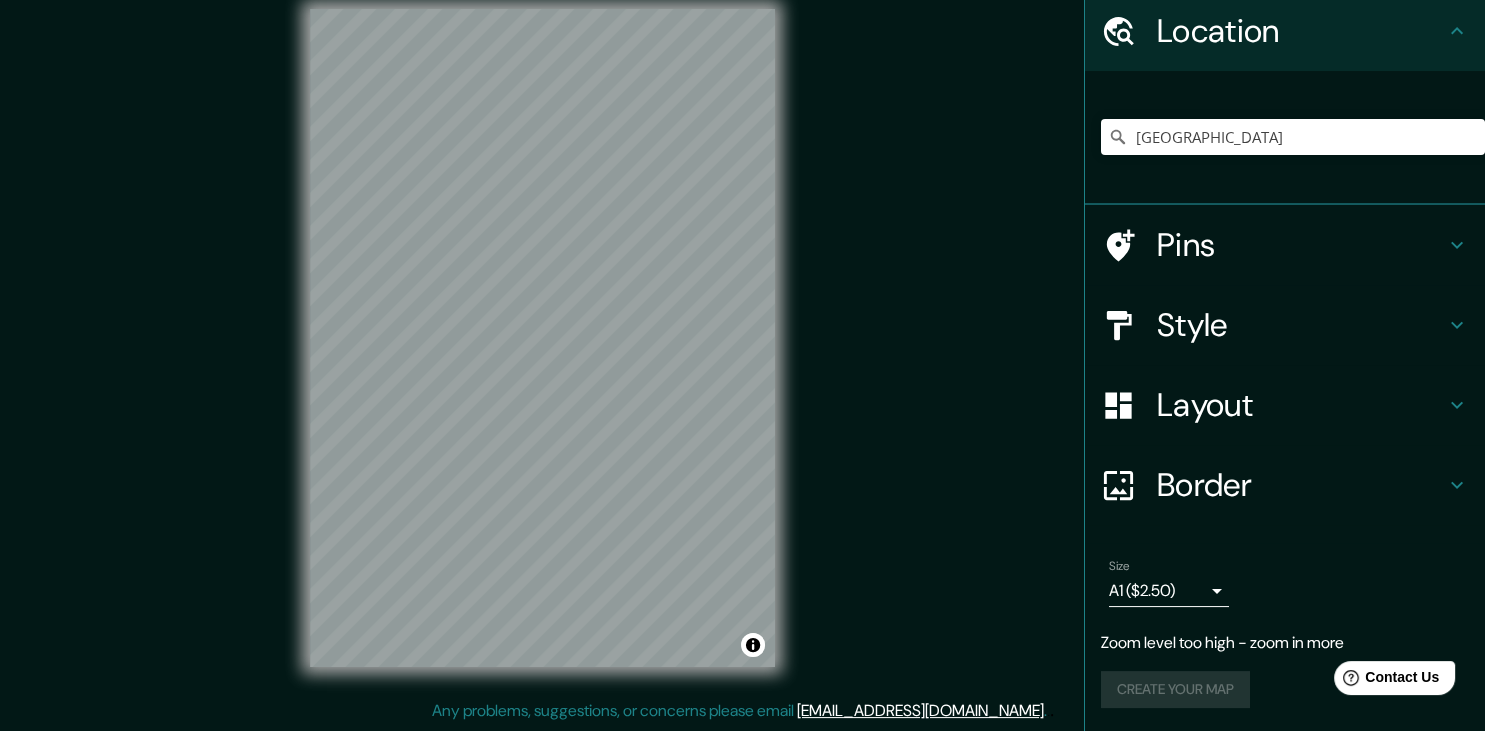 click on "Create your map" at bounding box center (1285, 689) 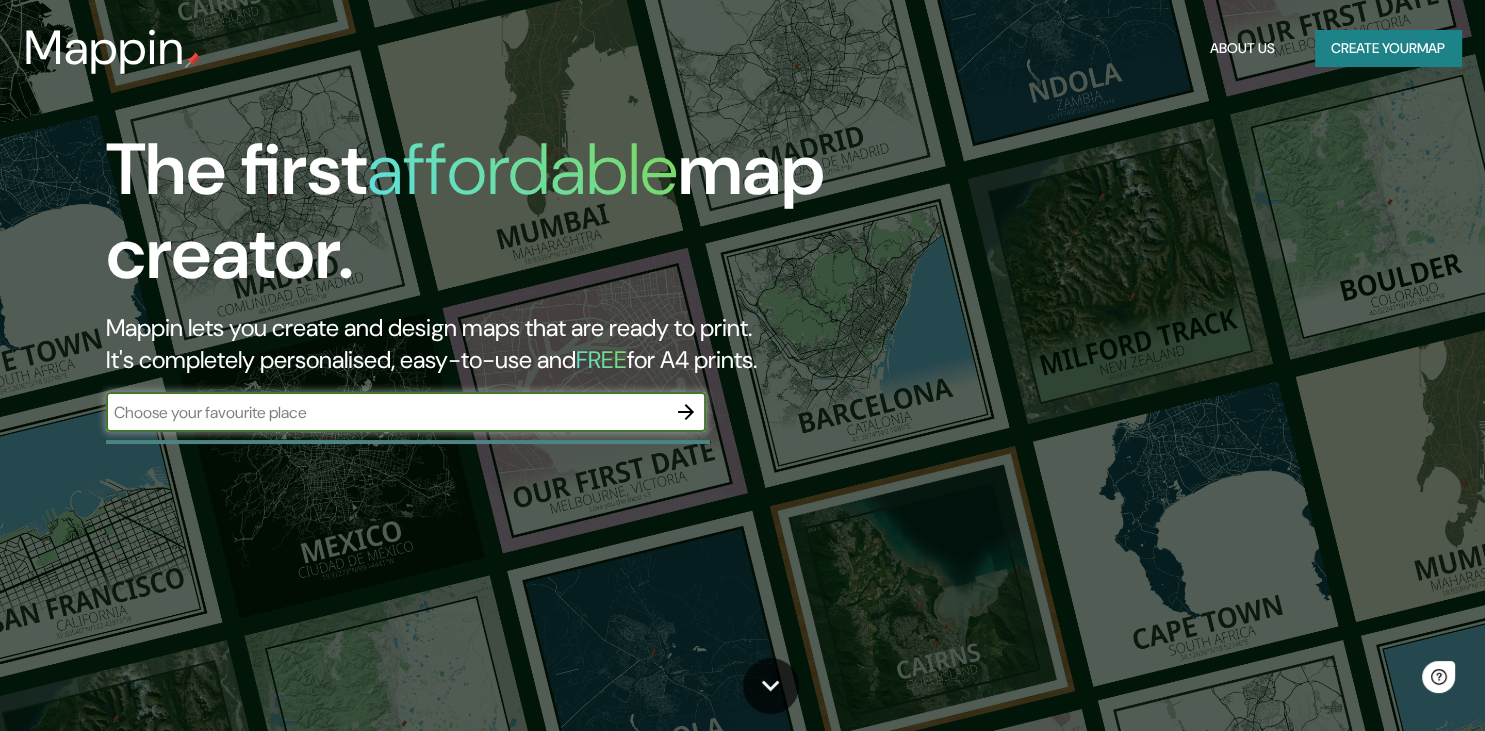 scroll, scrollTop: 0, scrollLeft: 0, axis: both 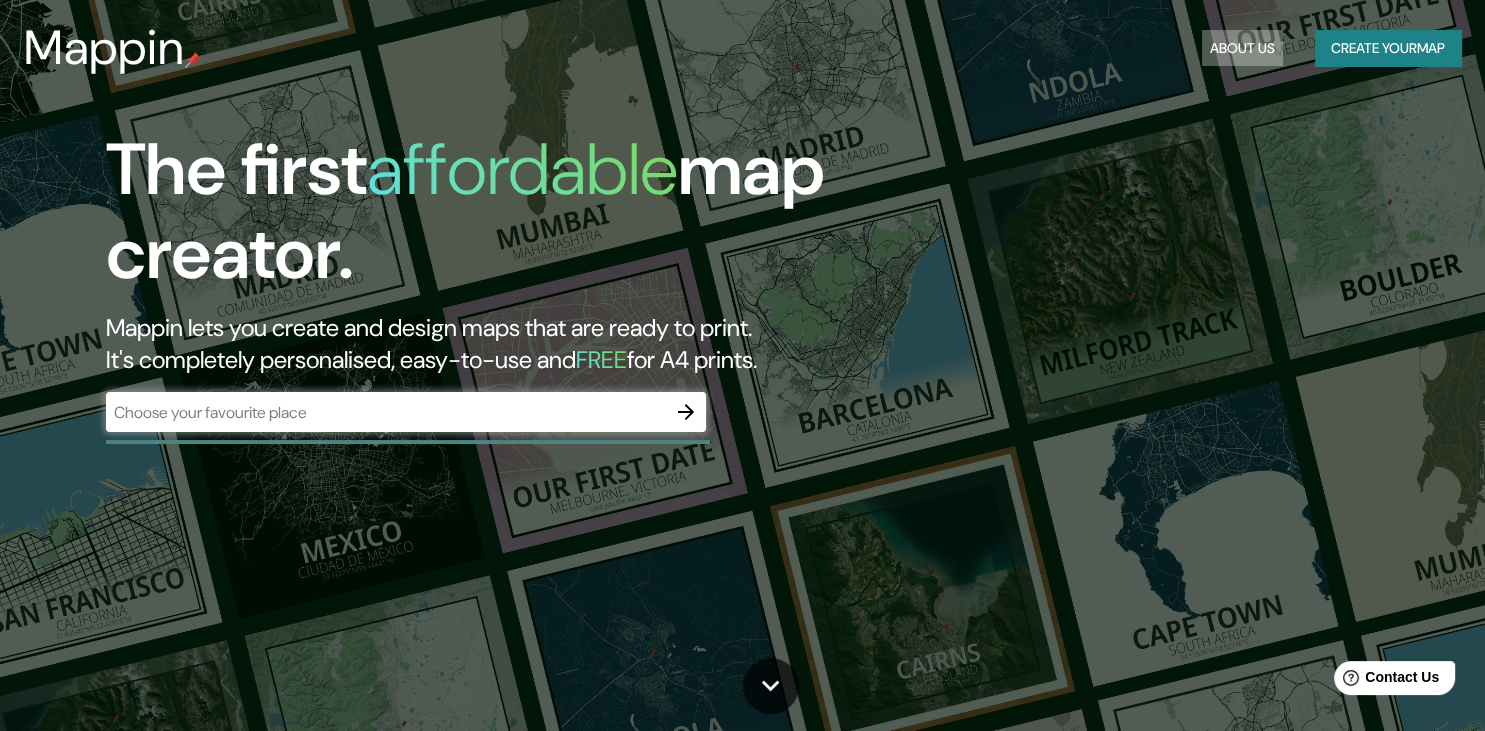 click on "About Us" at bounding box center (1242, 48) 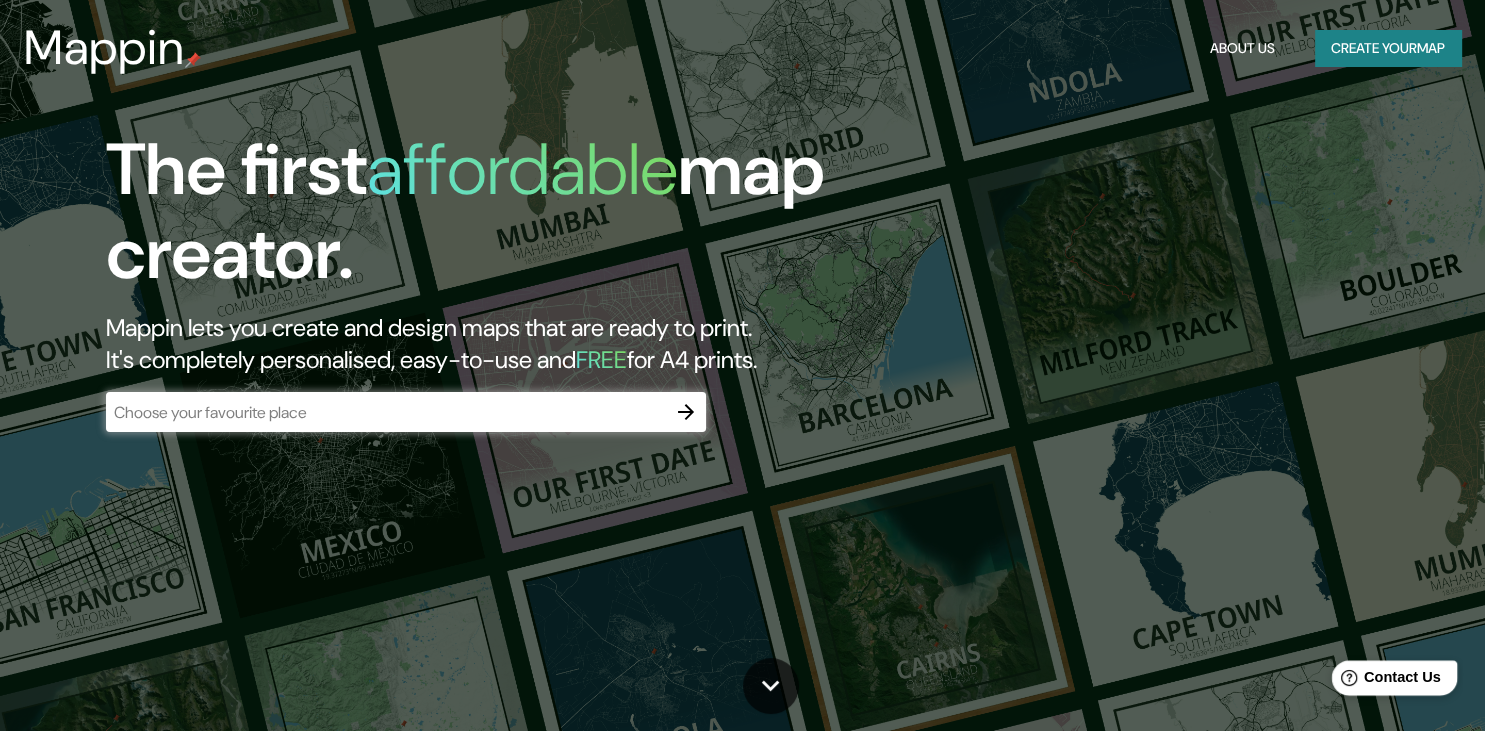 click on "Contact Us" at bounding box center (1402, 677) 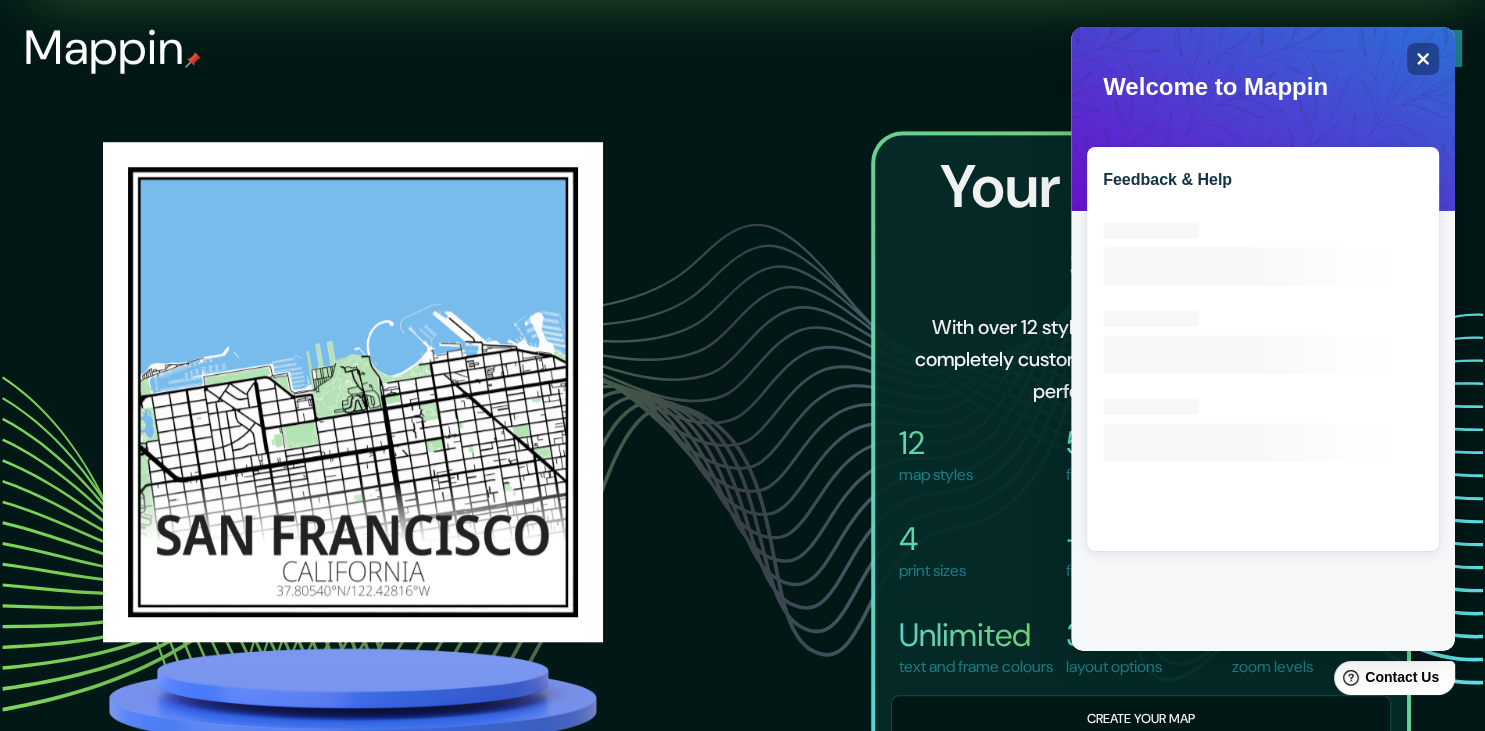 scroll, scrollTop: 1372, scrollLeft: 0, axis: vertical 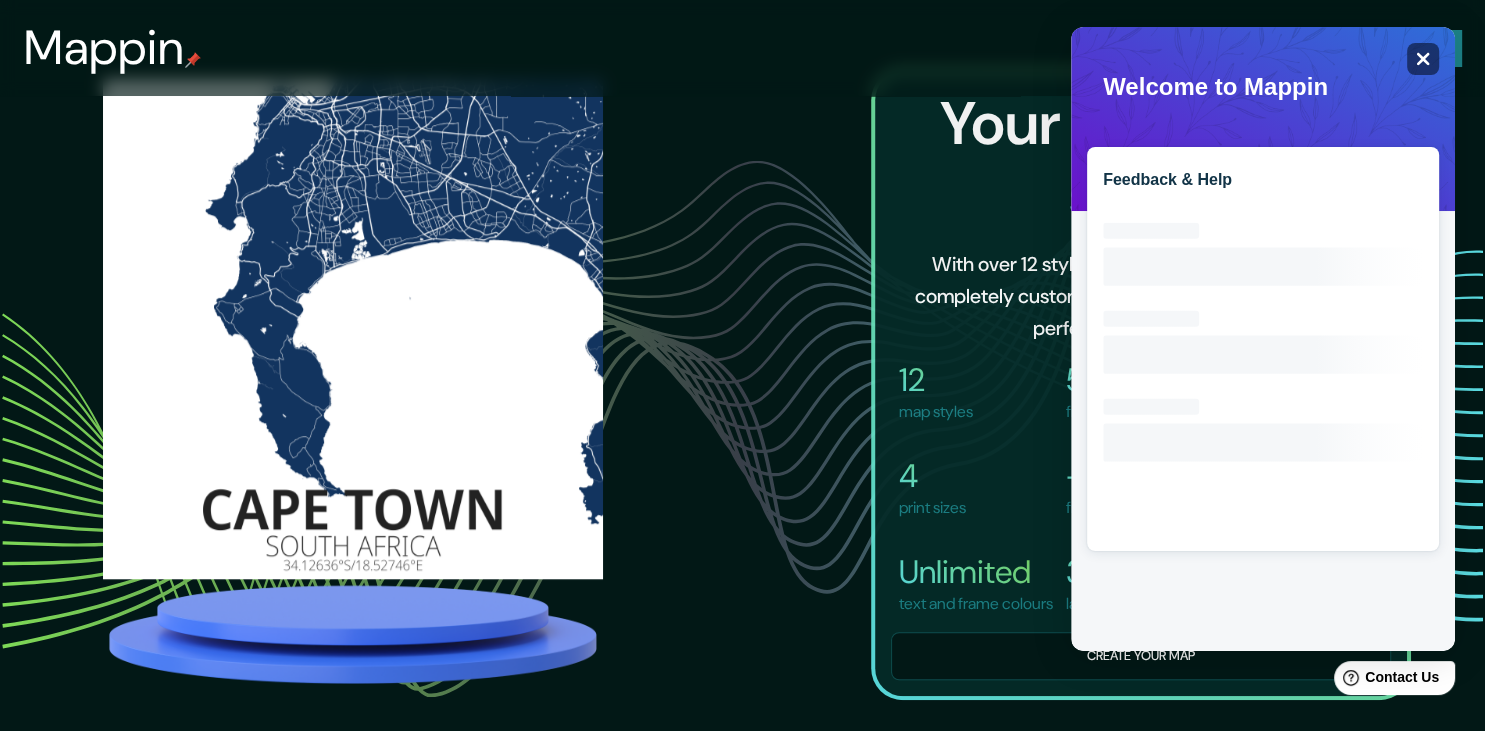 click 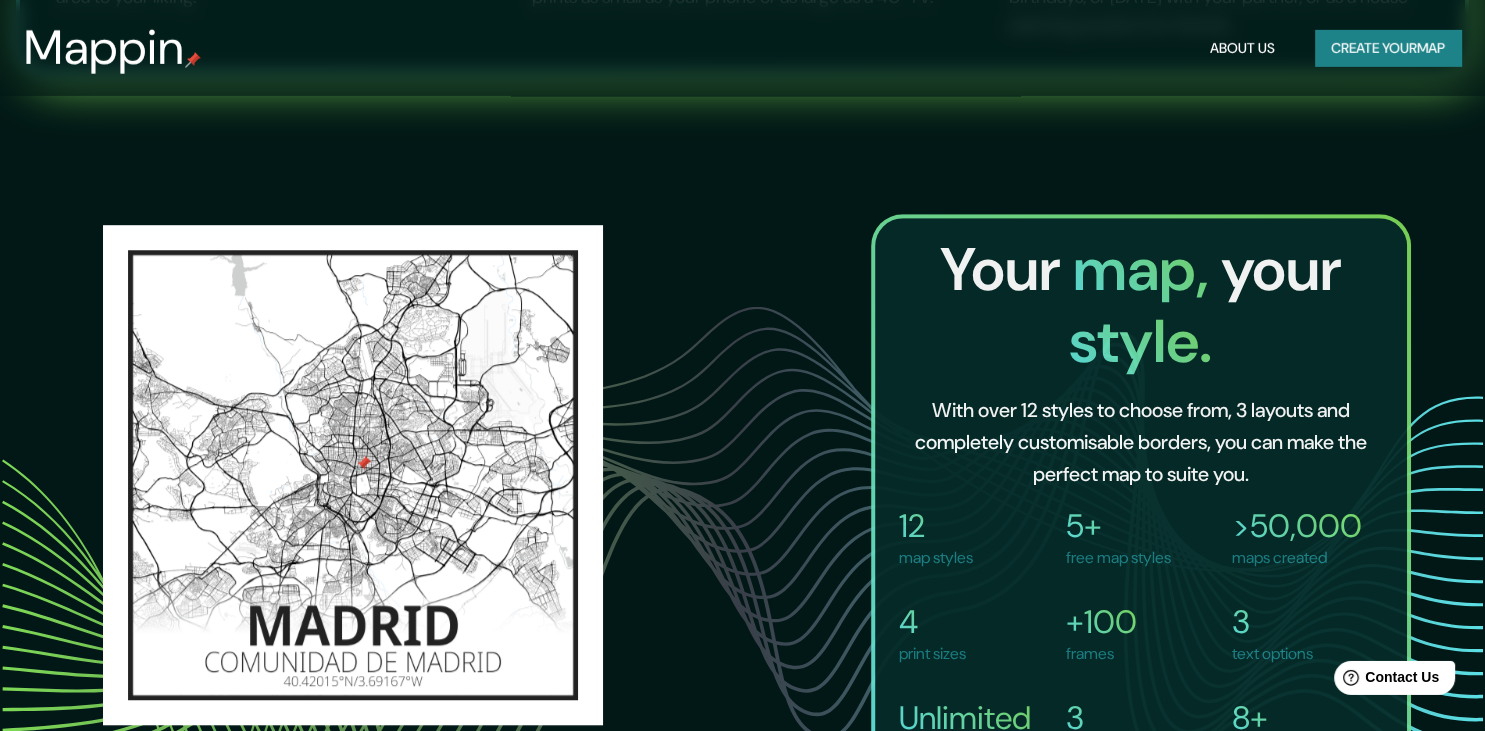 scroll, scrollTop: 1290, scrollLeft: 0, axis: vertical 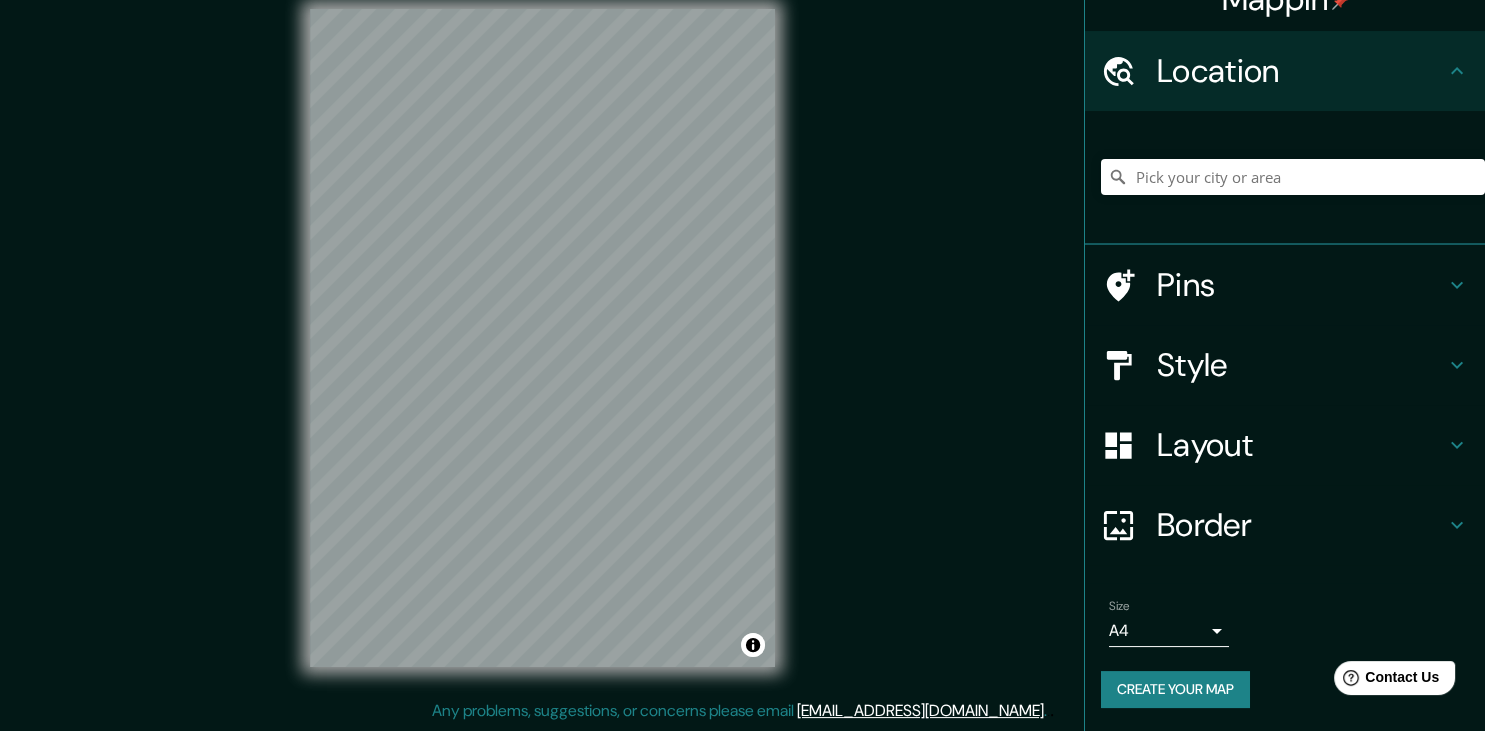 click on "Style" at bounding box center (1285, 365) 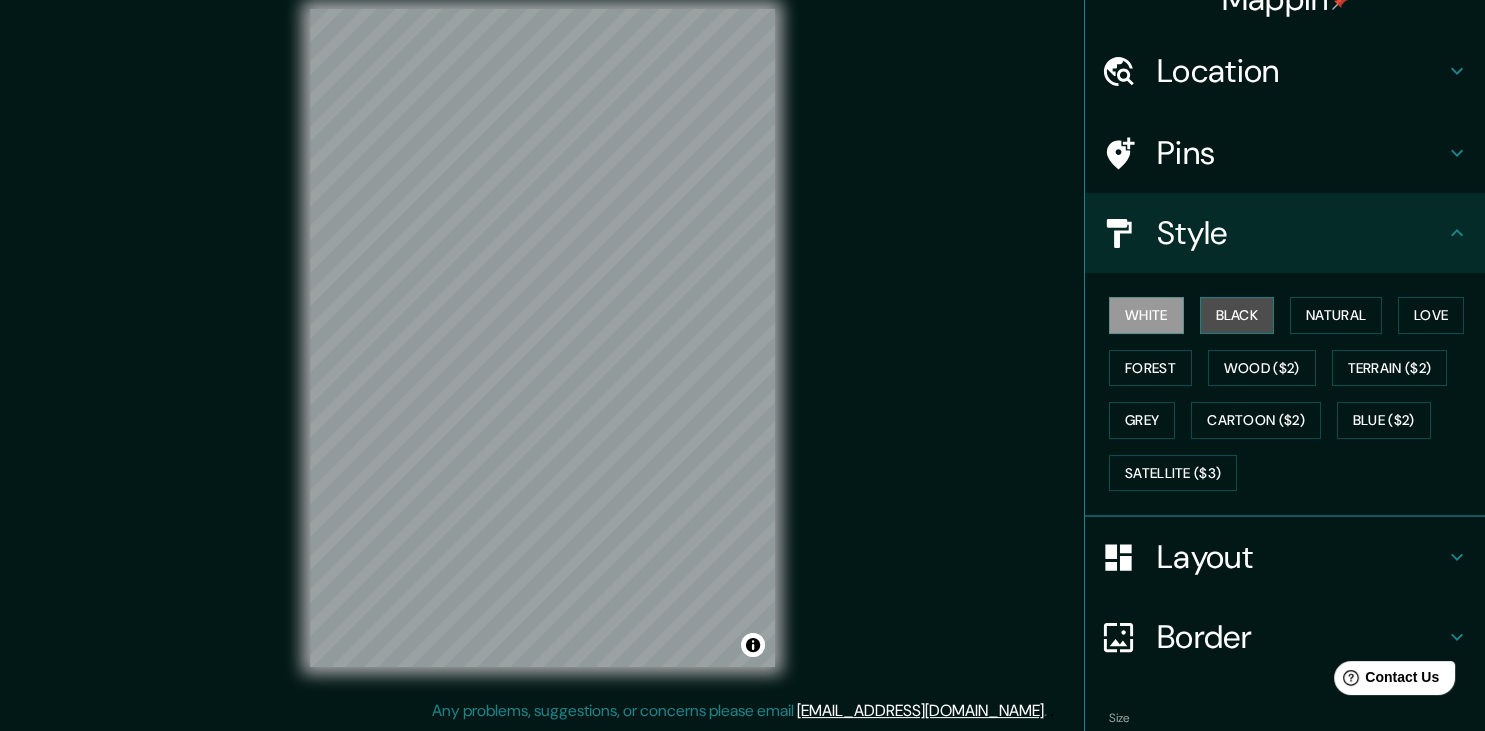 click on "Black" at bounding box center [1237, 315] 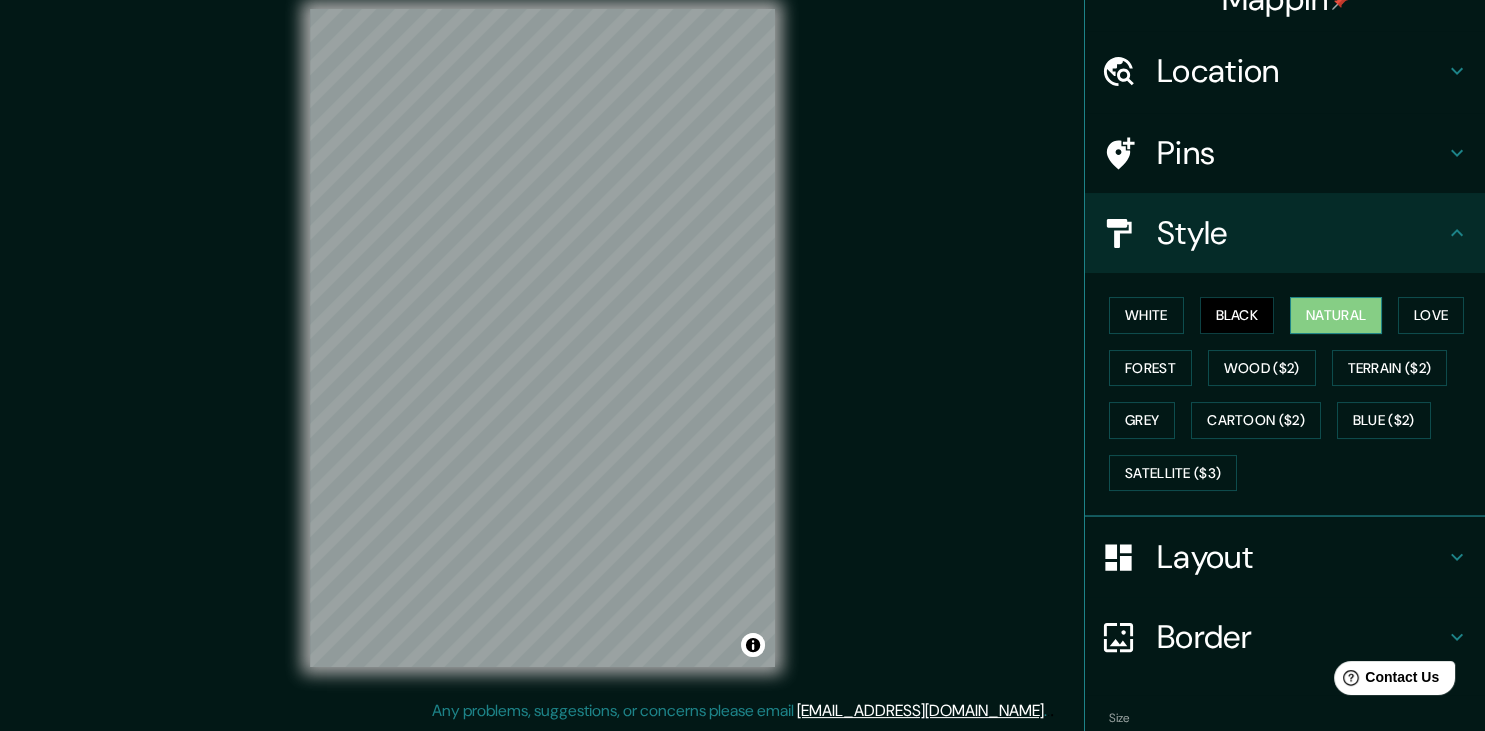 click on "Natural" at bounding box center (1336, 315) 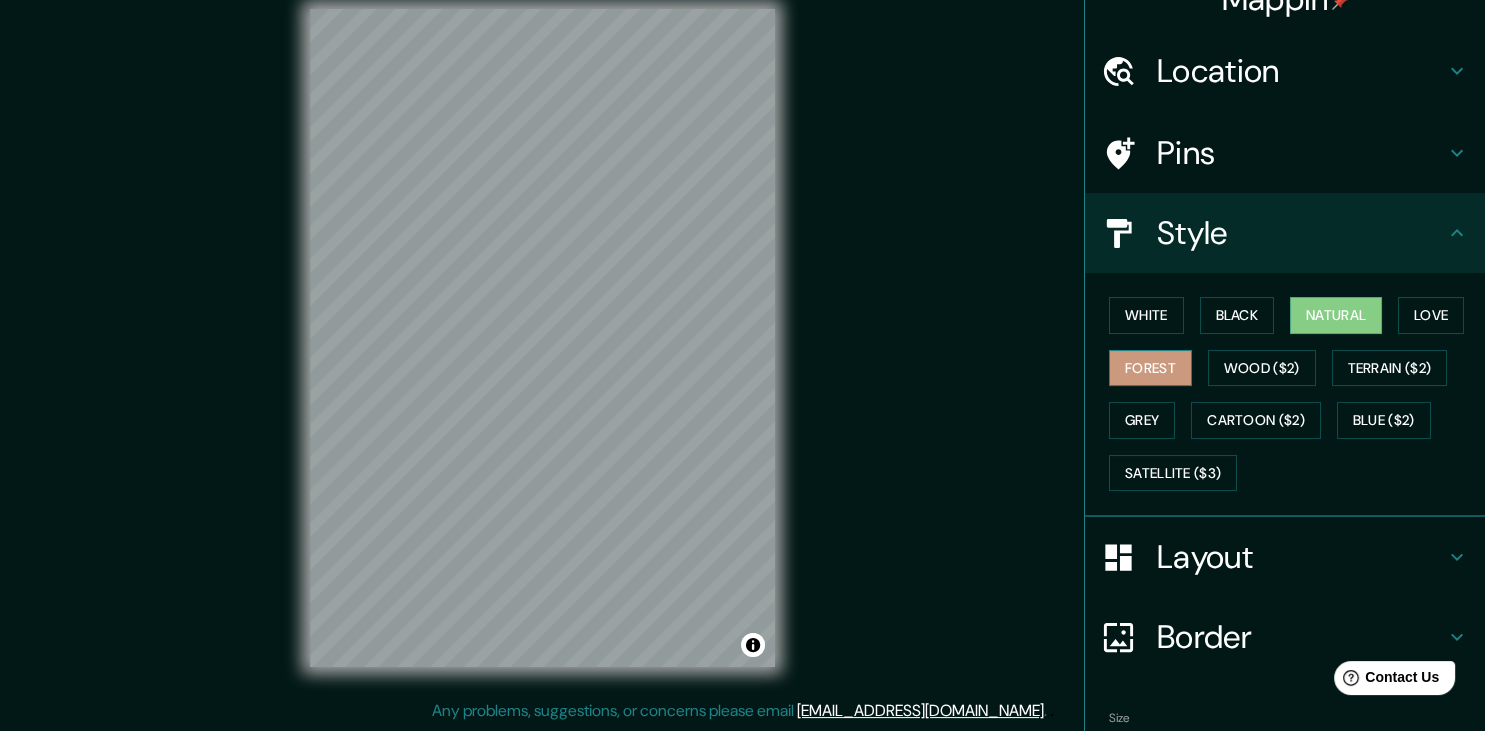 click on "Forest" at bounding box center (1150, 368) 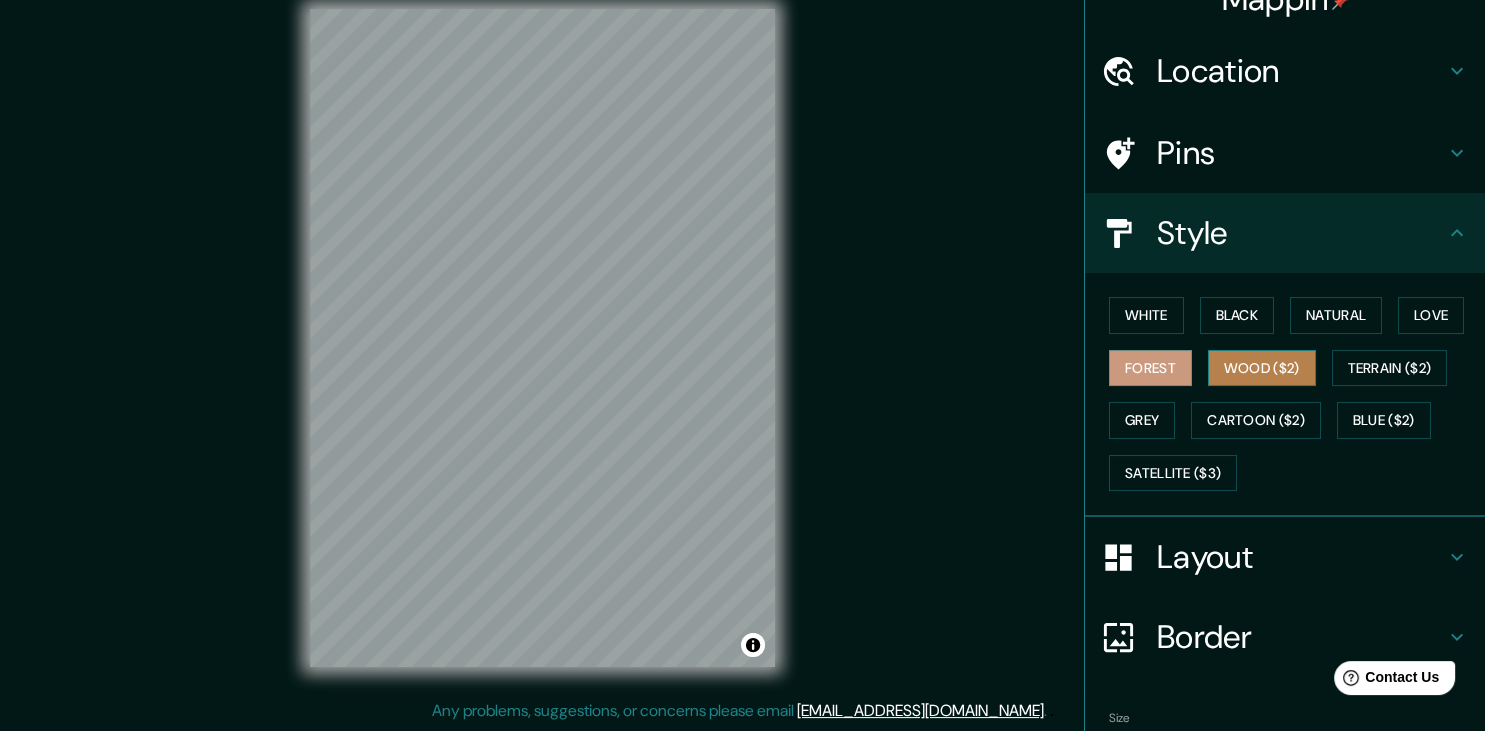 click on "Wood ($2)" at bounding box center (1262, 368) 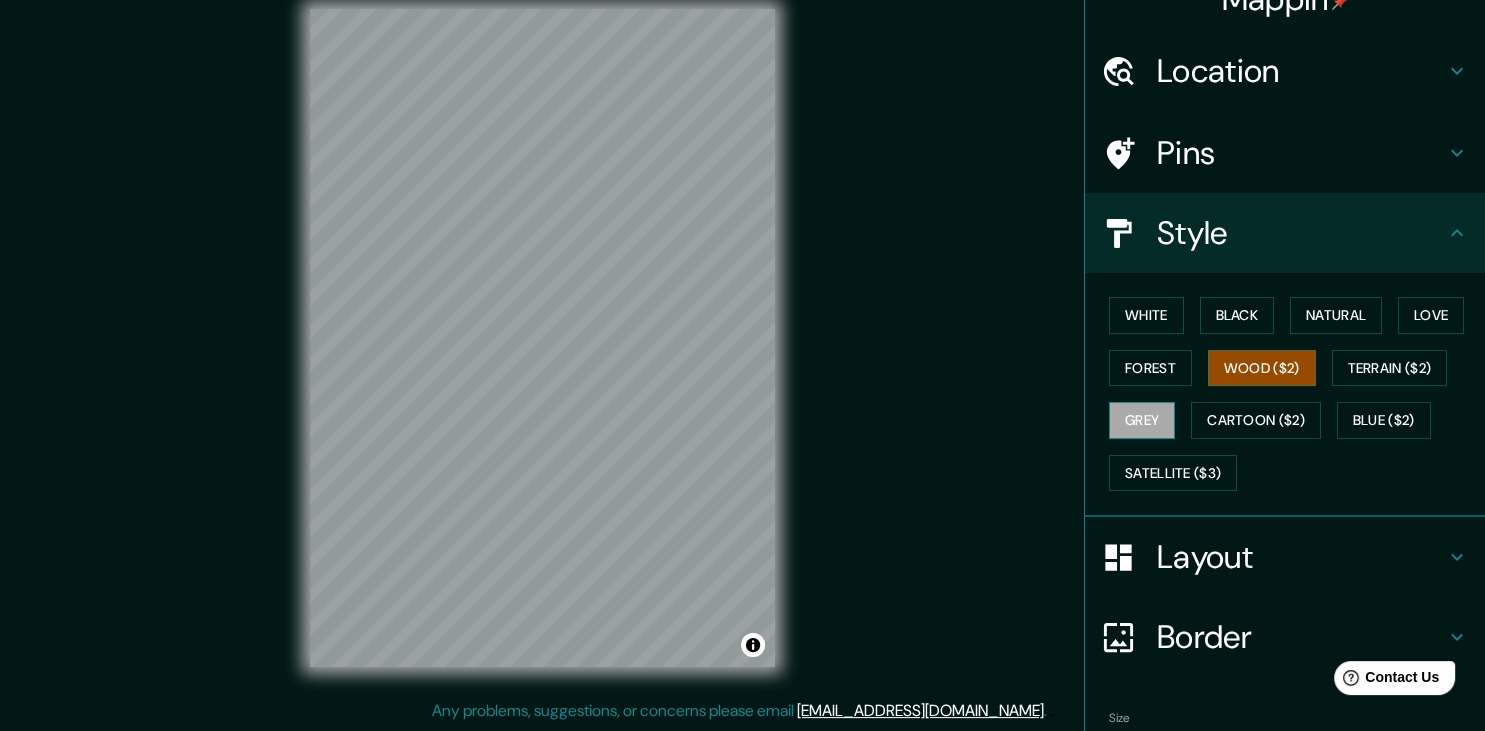 click on "Grey" at bounding box center (1142, 420) 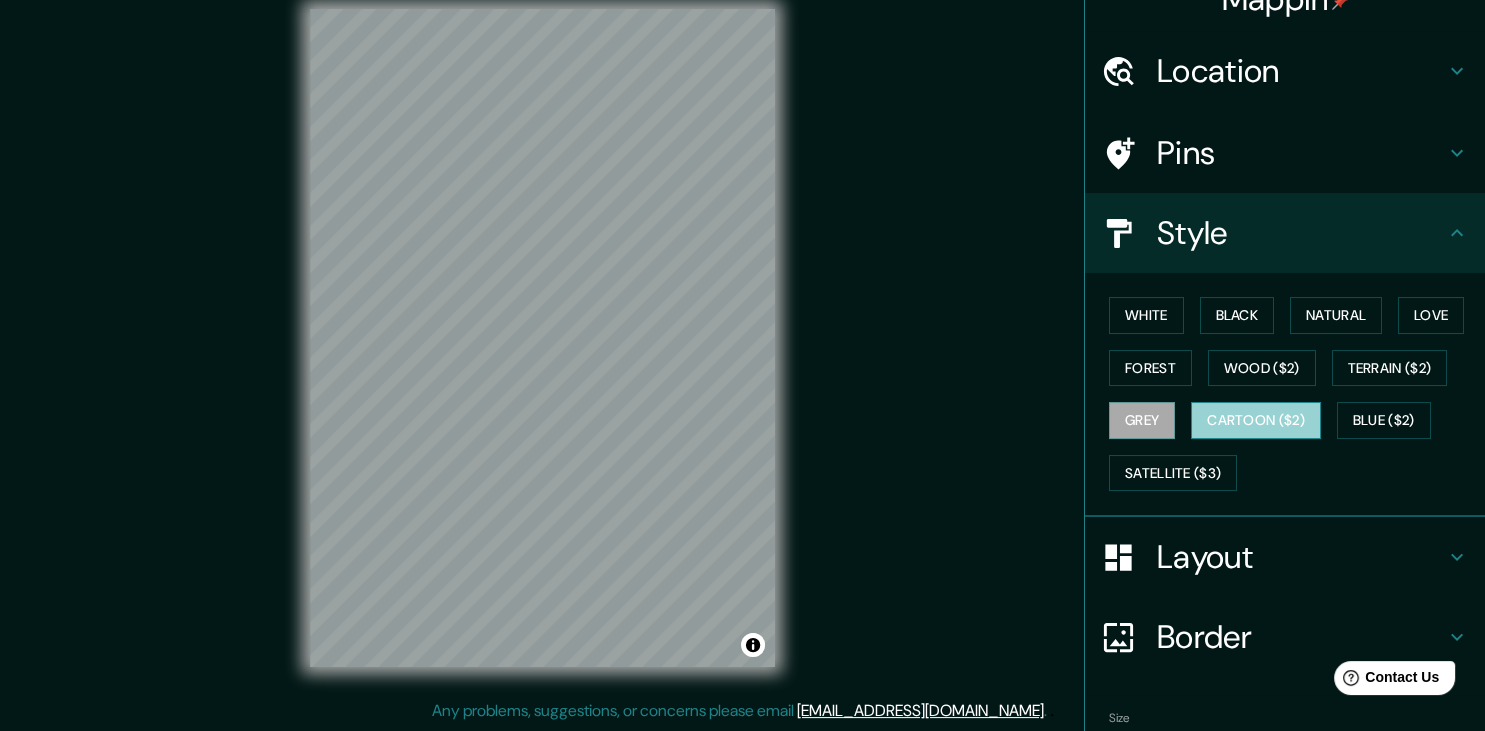 click on "Cartoon ($2)" at bounding box center (1256, 420) 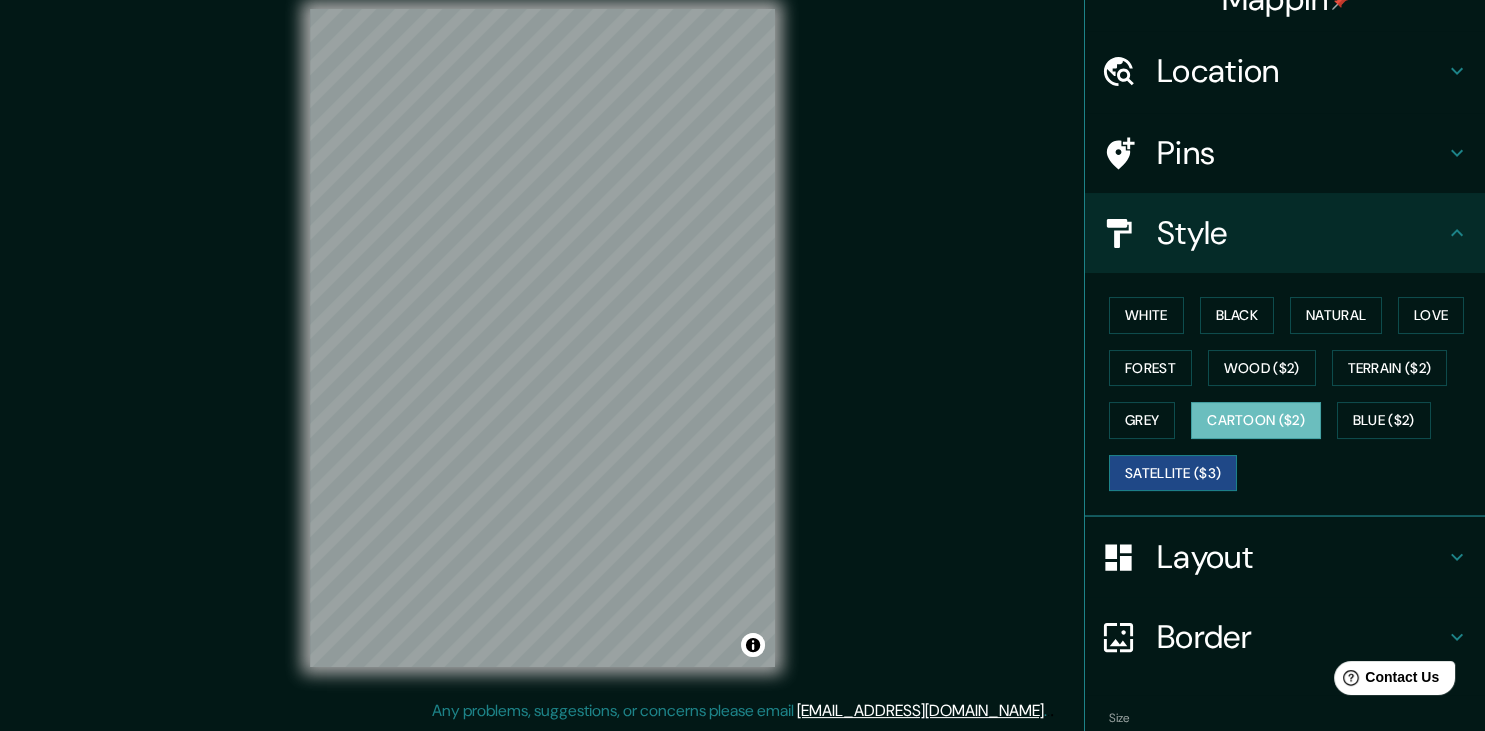 click on "Satellite ($3)" at bounding box center [1173, 473] 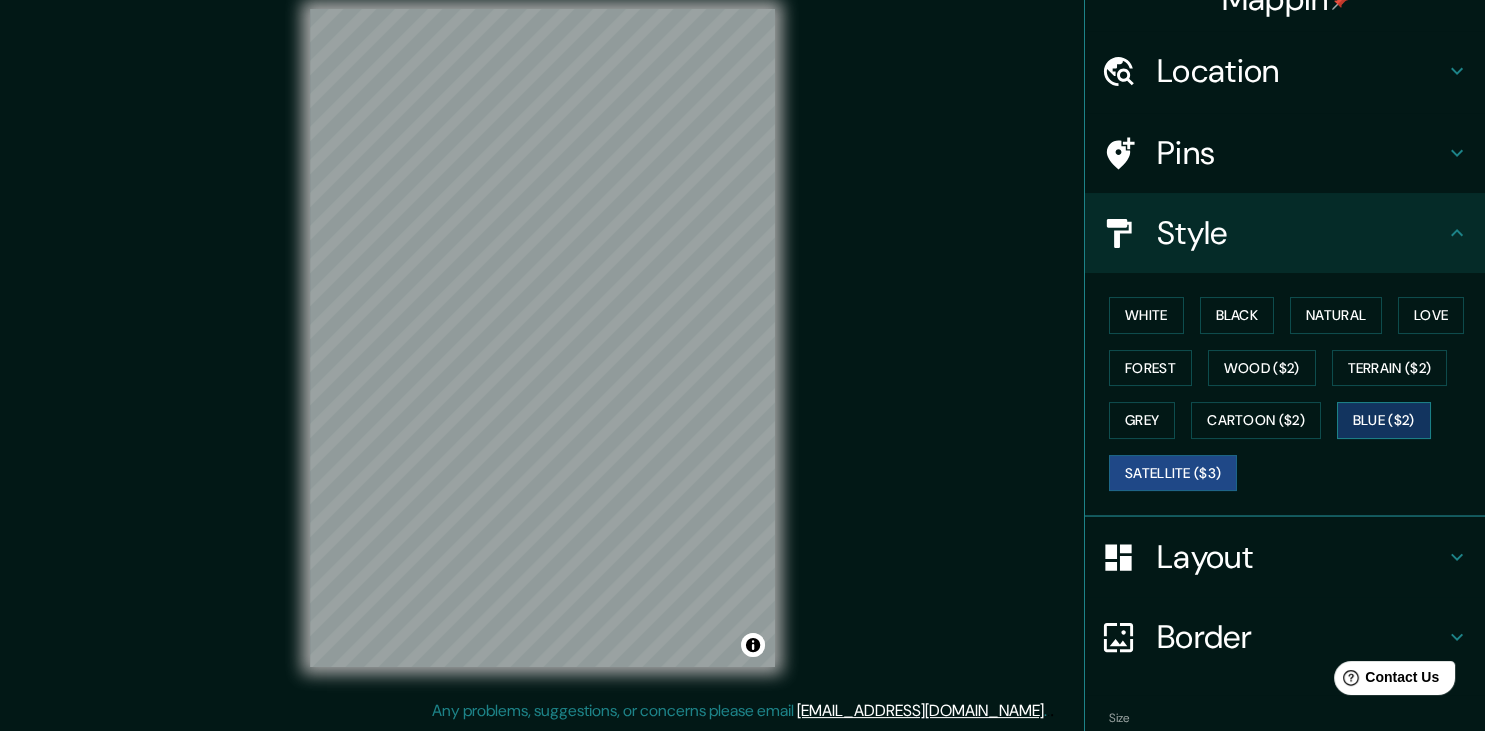 click on "Blue ($2)" at bounding box center [1384, 420] 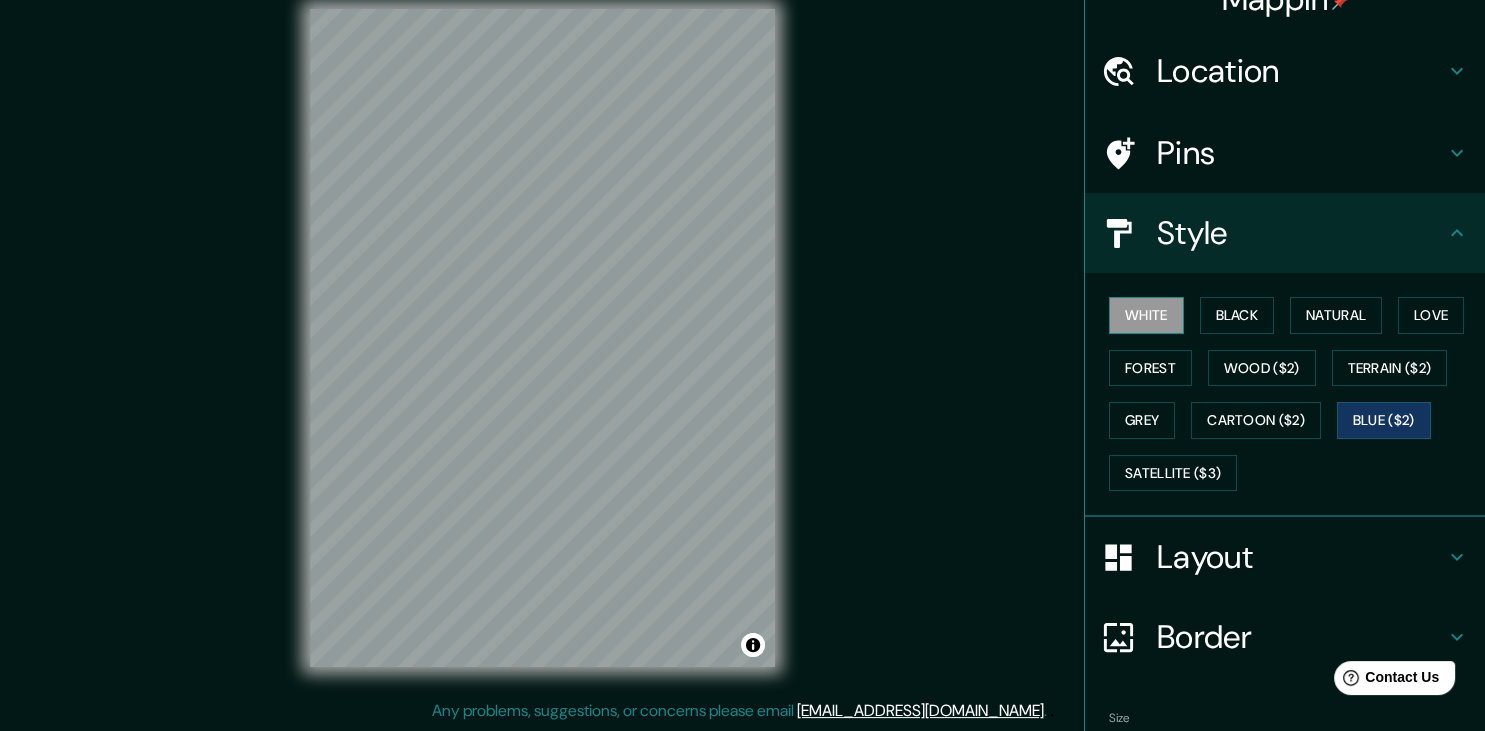 click on "White" at bounding box center [1146, 315] 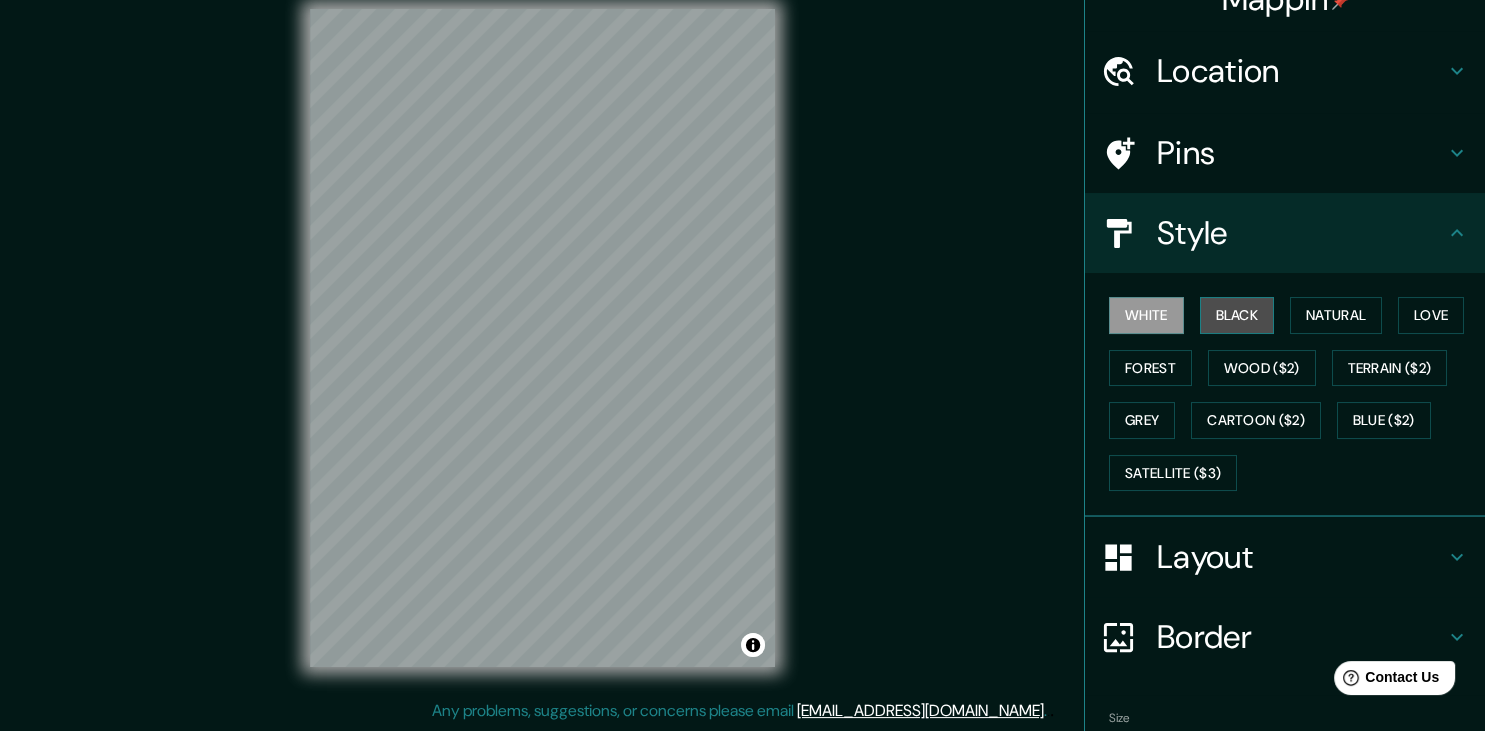 click on "Black" at bounding box center (1237, 315) 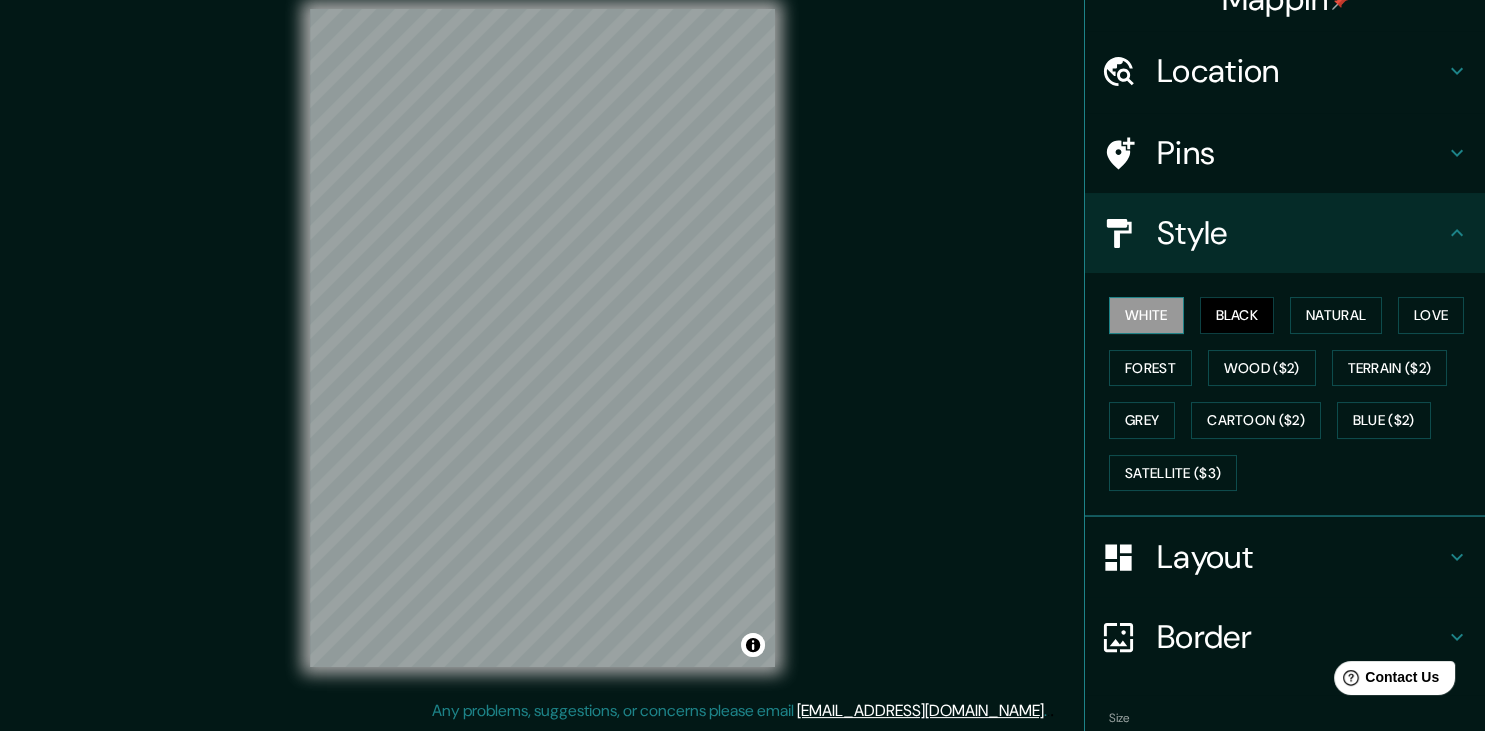 click on "White" at bounding box center (1146, 315) 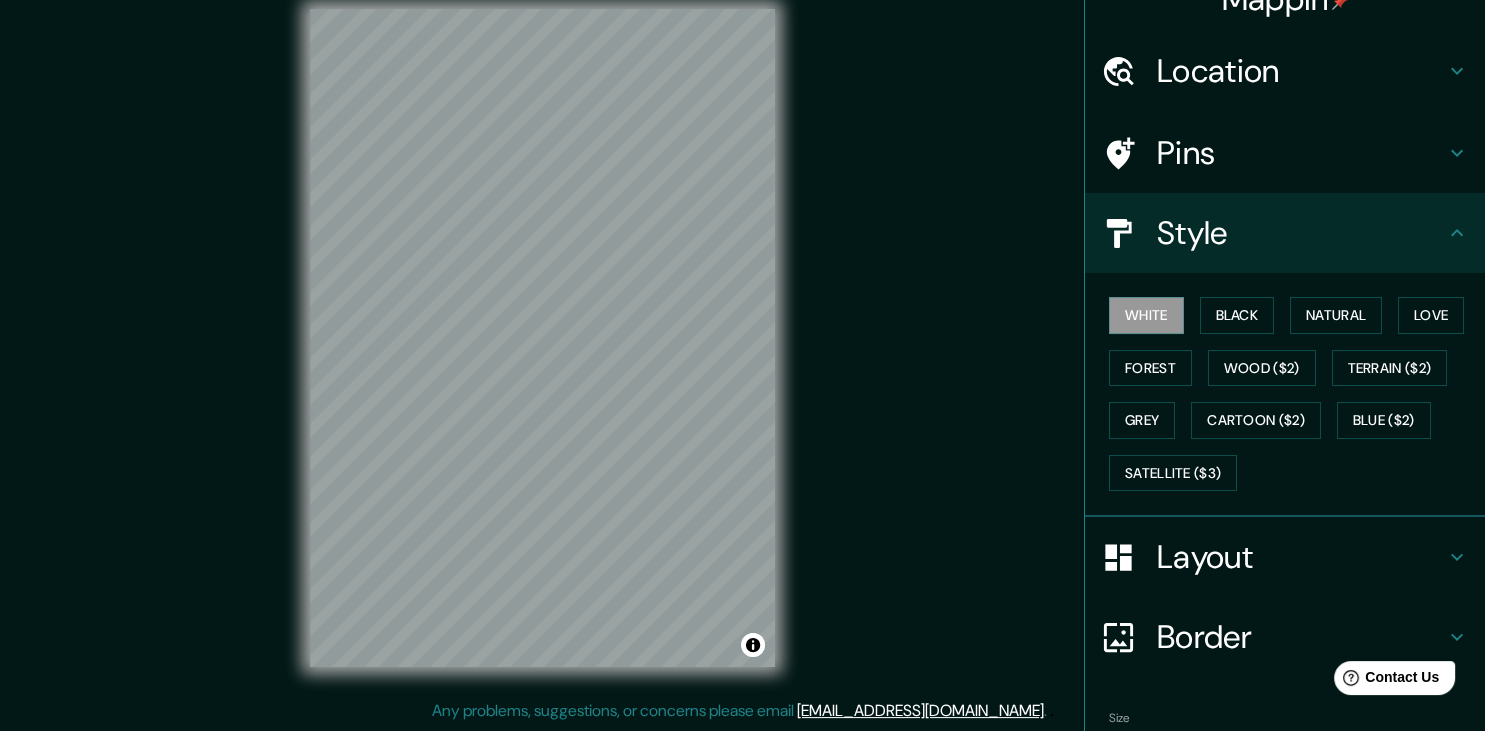 click on "White Black Natural Love Forest Wood ($2) Terrain ($2) Grey Cartoon ($2) Blue ($2) Satellite ($3)" at bounding box center [1293, 394] 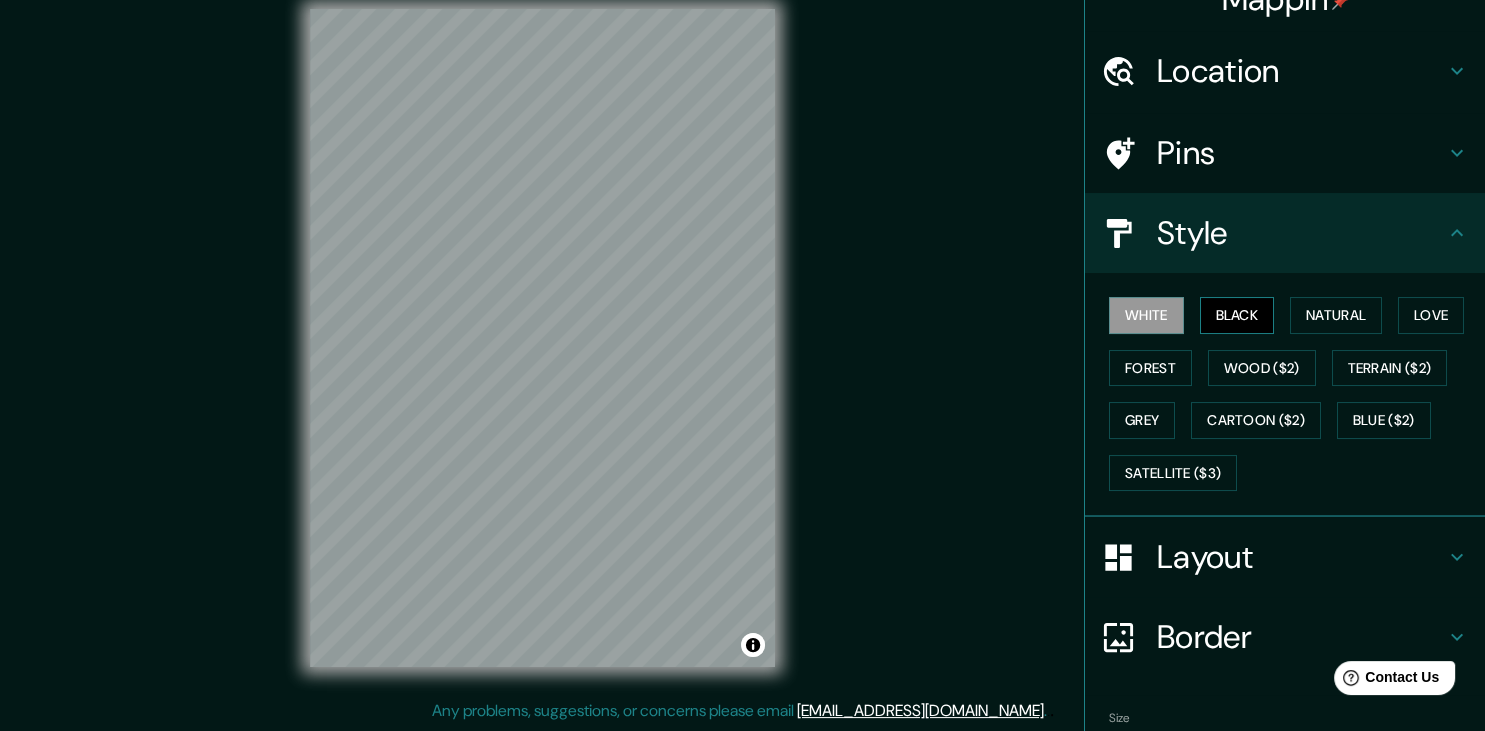 click on "Black" at bounding box center (1237, 315) 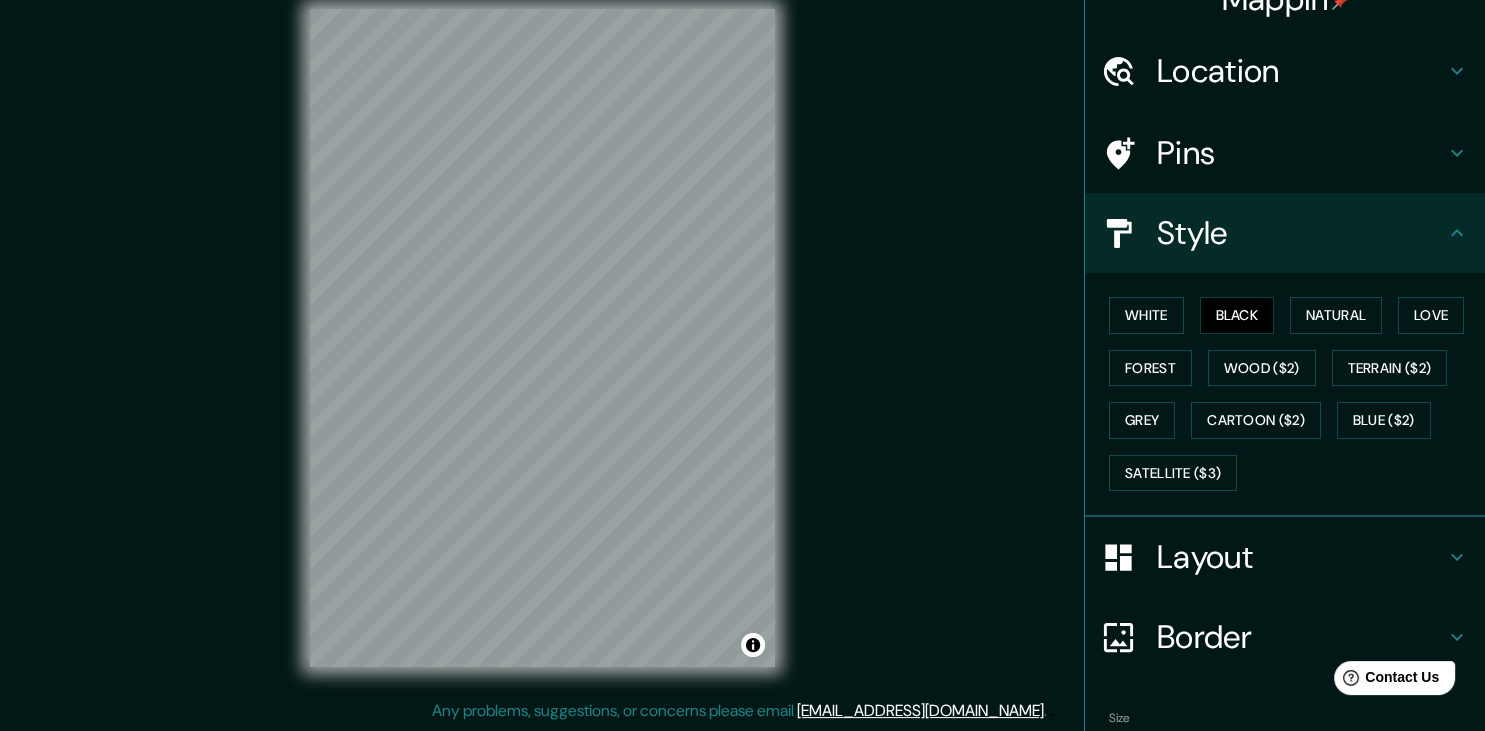 click on "© Mapbox   © OpenStreetMap   Improve this map" at bounding box center [542, 338] 